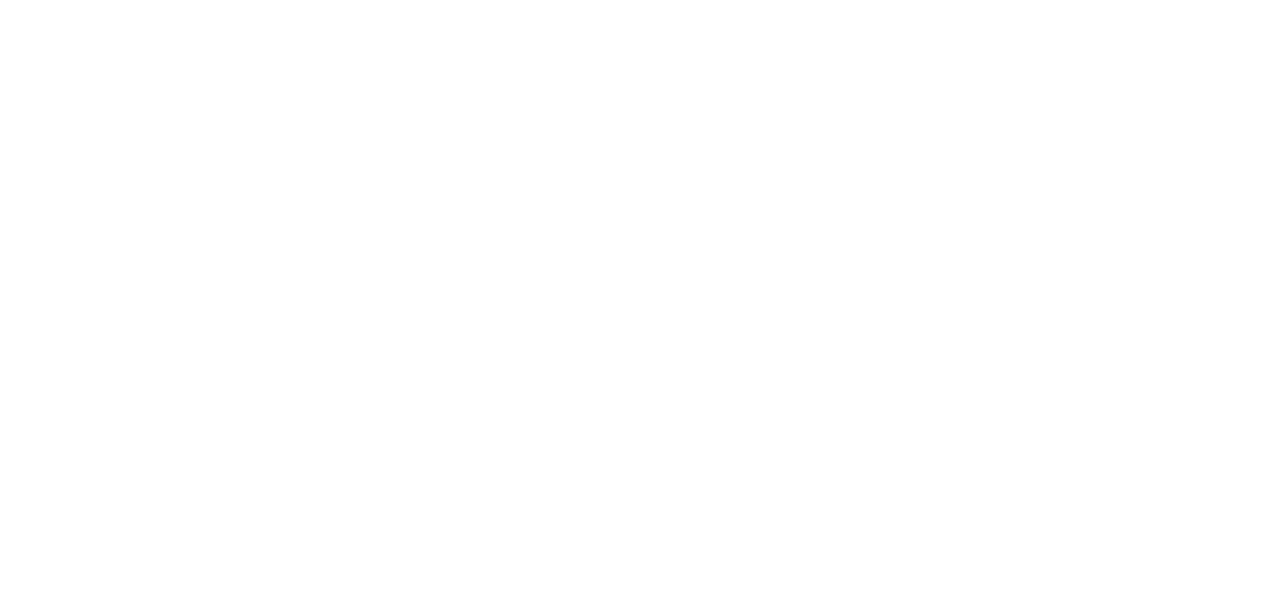 scroll, scrollTop: 0, scrollLeft: 0, axis: both 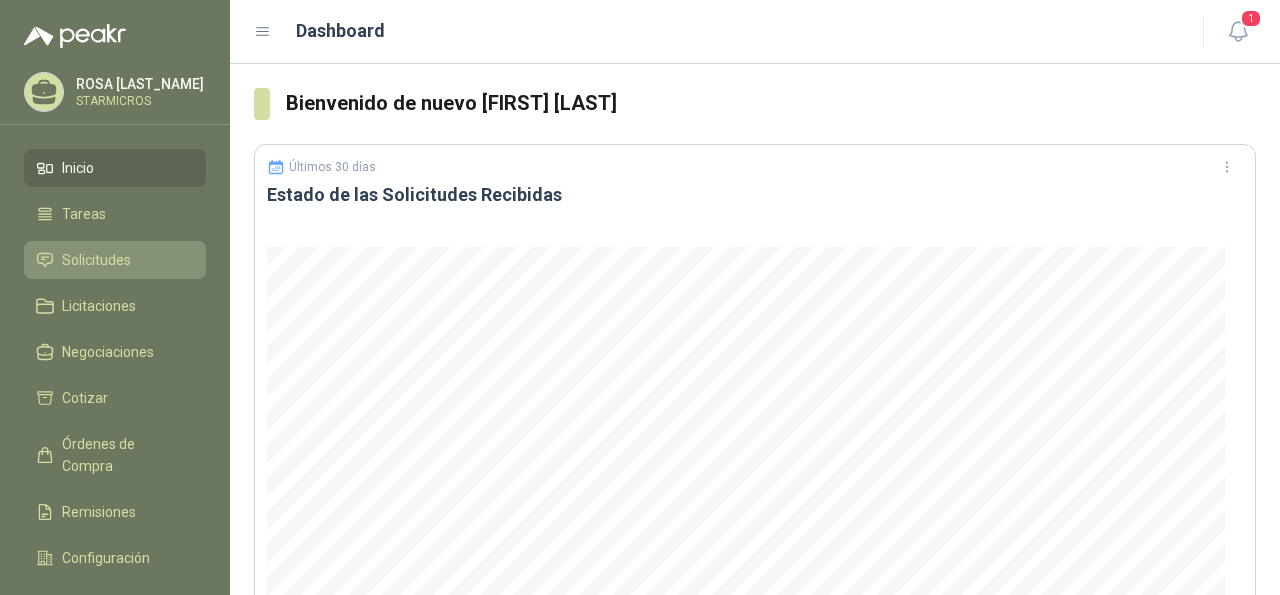 click on "Solicitudes" at bounding box center [96, 260] 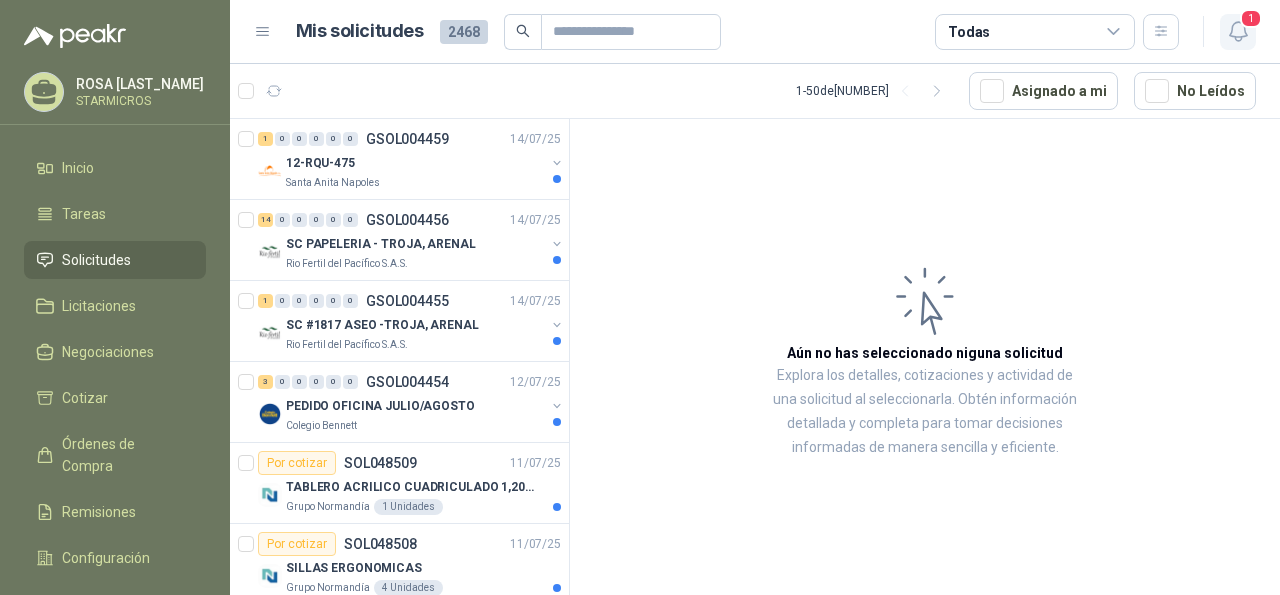 click on "1" at bounding box center [1251, 18] 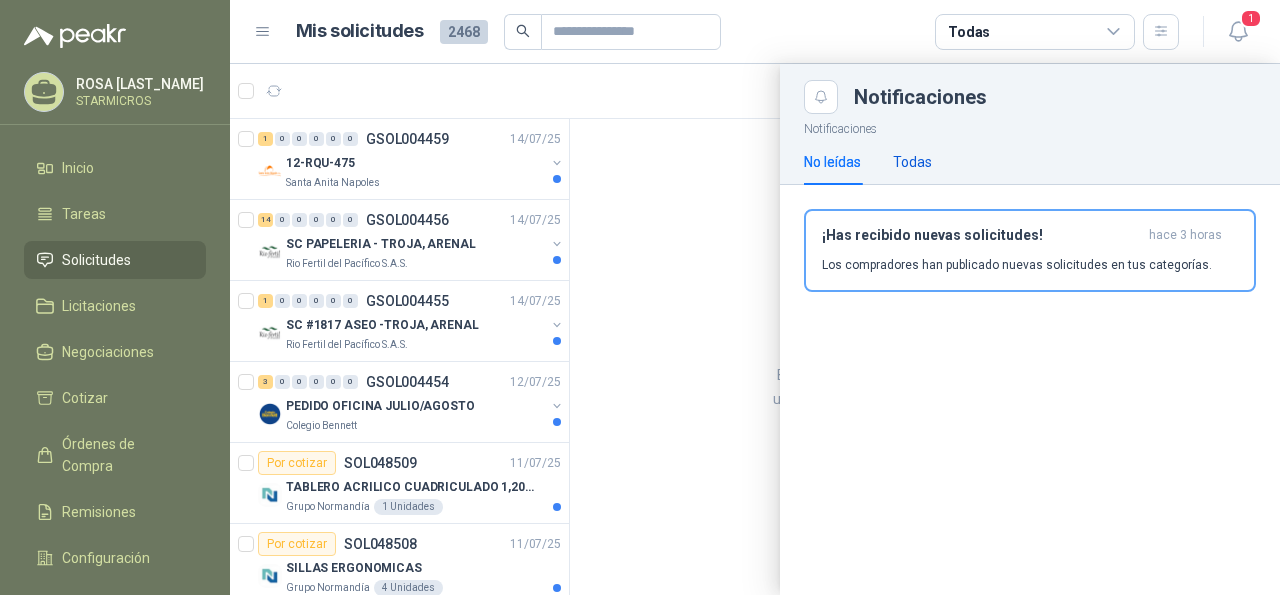 click on "Todas" at bounding box center [912, 162] 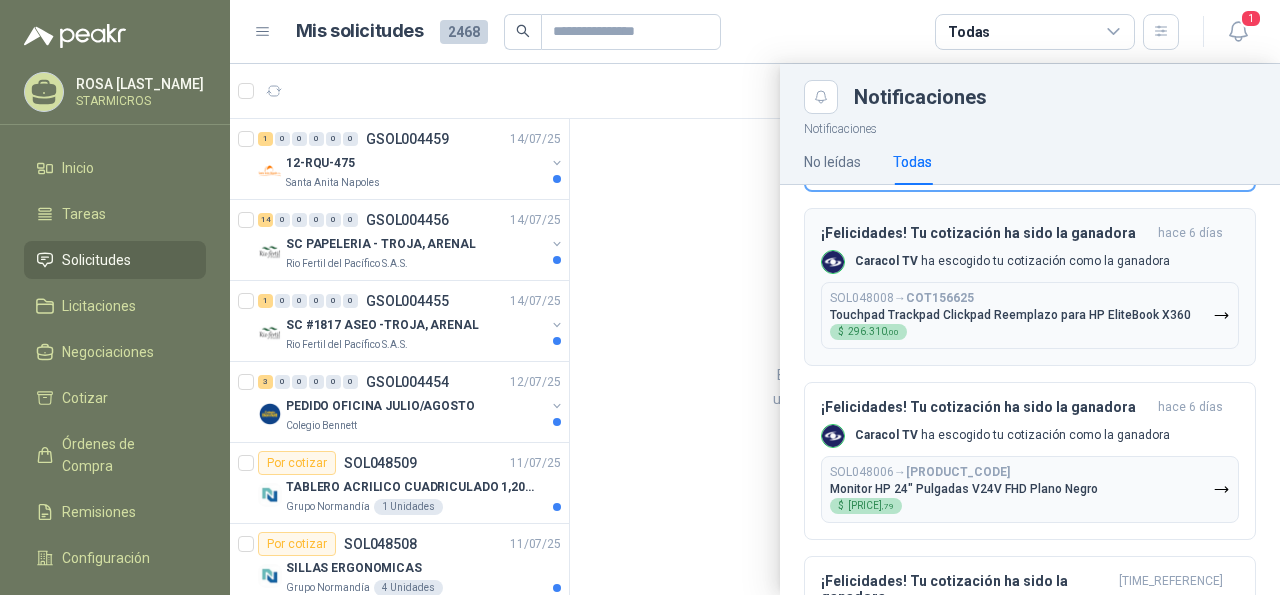 scroll, scrollTop: 0, scrollLeft: 0, axis: both 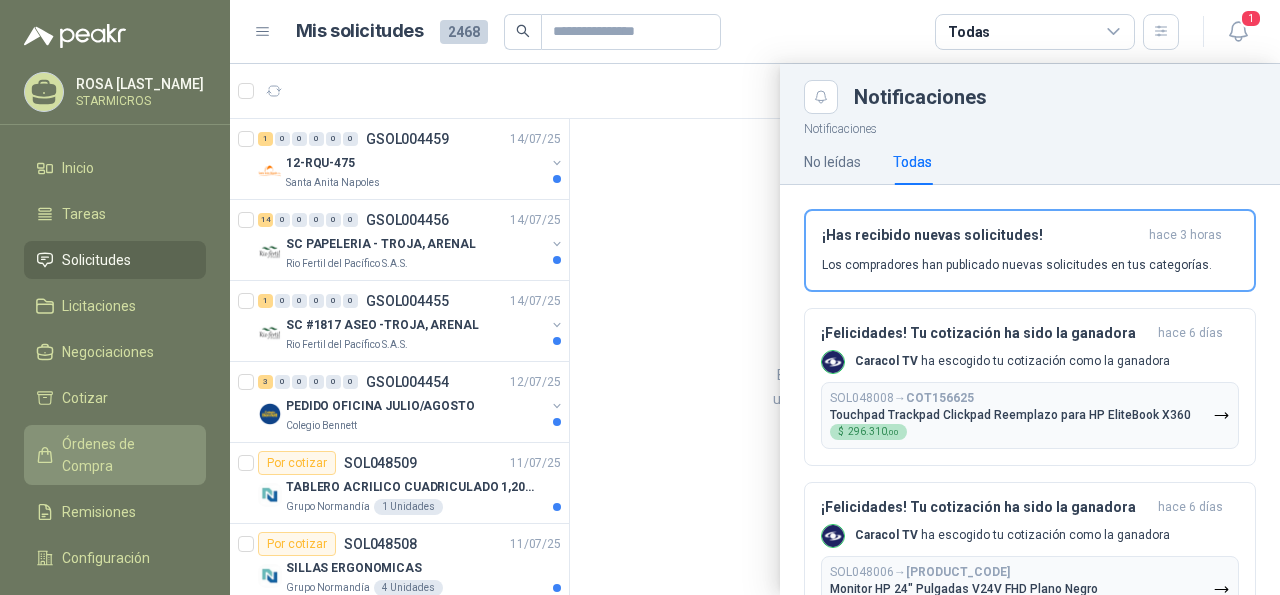 click on "Órdenes de Compra" at bounding box center [124, 455] 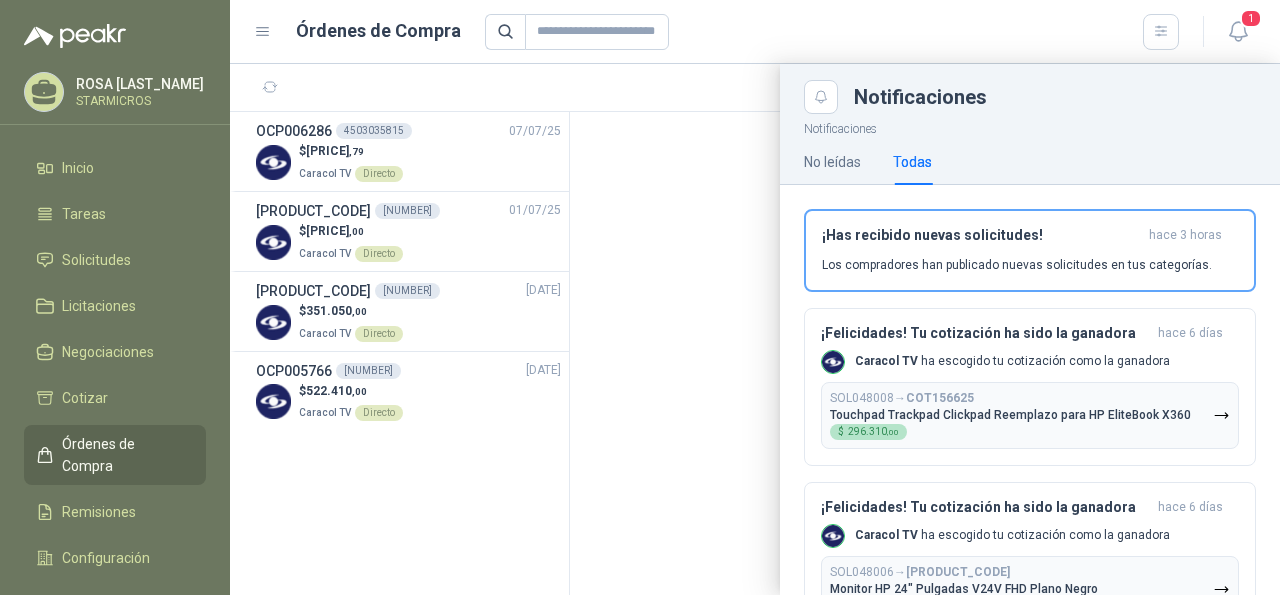 click at bounding box center [755, 329] 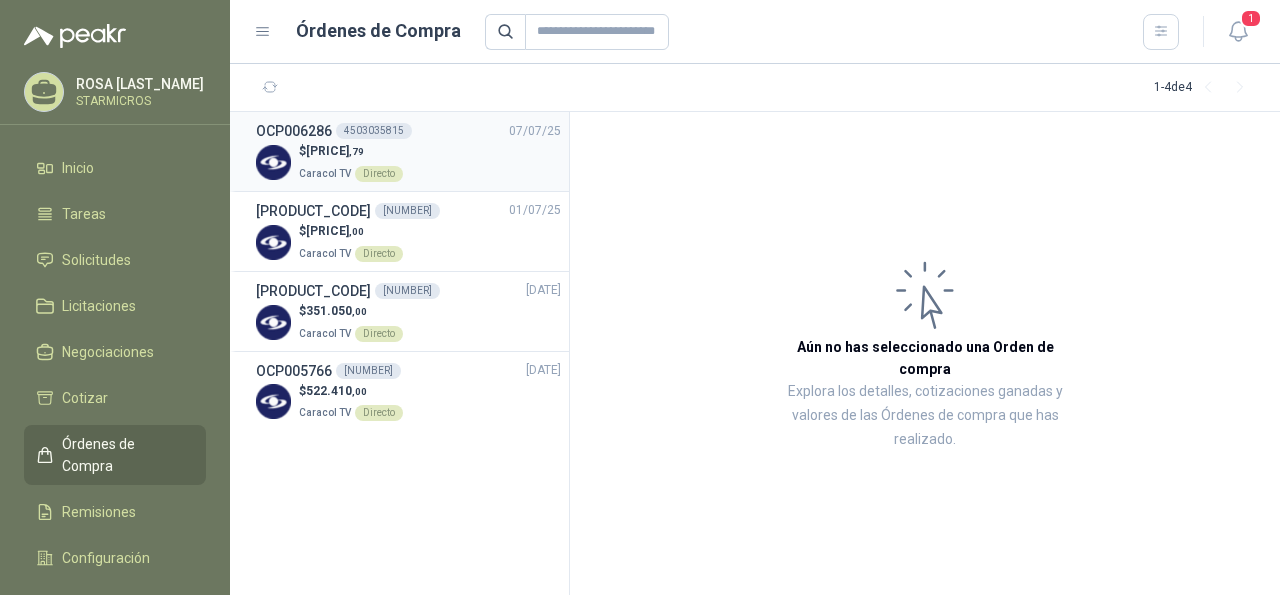 click on "[PRODUCT_CODE] [NUMBER] [DATE] [PRICE] [COMPANY] [CATEGORY]" at bounding box center (408, 151) 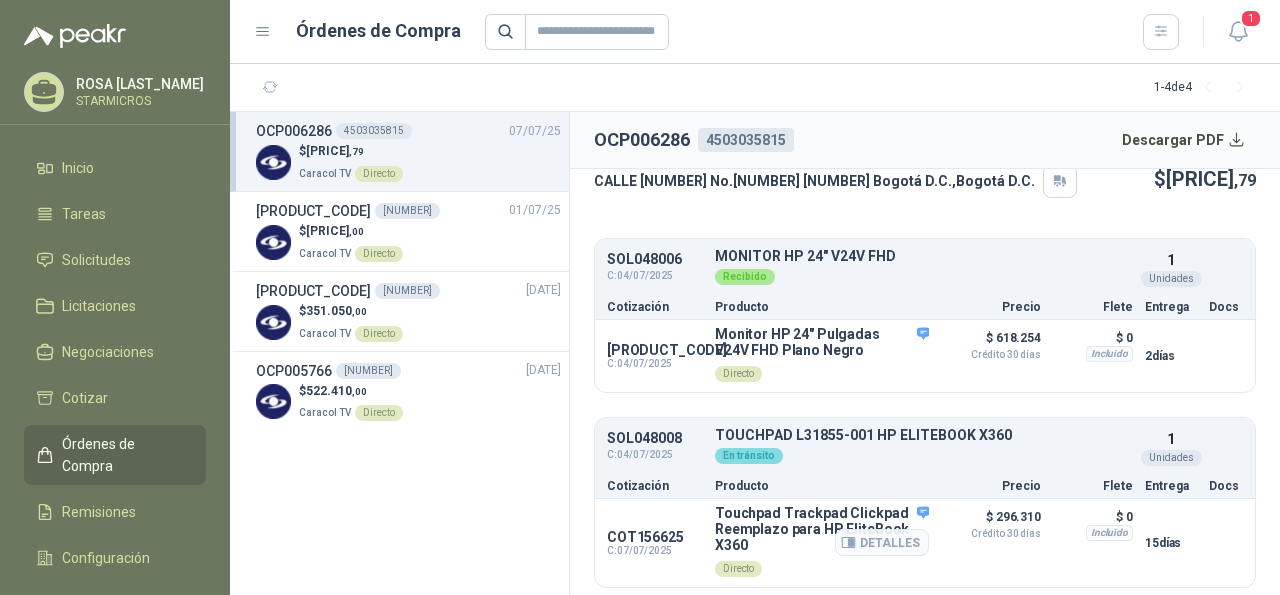 scroll, scrollTop: 127, scrollLeft: 0, axis: vertical 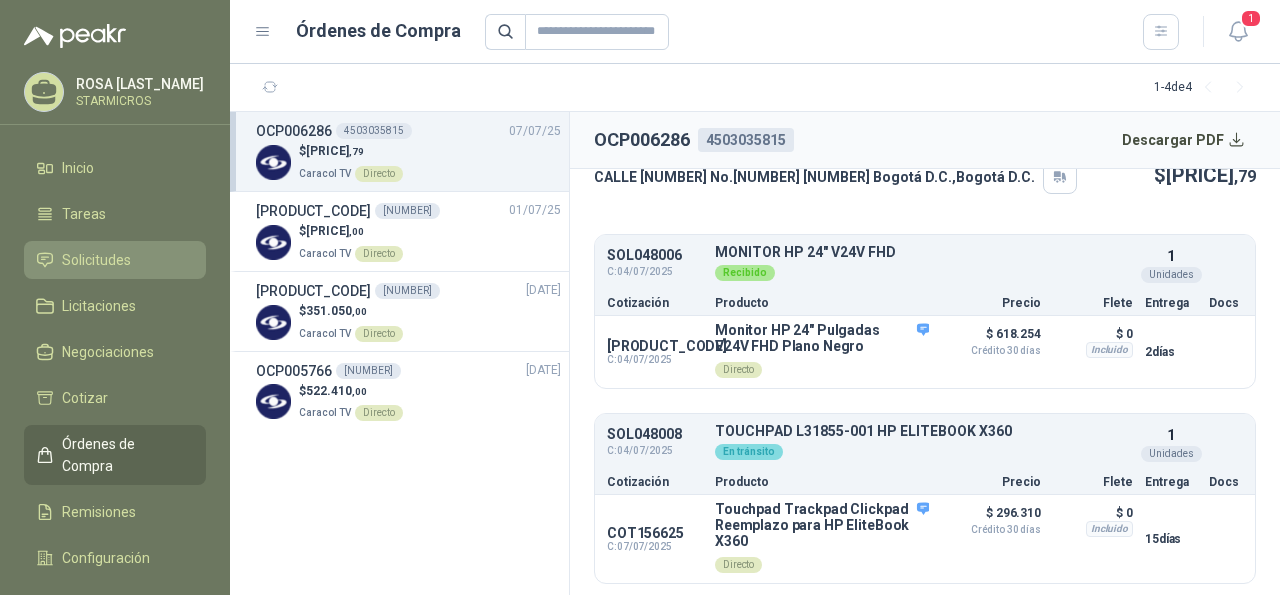 click on "Solicitudes" at bounding box center [115, 260] 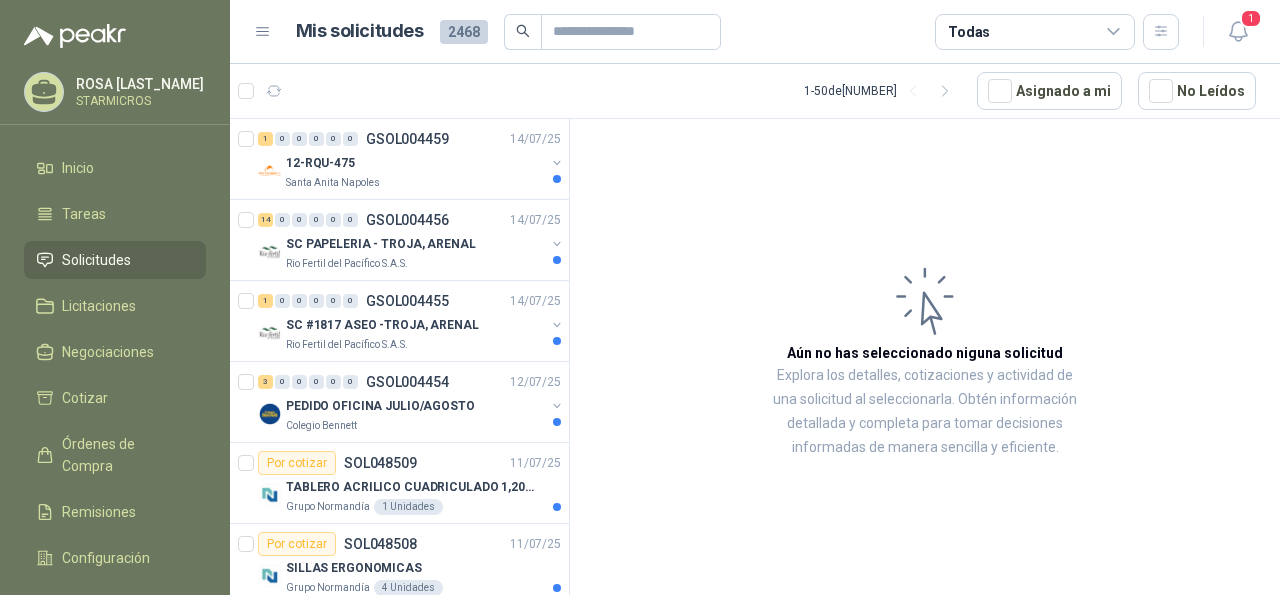 click 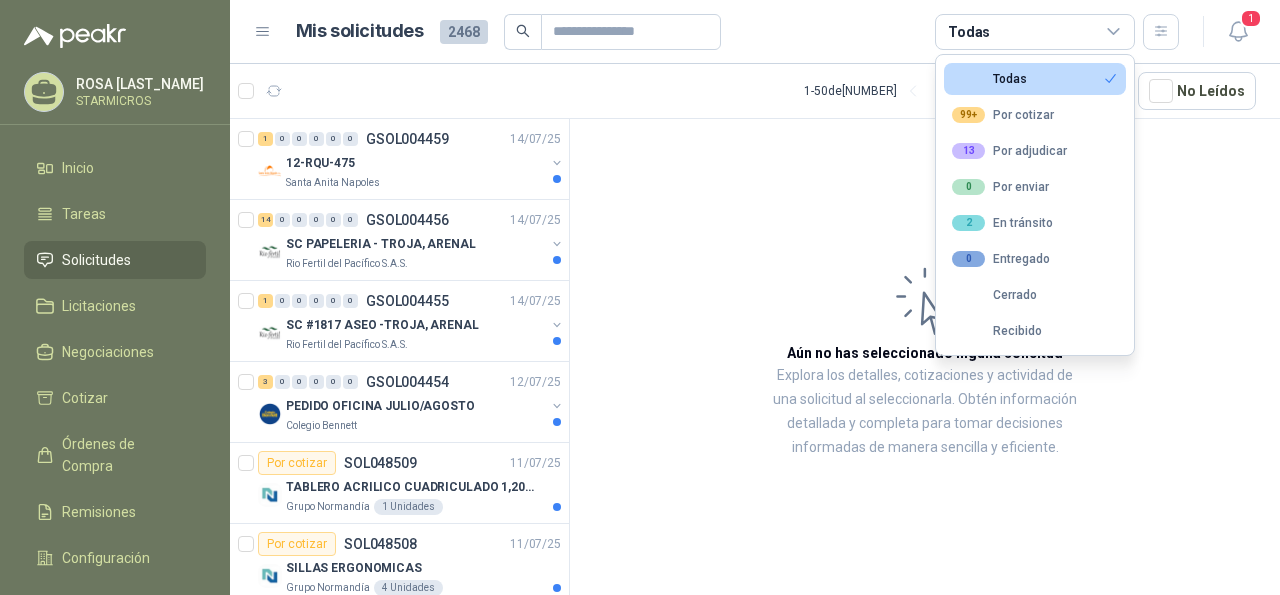 click 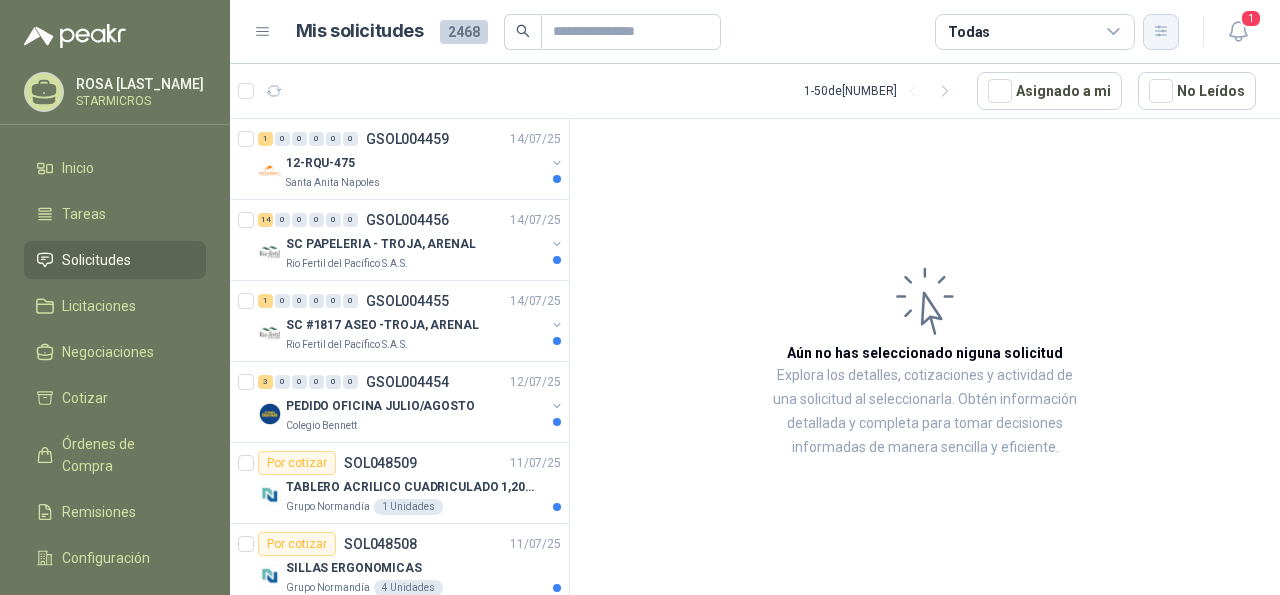 click 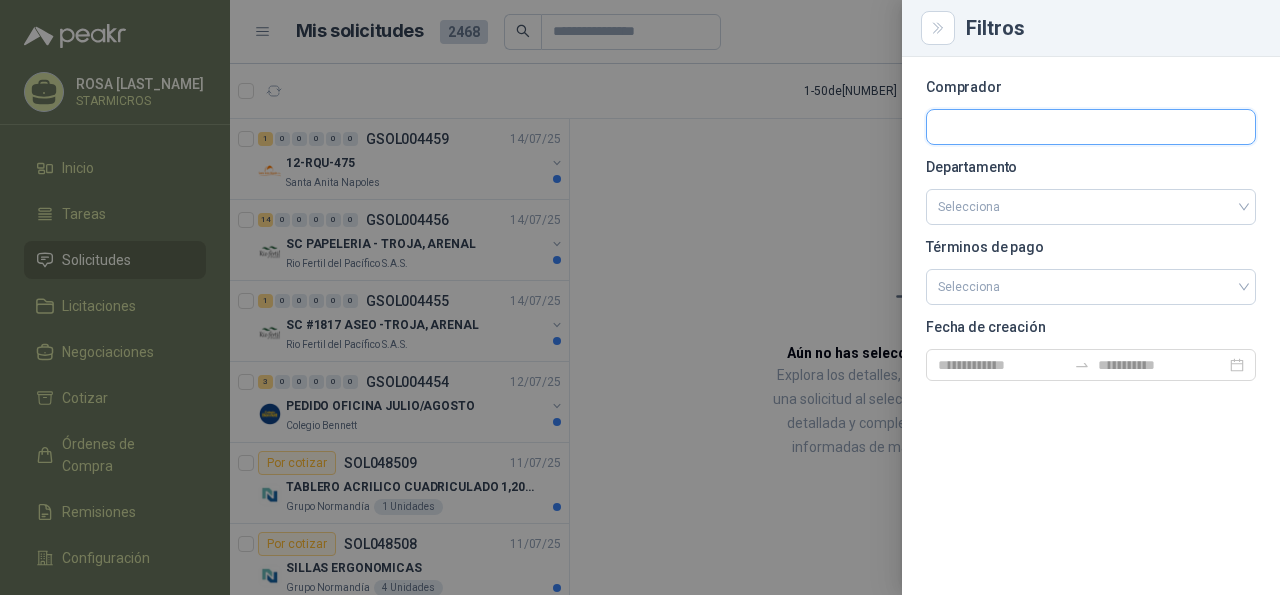 click at bounding box center [1091, 127] 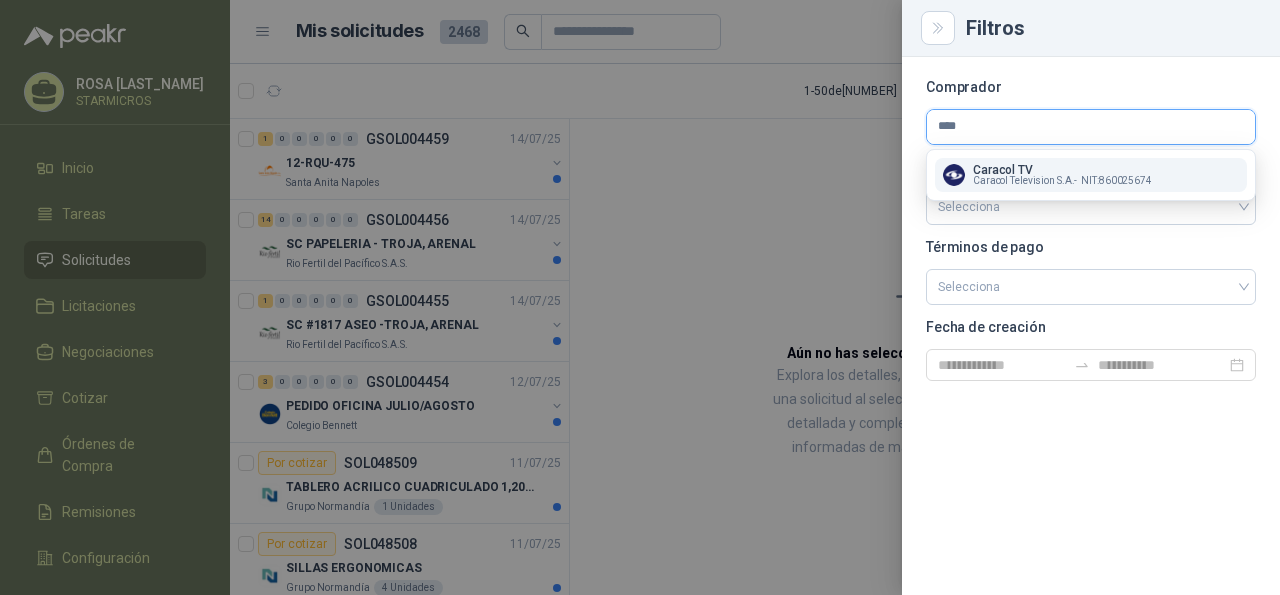 type on "****" 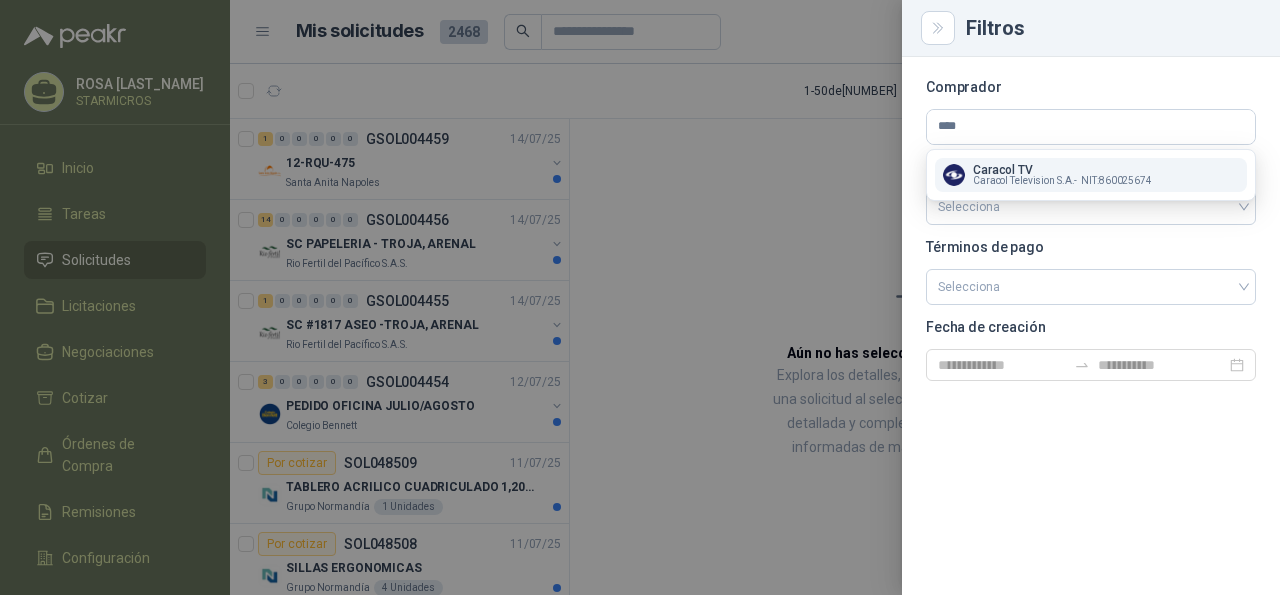 click on "Caracol TV" at bounding box center (1062, 170) 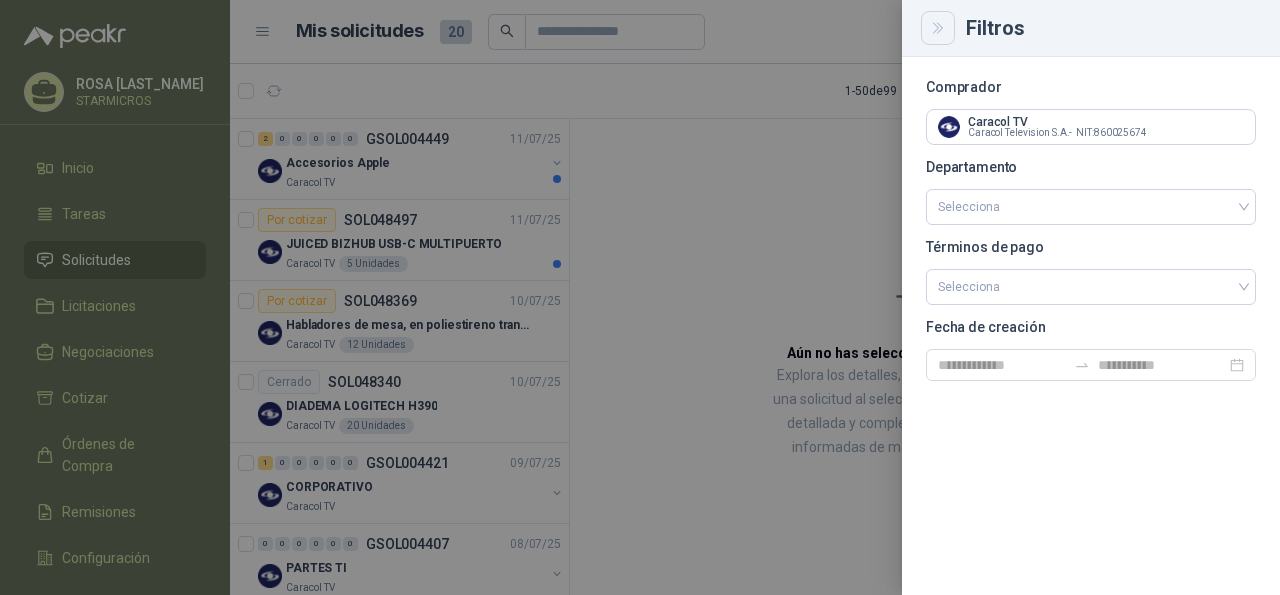 click 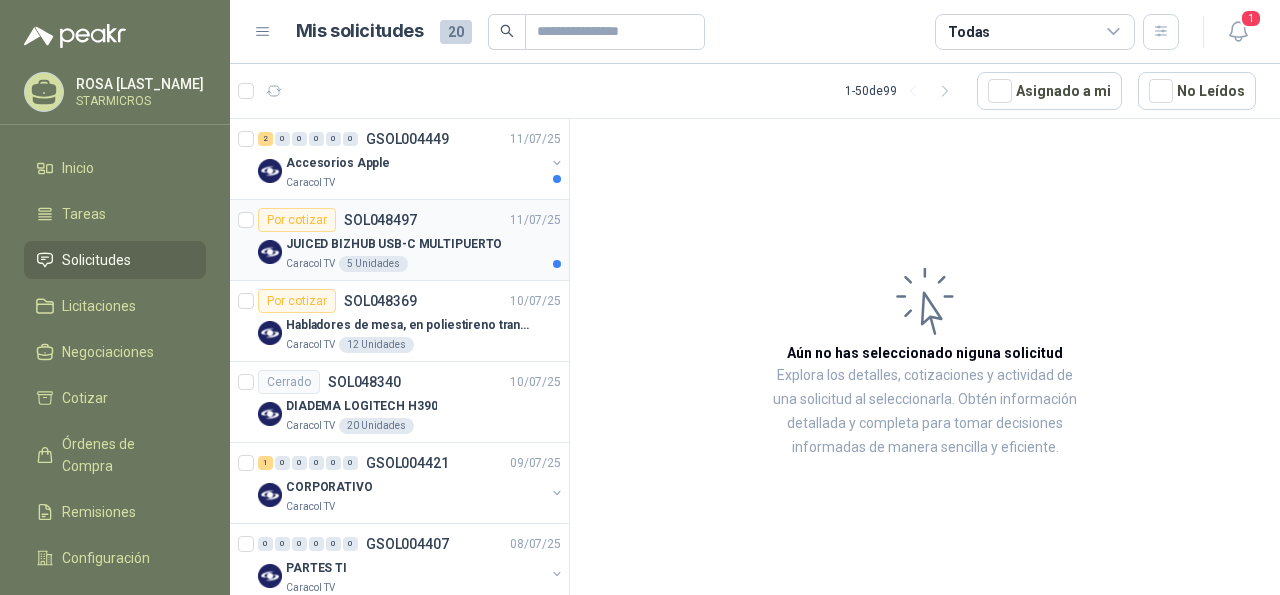 click on "Por cotizar" at bounding box center (297, 220) 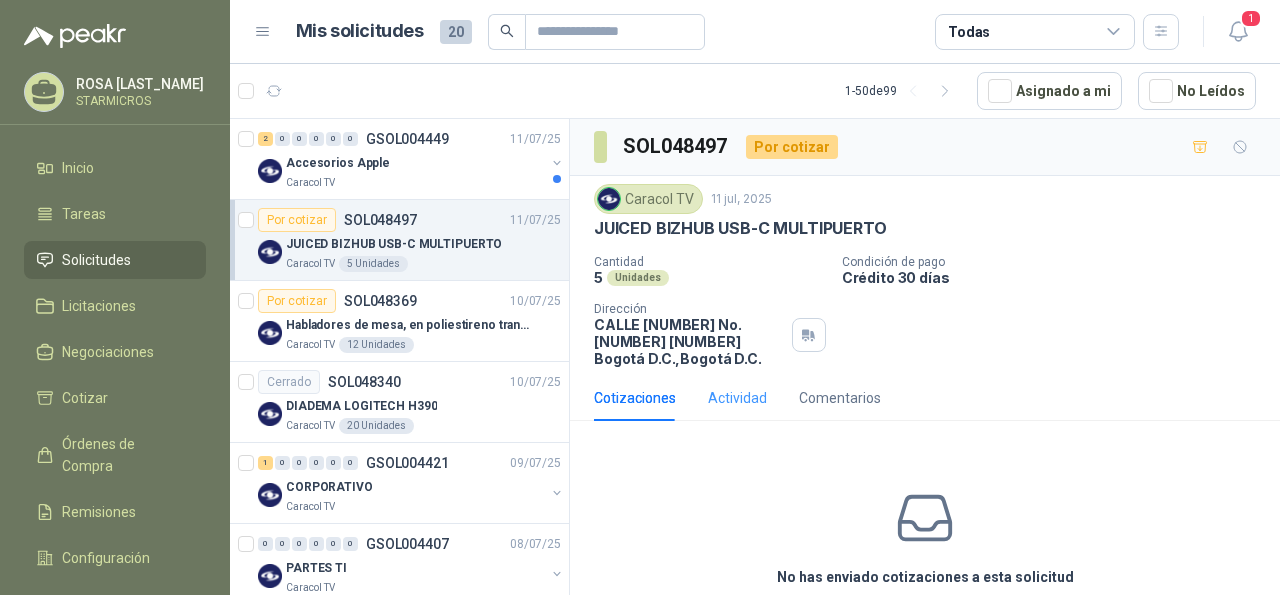 scroll, scrollTop: 72, scrollLeft: 0, axis: vertical 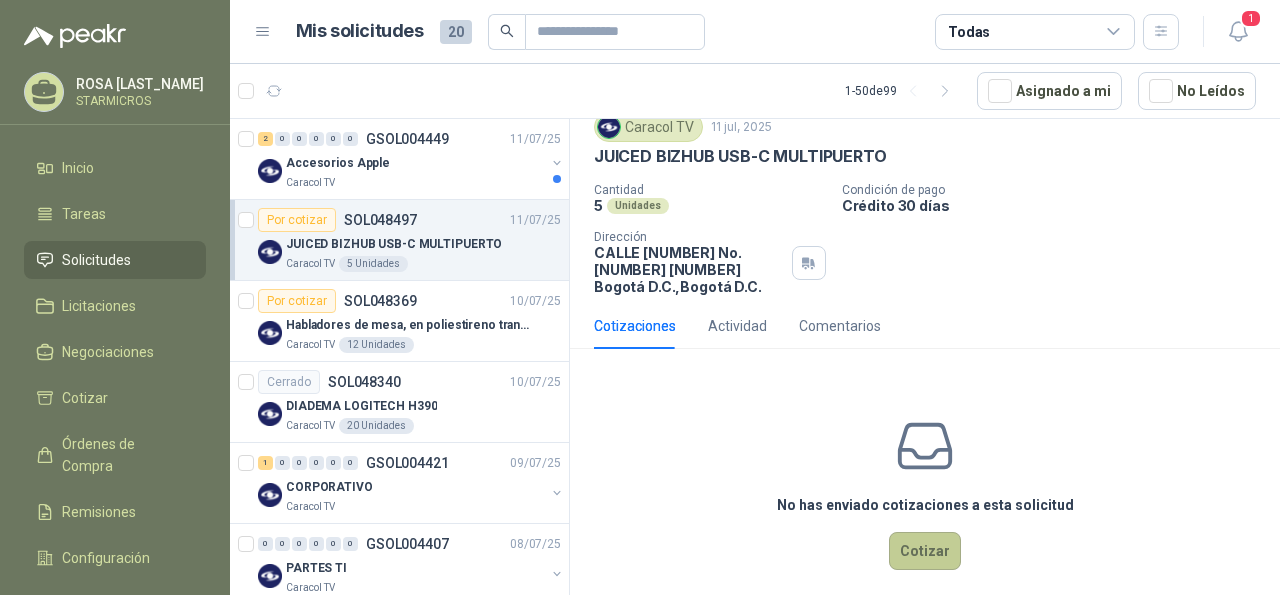 click on "Cotizar" at bounding box center (925, 551) 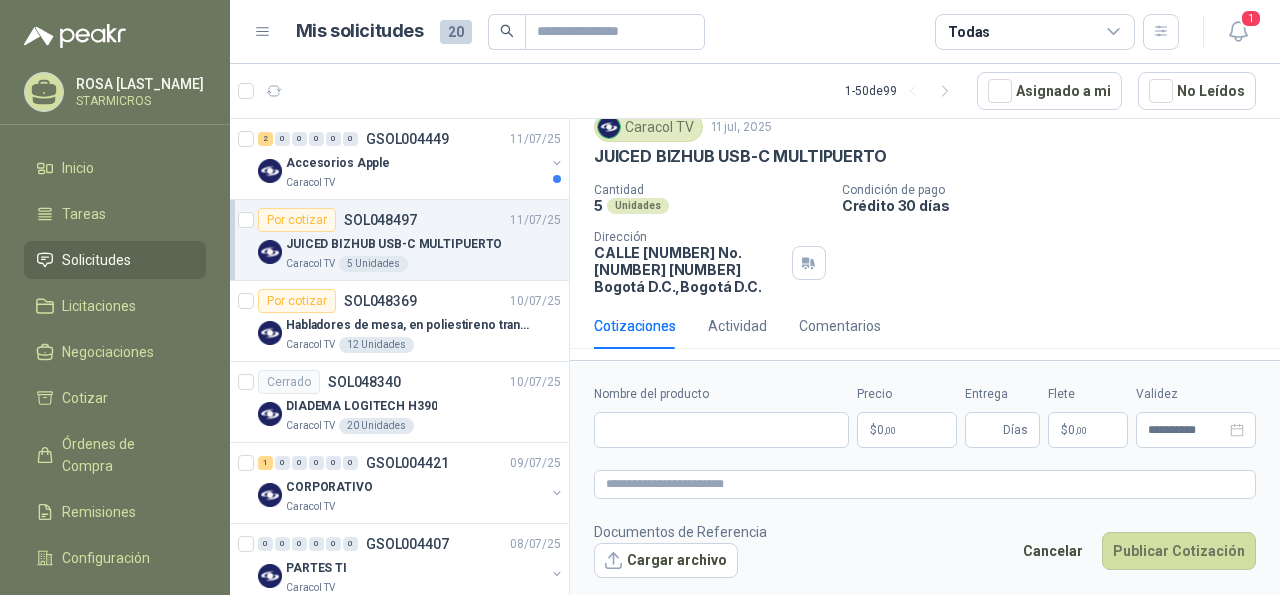 scroll, scrollTop: 58, scrollLeft: 0, axis: vertical 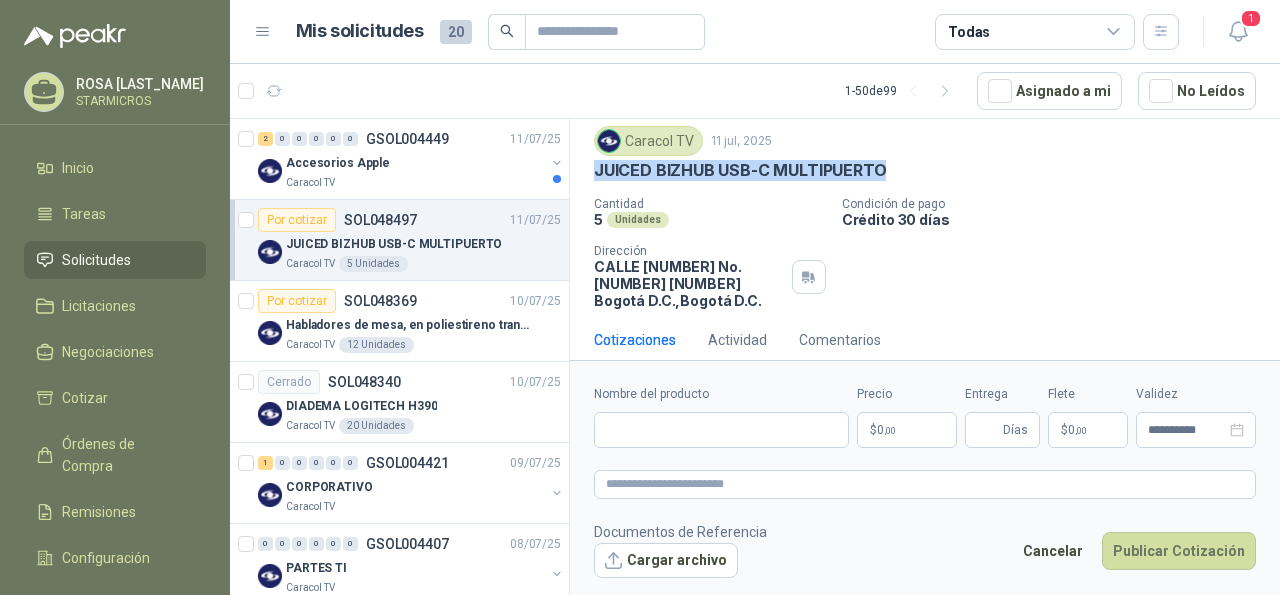 drag, startPoint x: 889, startPoint y: 171, endPoint x: 576, endPoint y: 175, distance: 313.02554 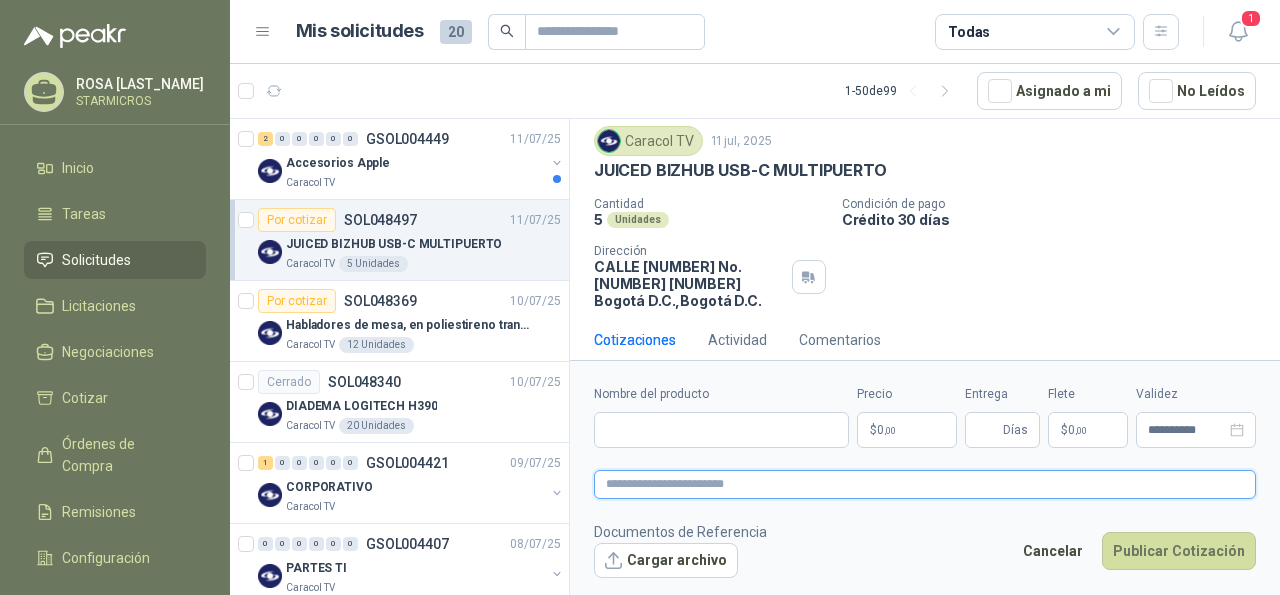 click at bounding box center [925, 484] 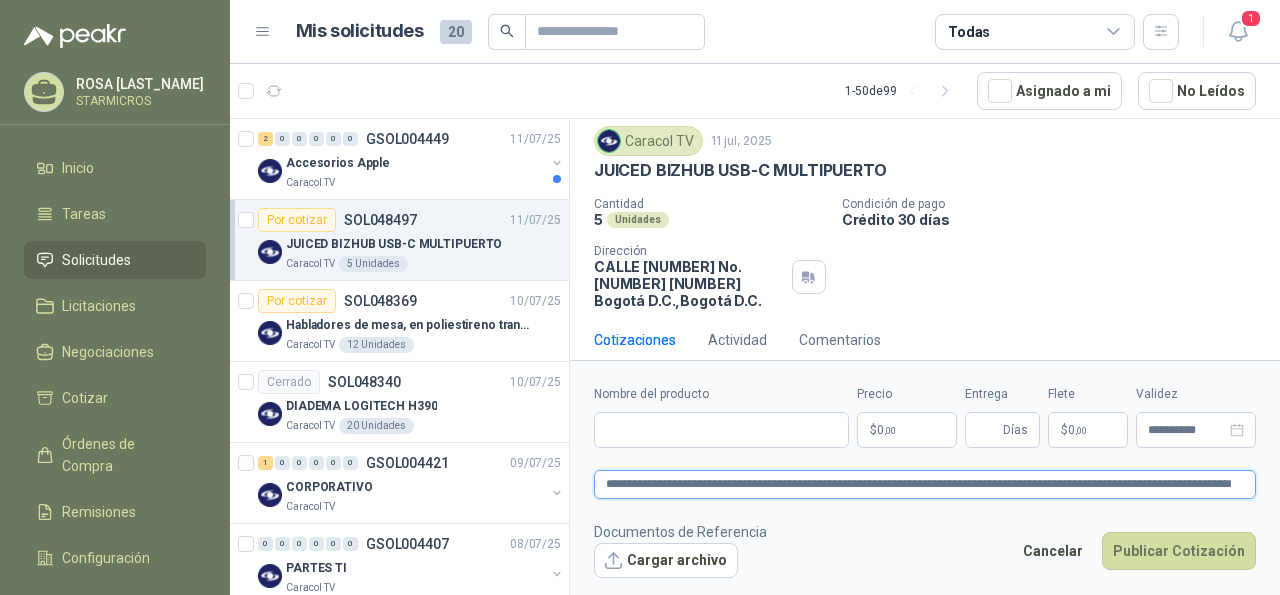 type 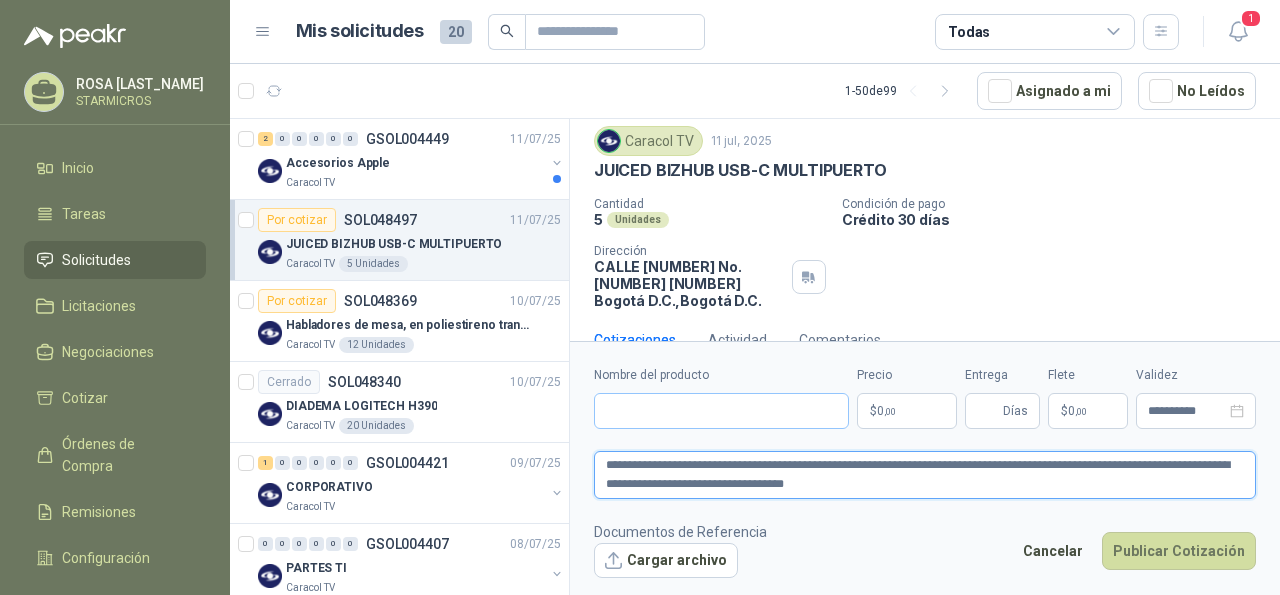 type on "**********" 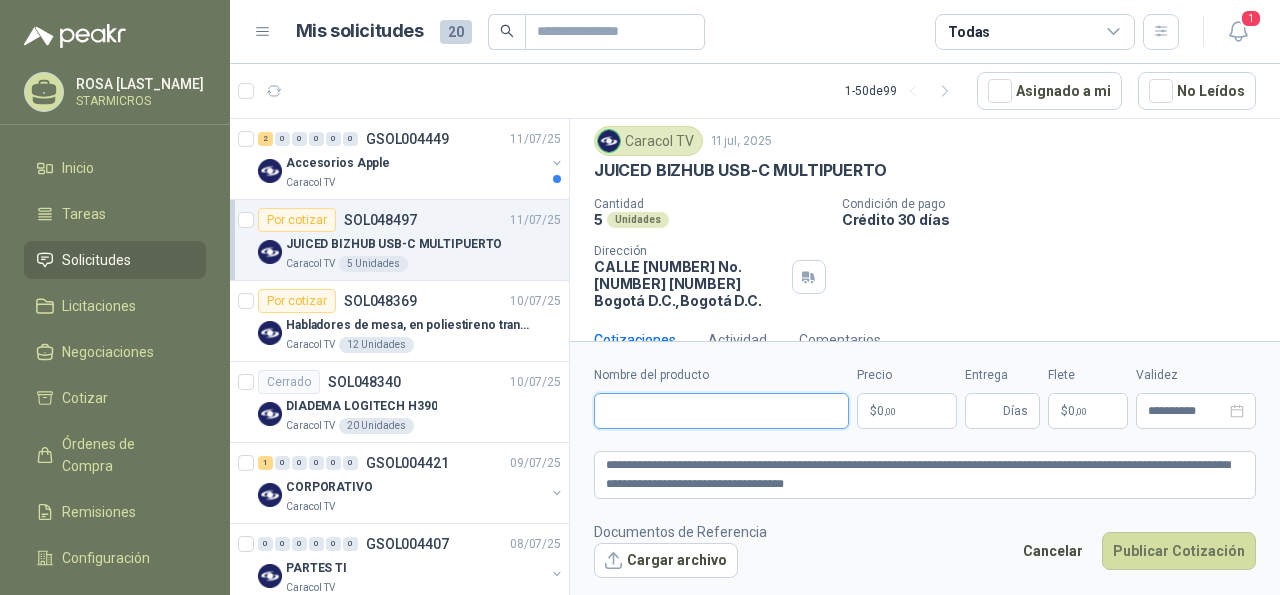 click on "Nombre del producto" at bounding box center (721, 411) 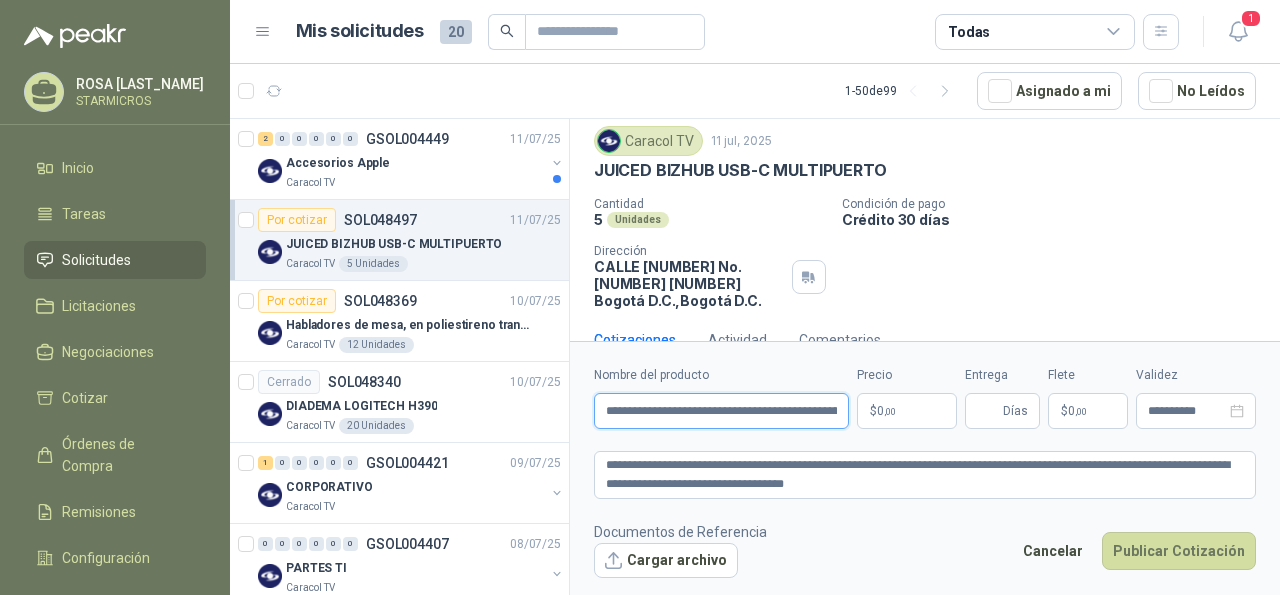 scroll, scrollTop: 0, scrollLeft: 655, axis: horizontal 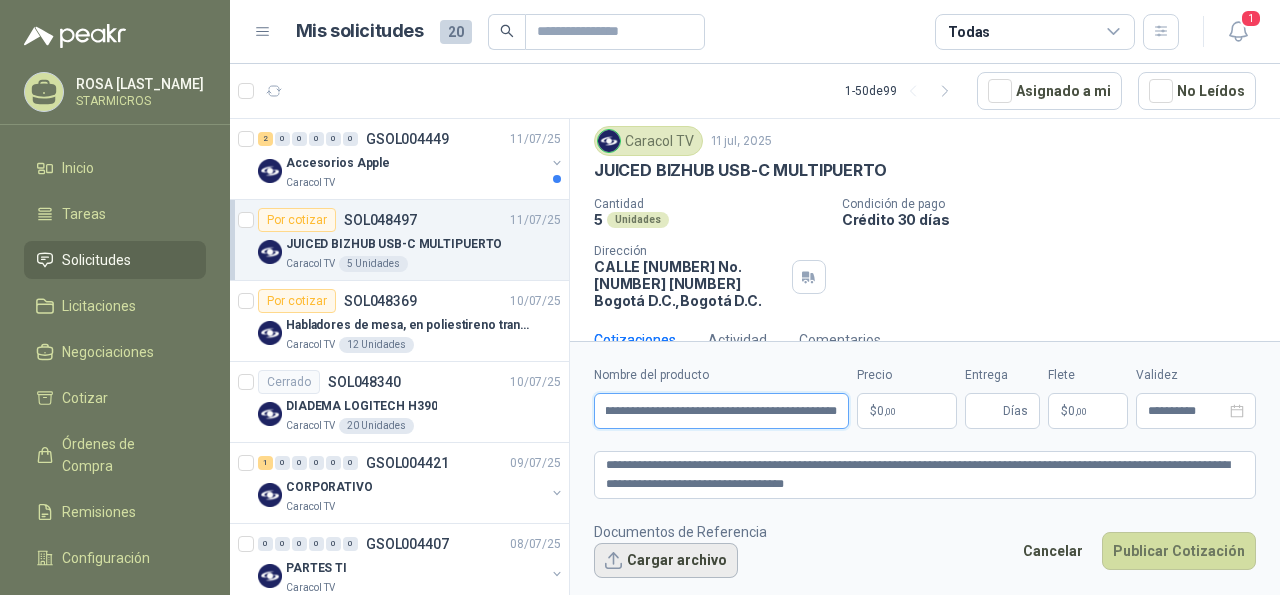 type on "**********" 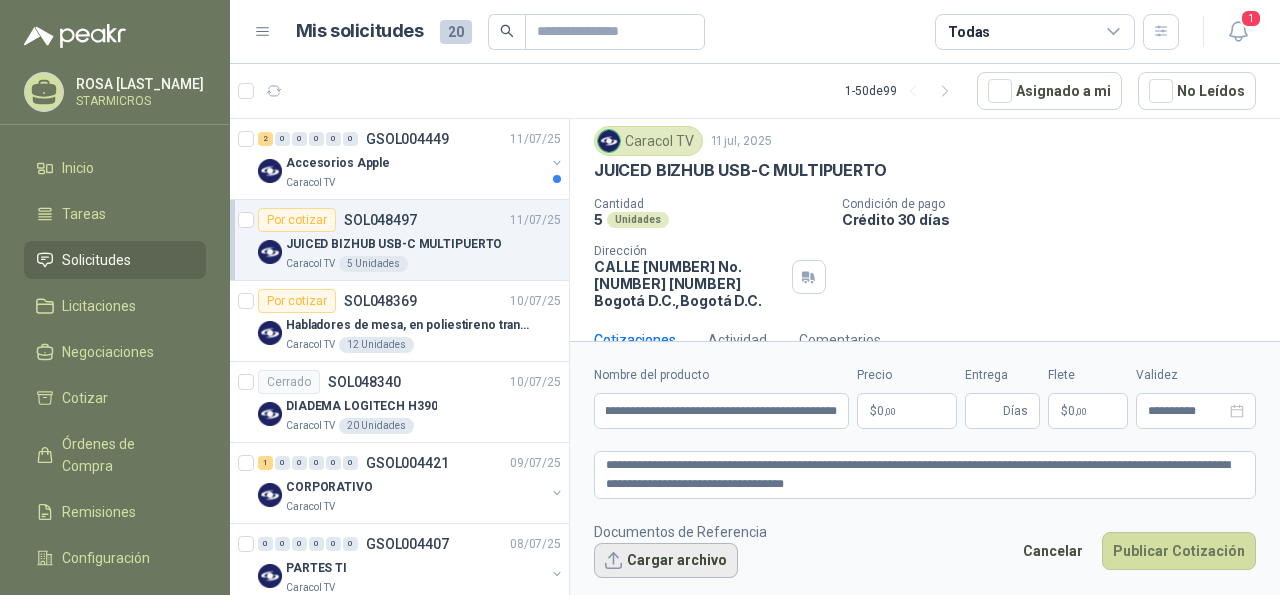 click on "Cargar archivo" at bounding box center [666, 561] 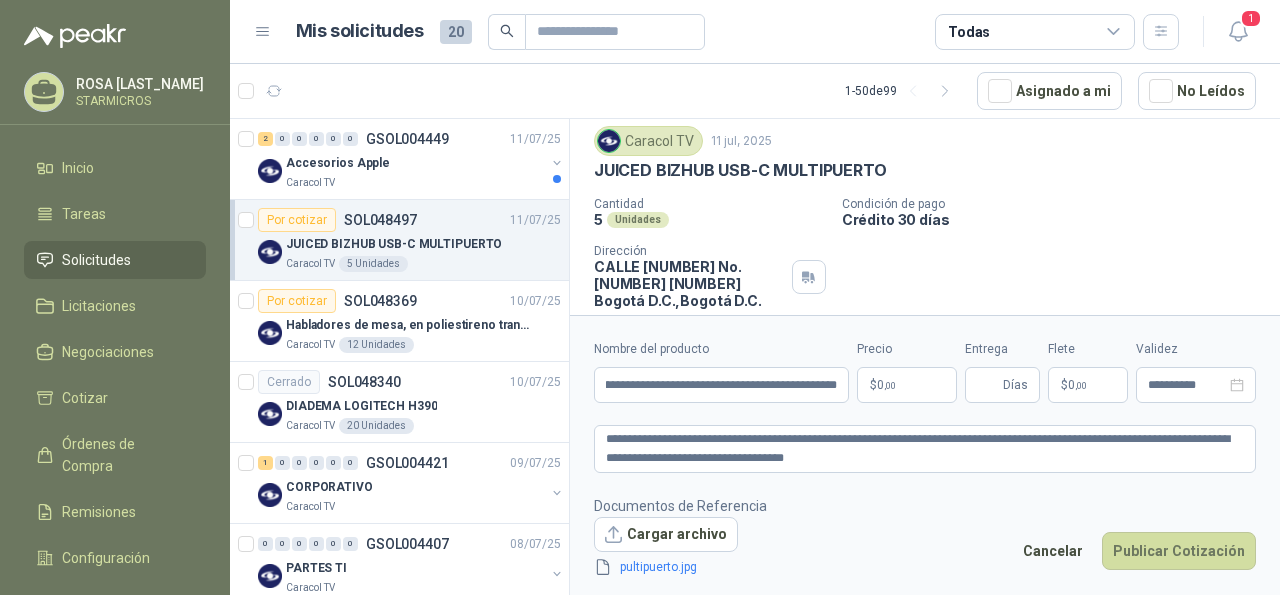 click on "$  0 ,00" at bounding box center (907, 385) 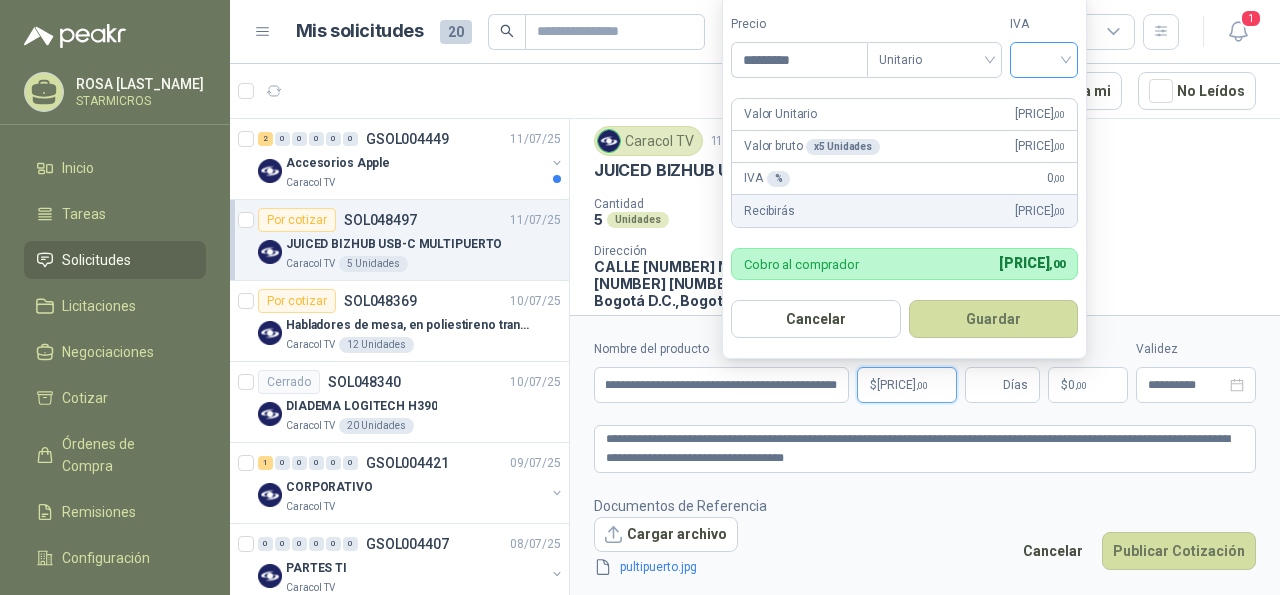 click at bounding box center [1044, 60] 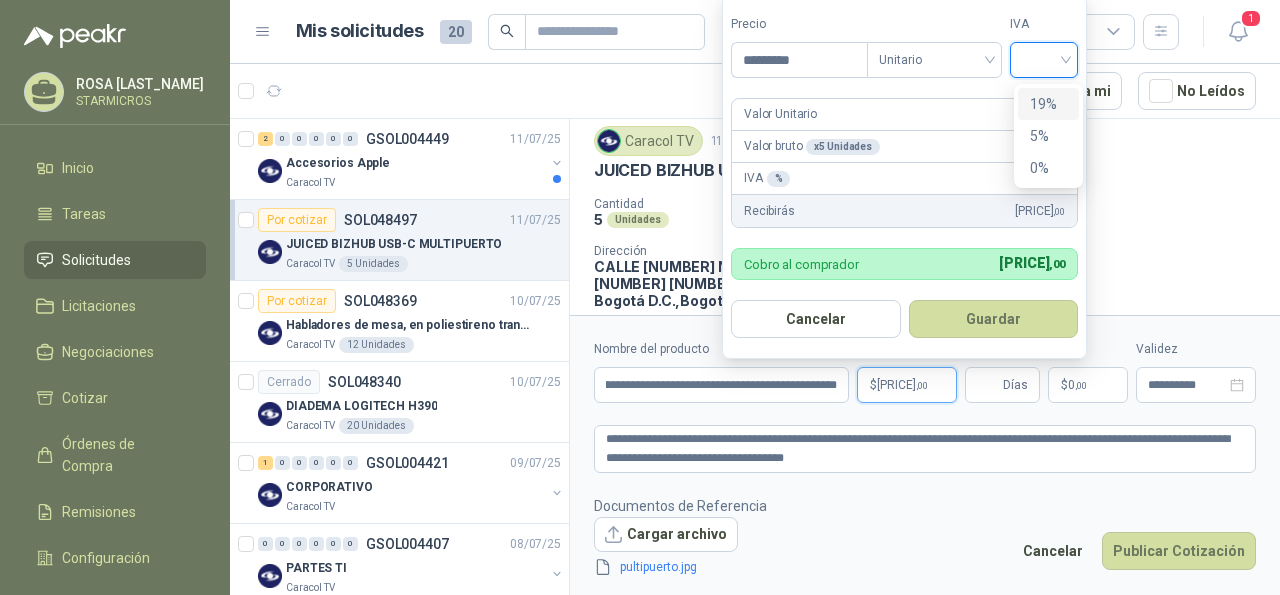 click on "19%" at bounding box center (1048, 104) 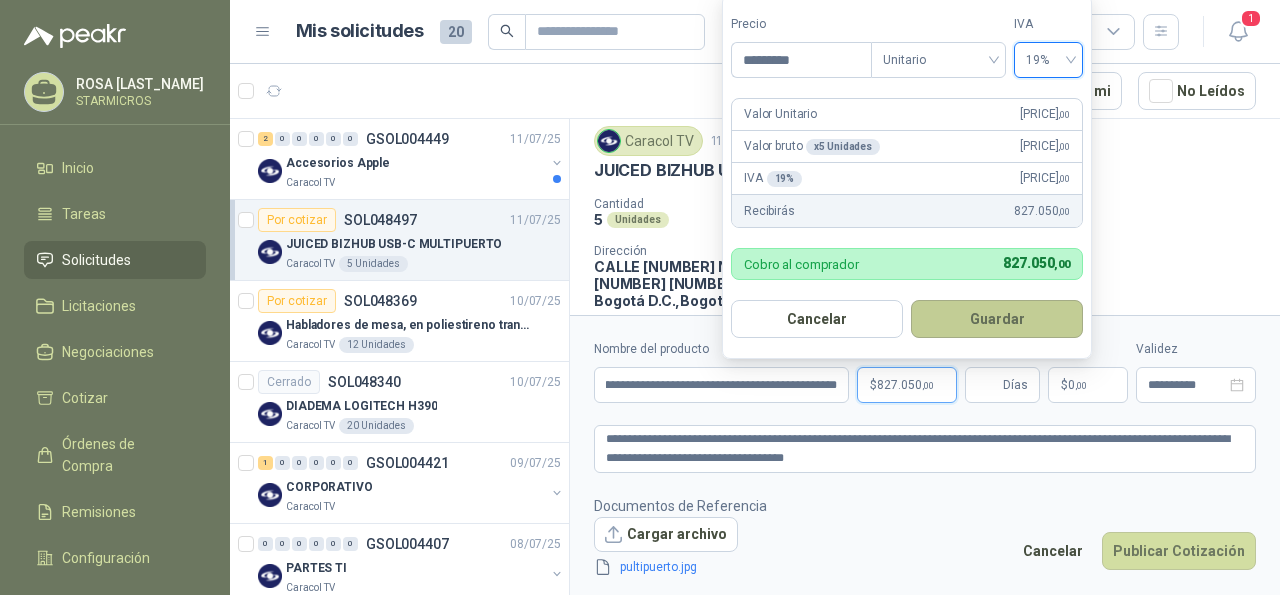 click on "Guardar" at bounding box center (997, 319) 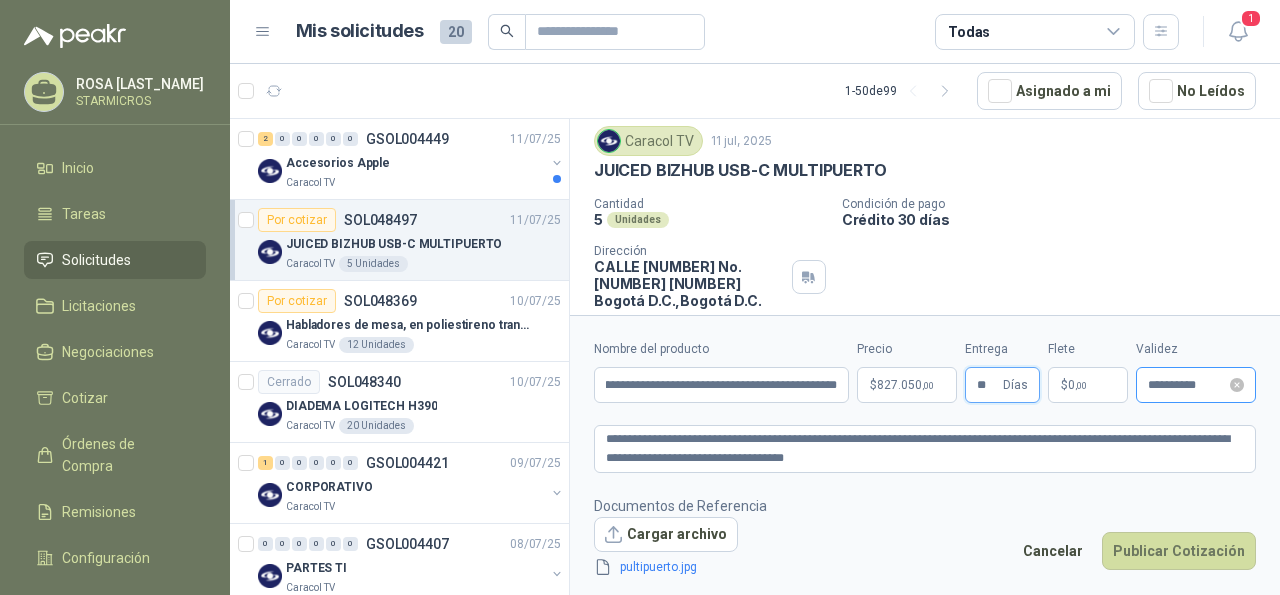type on "**" 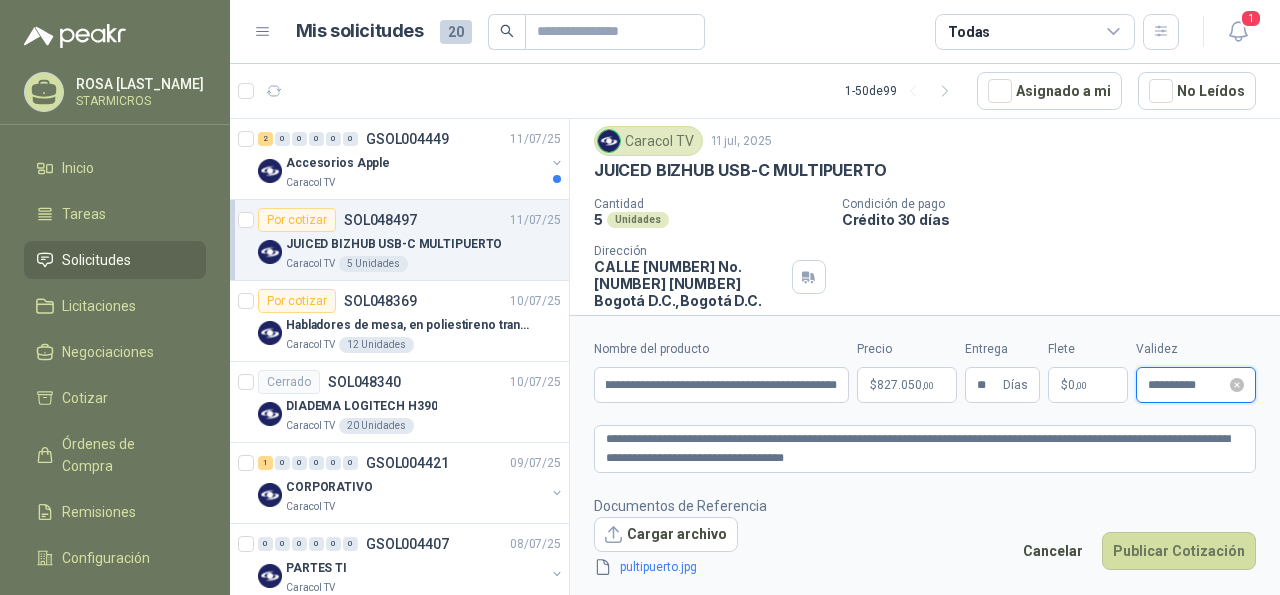 click on "**********" at bounding box center [1187, 385] 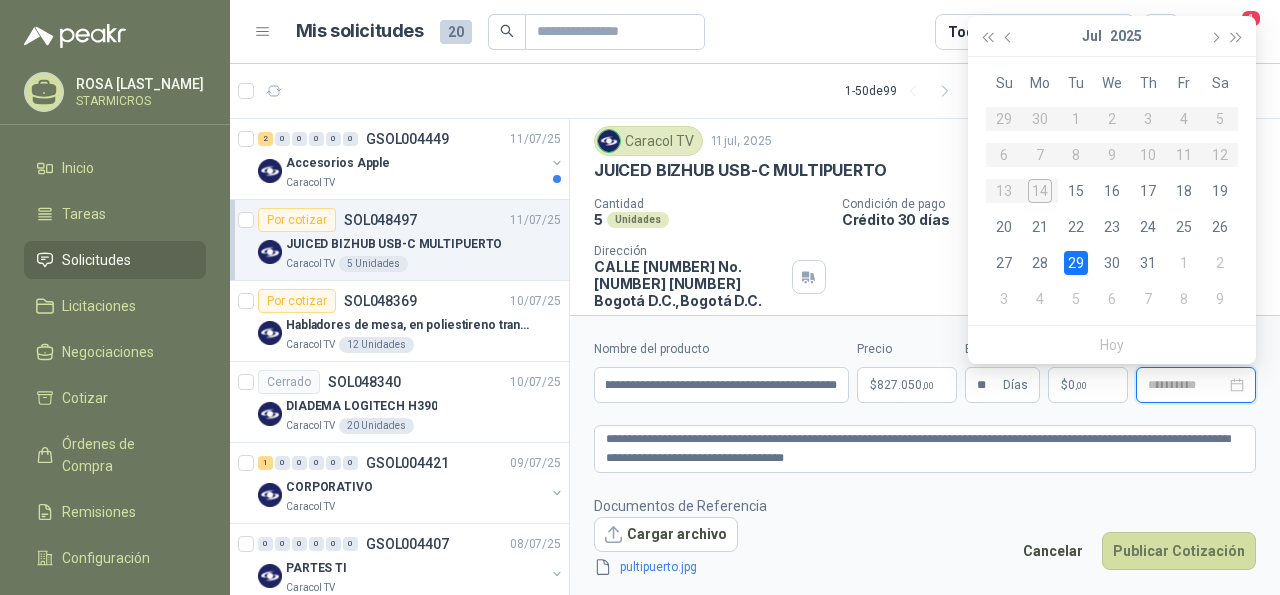type on "**********" 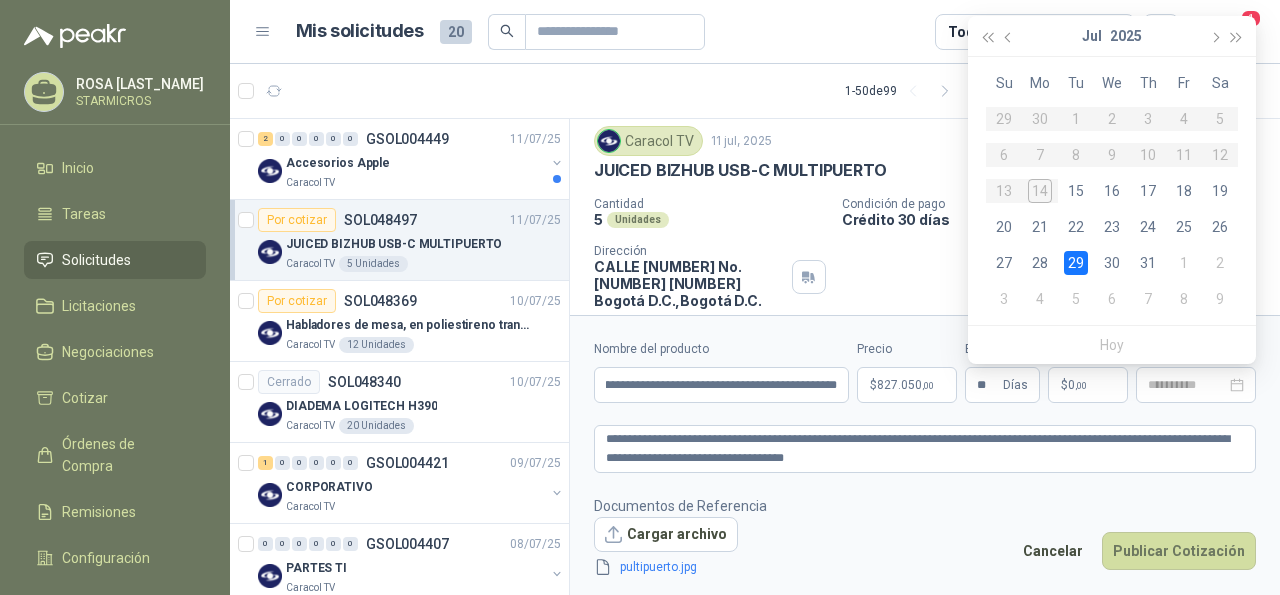 click on "29" at bounding box center [1076, 263] 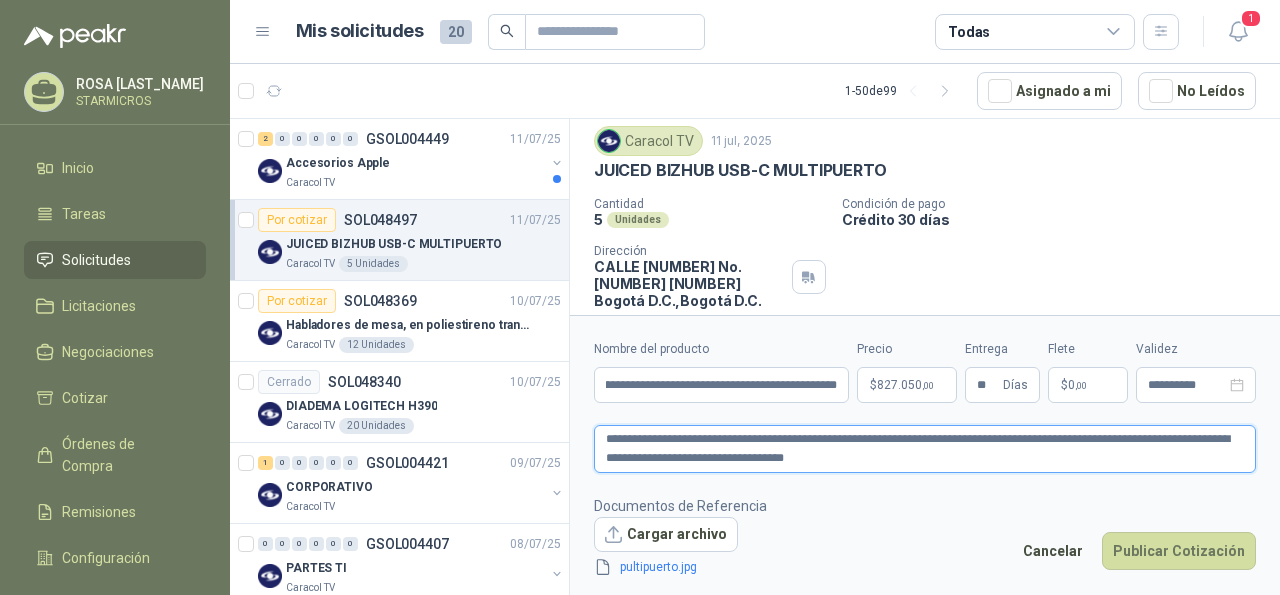 click on "**********" at bounding box center (925, 448) 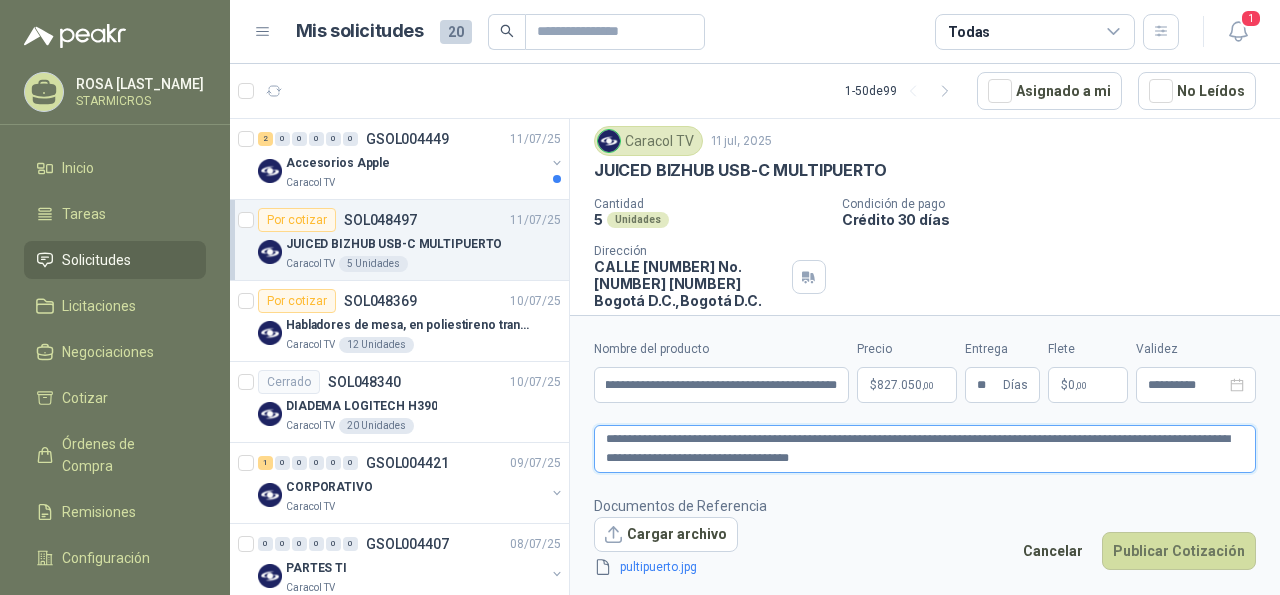 type 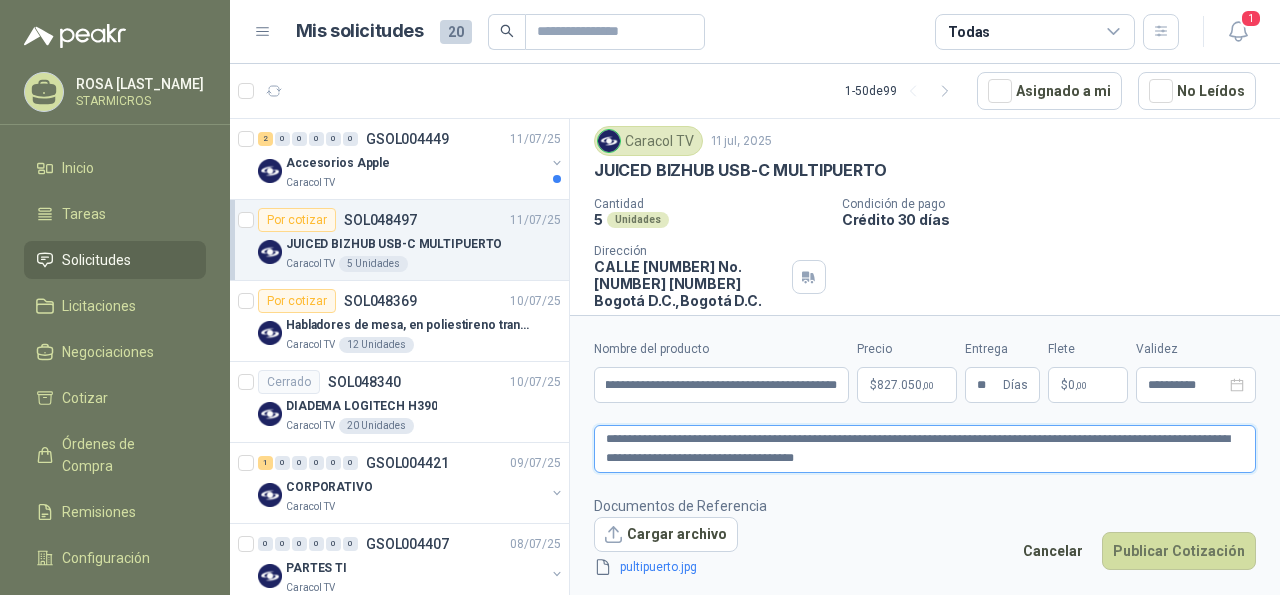 type 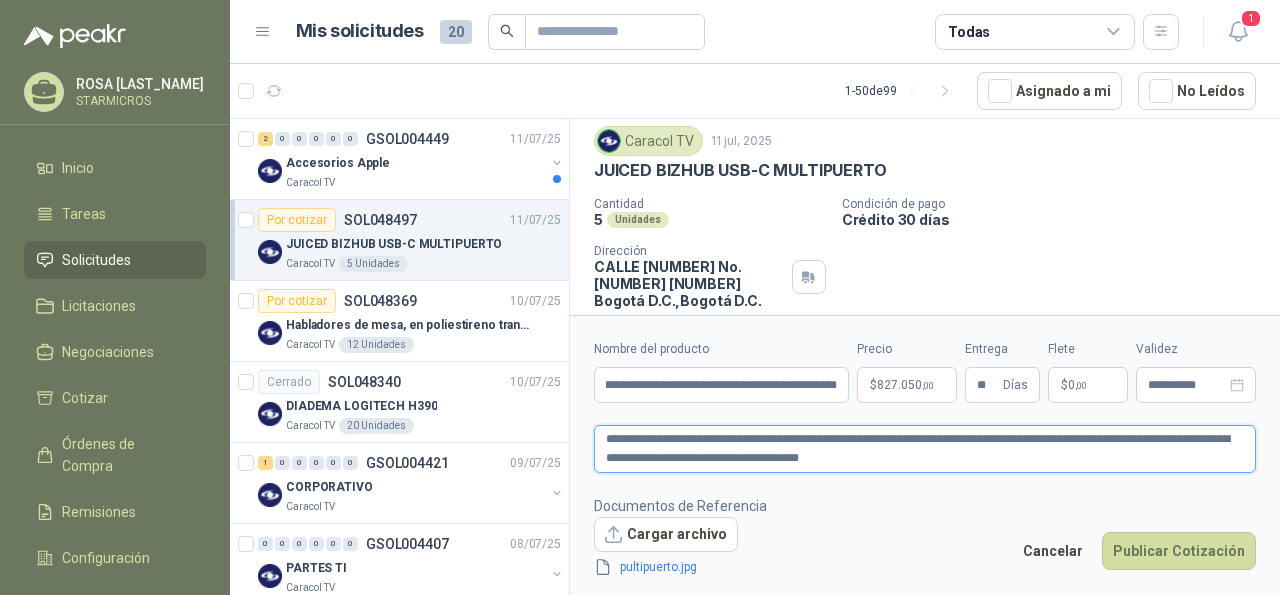 type 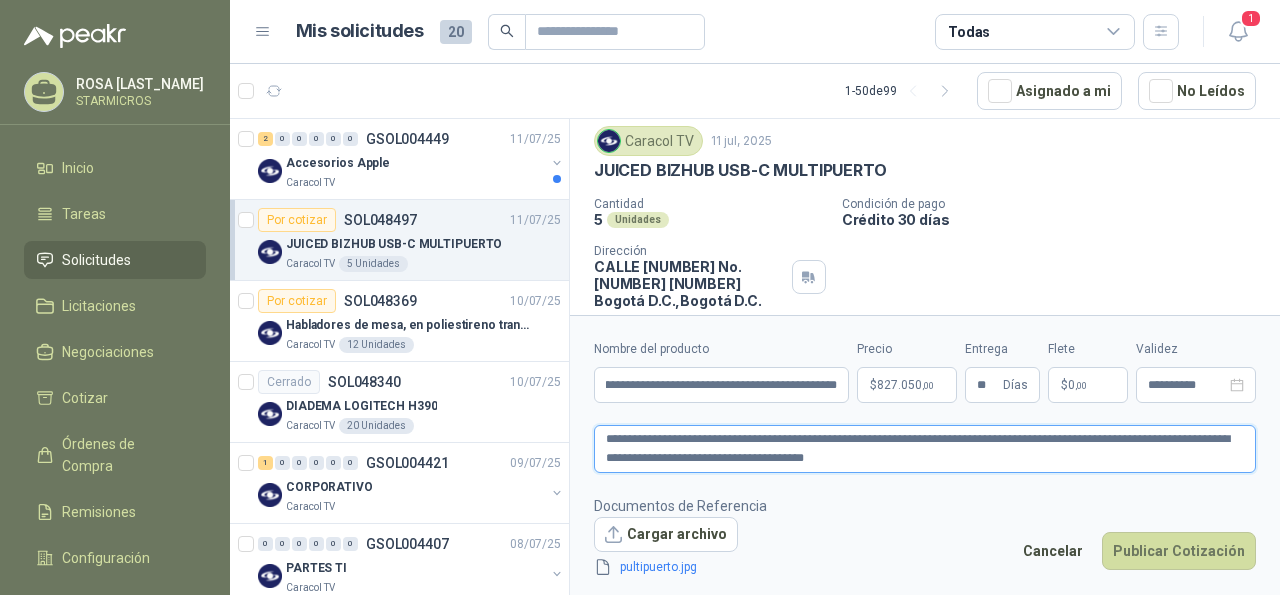 type 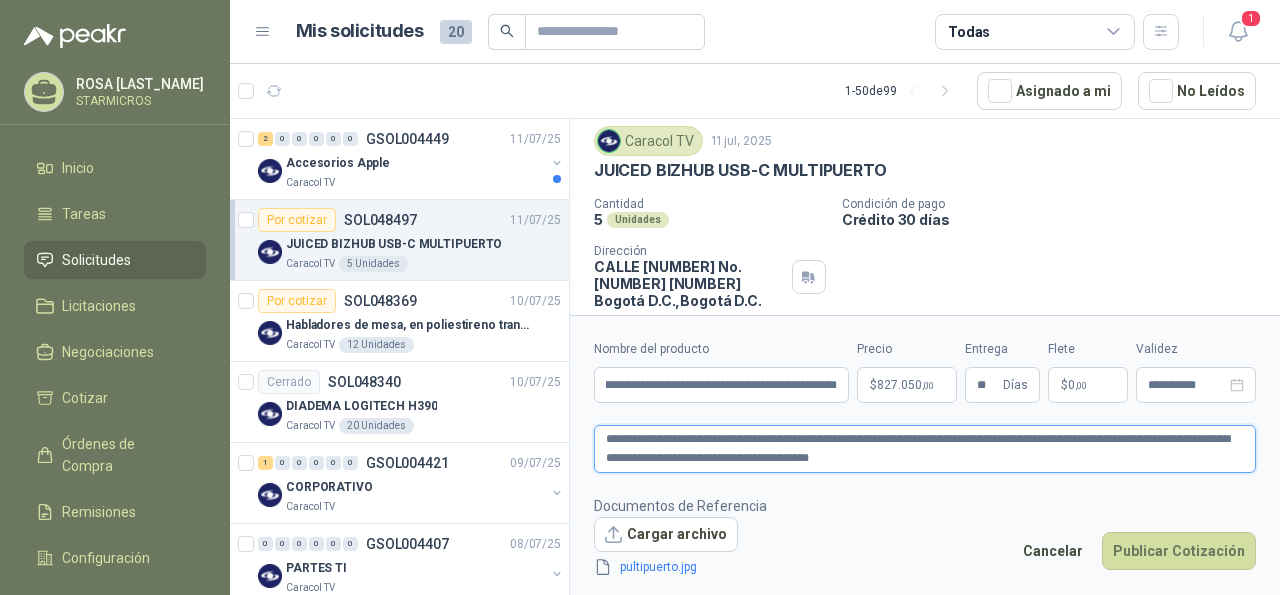 type 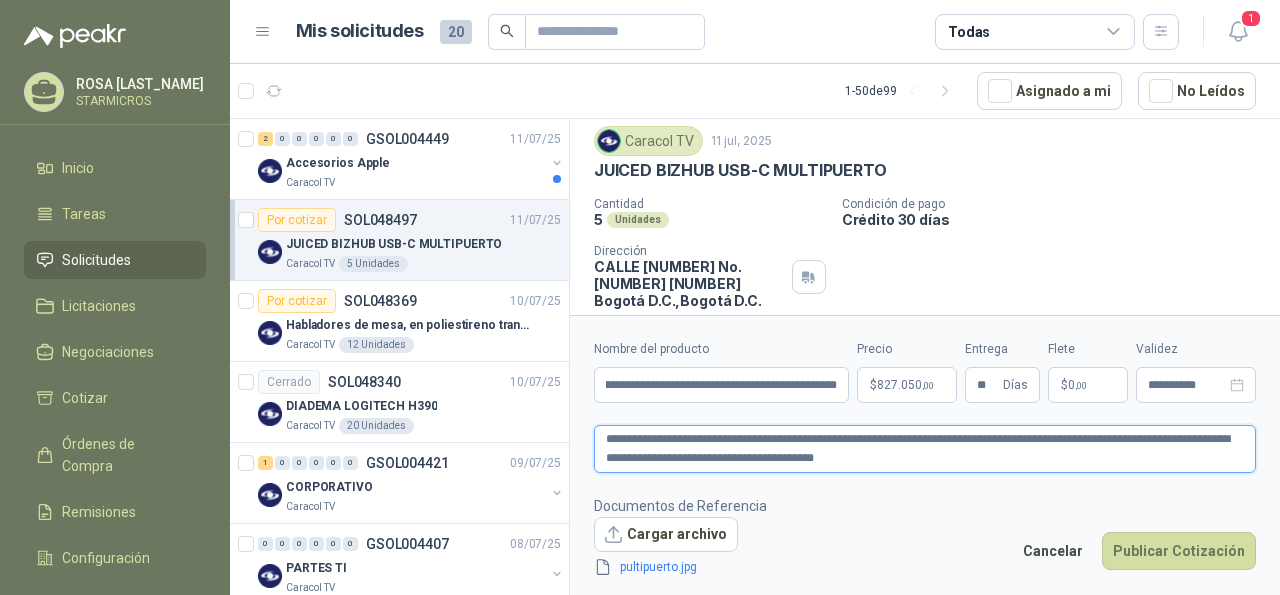 type 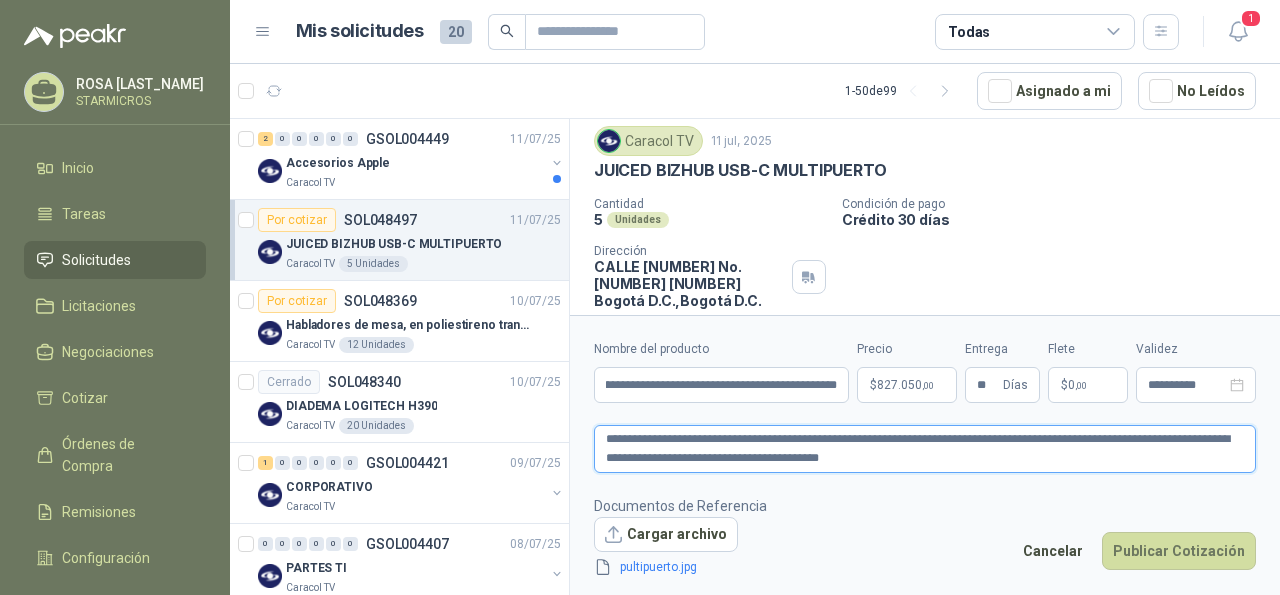type 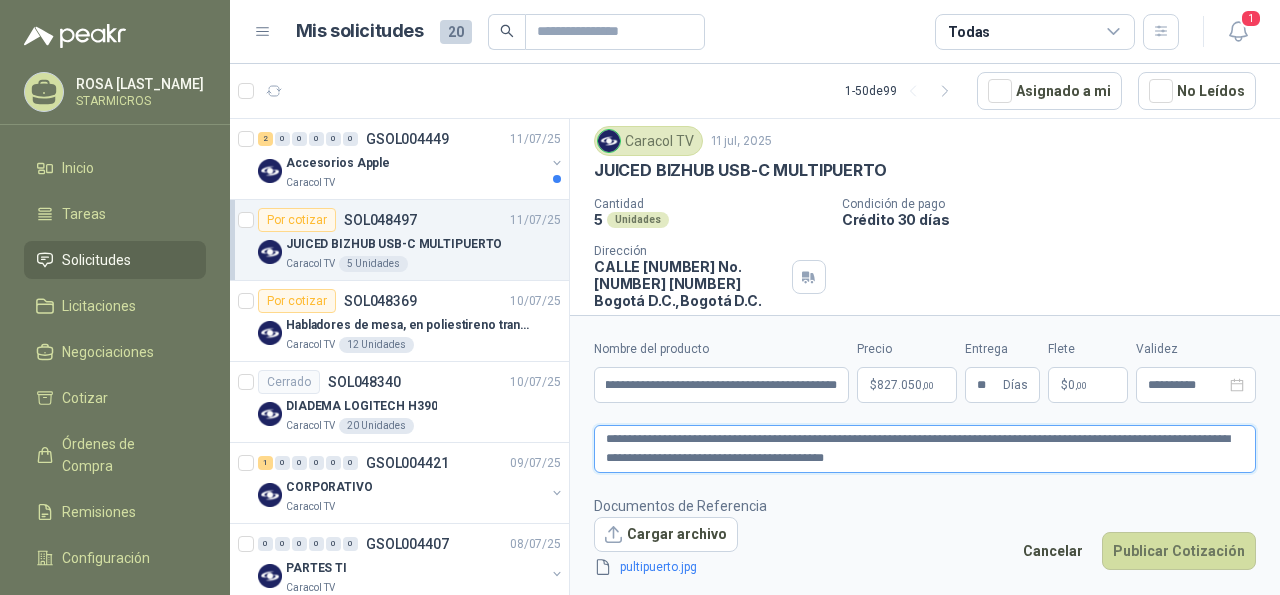 type 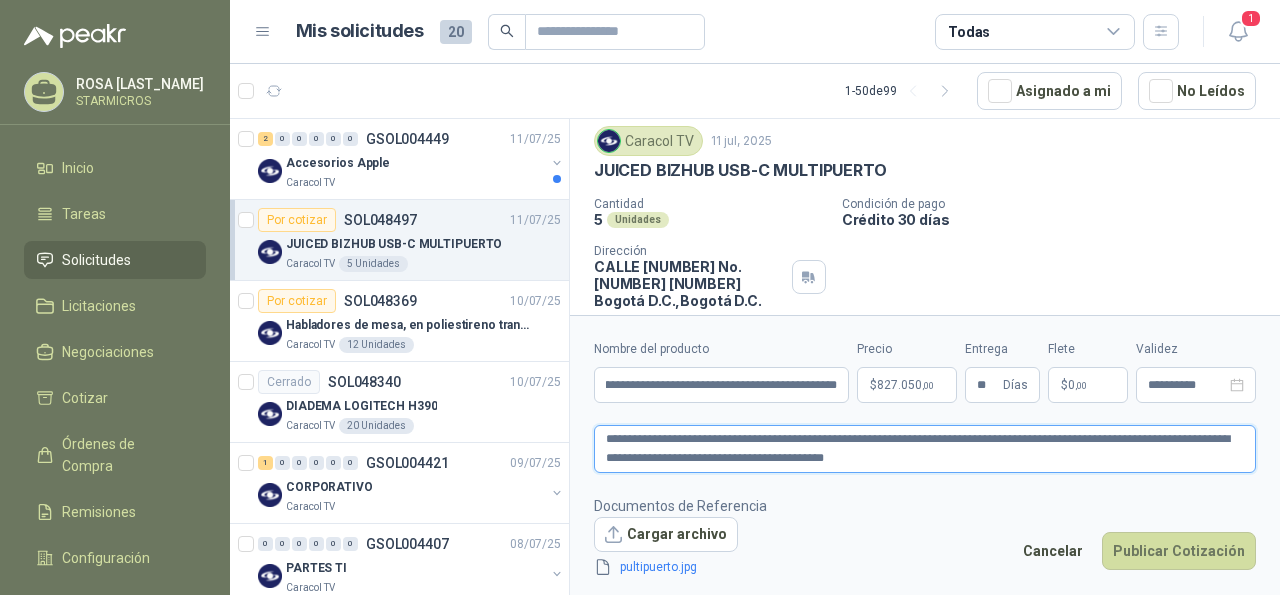 type on "**********" 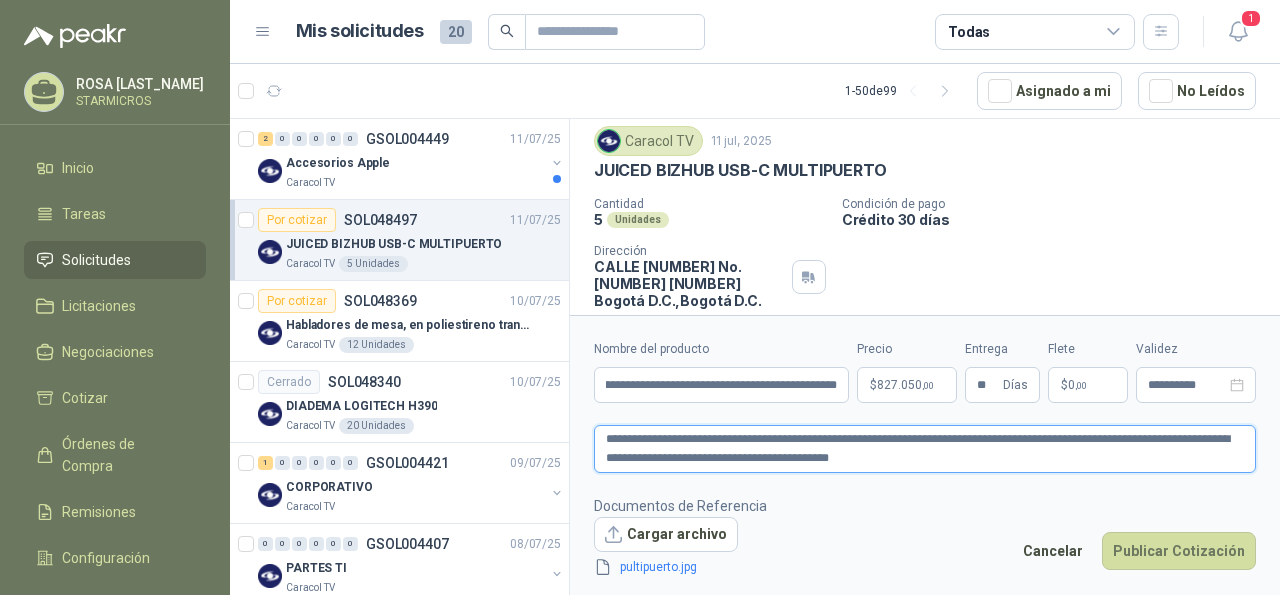 type 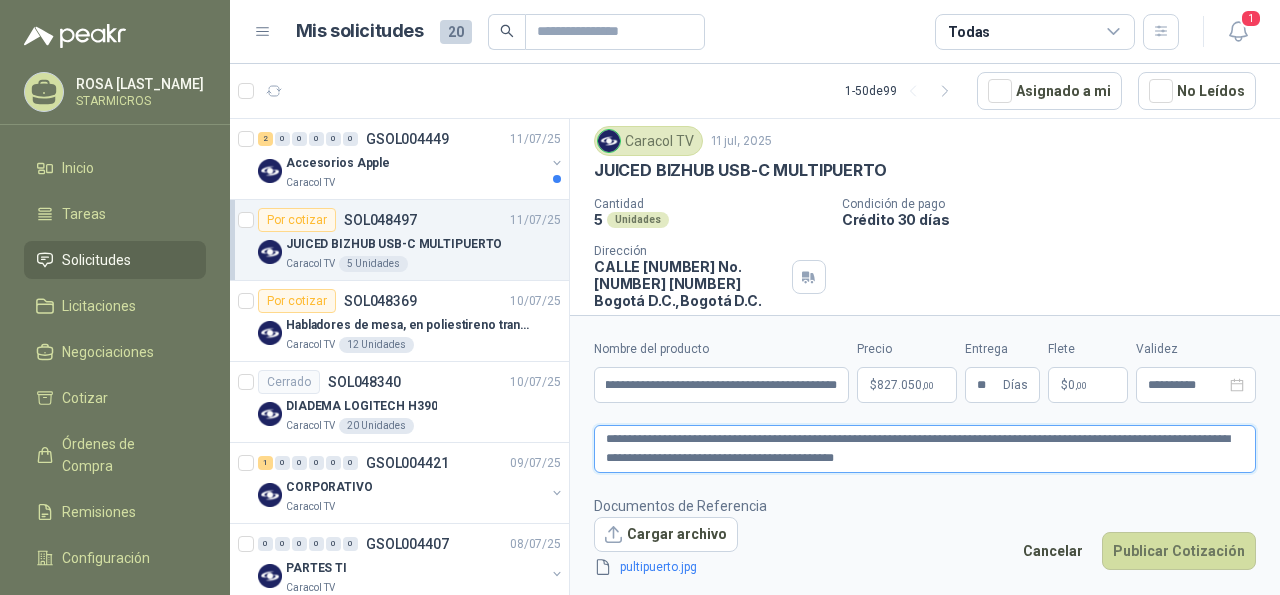 type 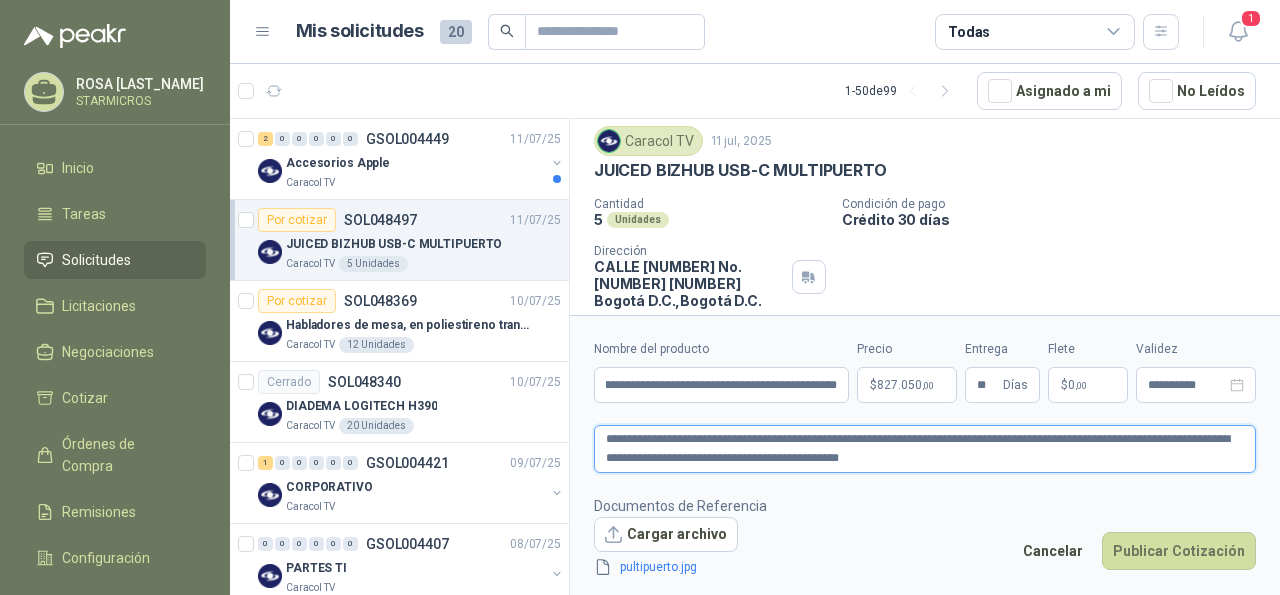 type 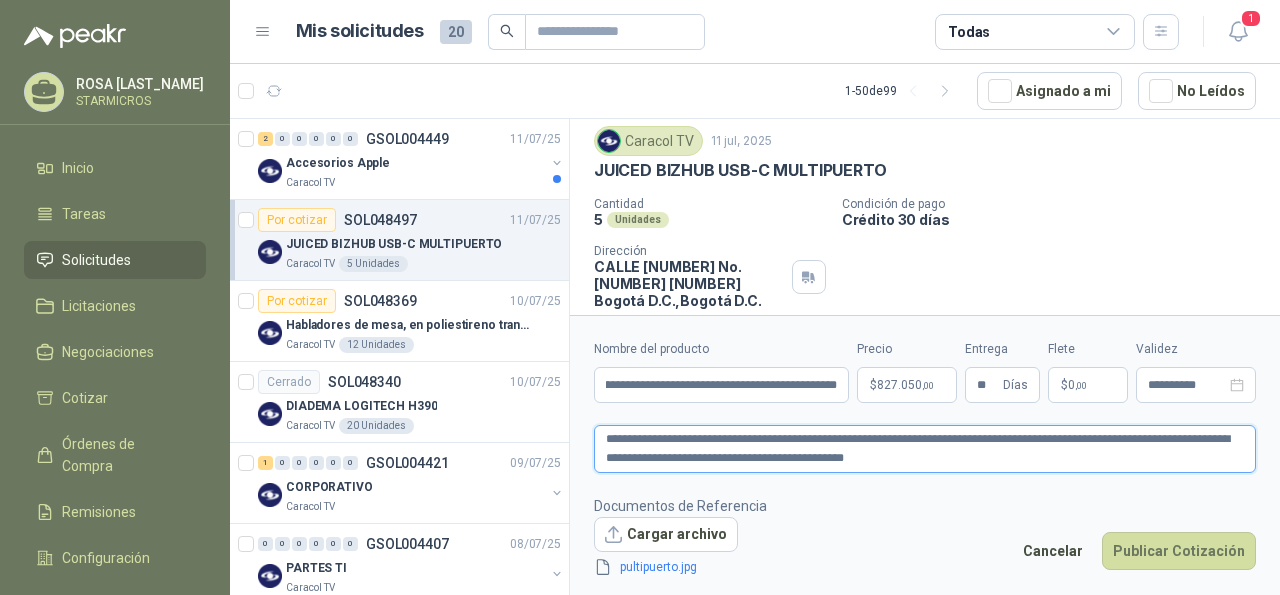 type 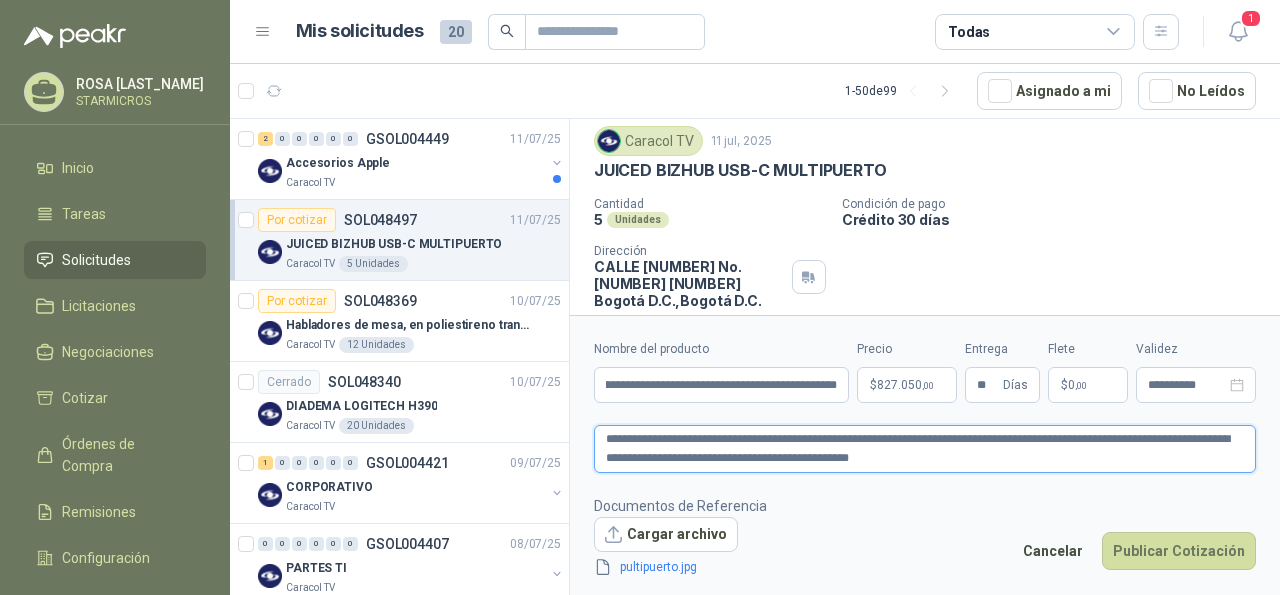 type on "**********" 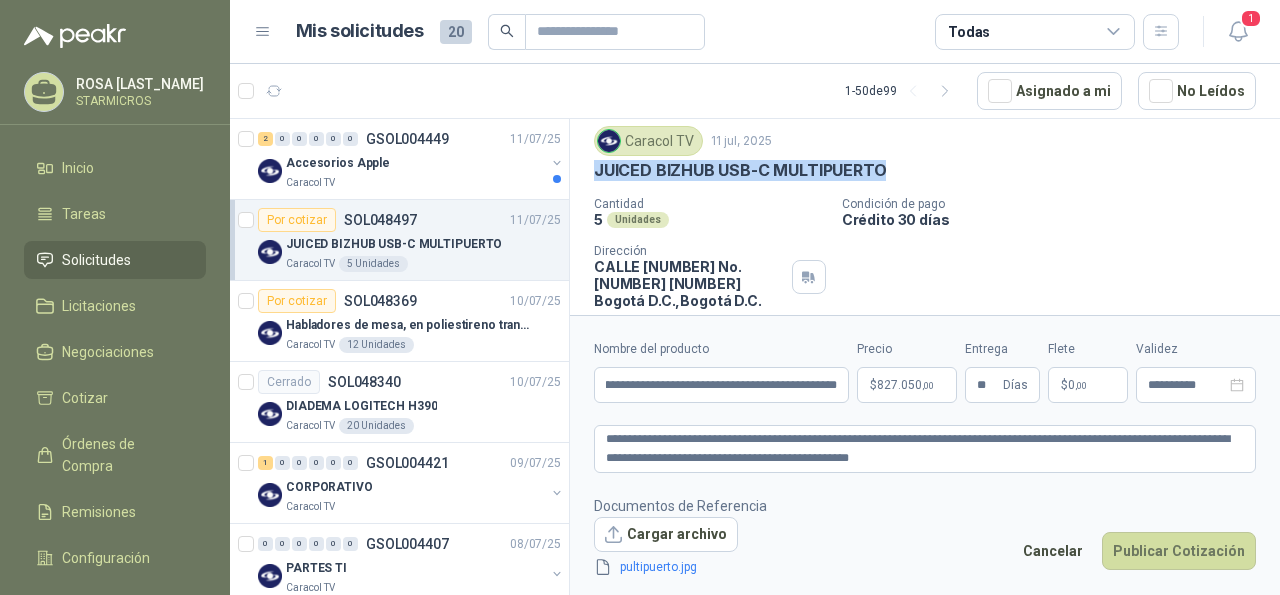 drag, startPoint x: 598, startPoint y: 171, endPoint x: 898, endPoint y: 173, distance: 300.00665 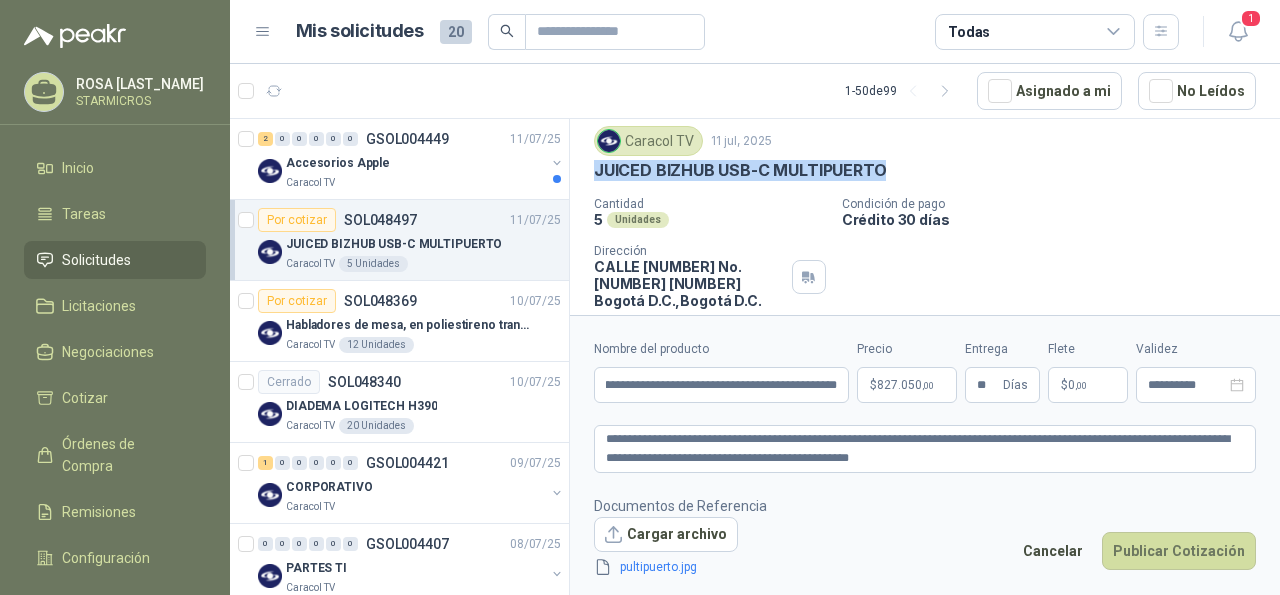 click on "JUICED BIZHUB USB-C MULTIPUERTO" at bounding box center (925, 170) 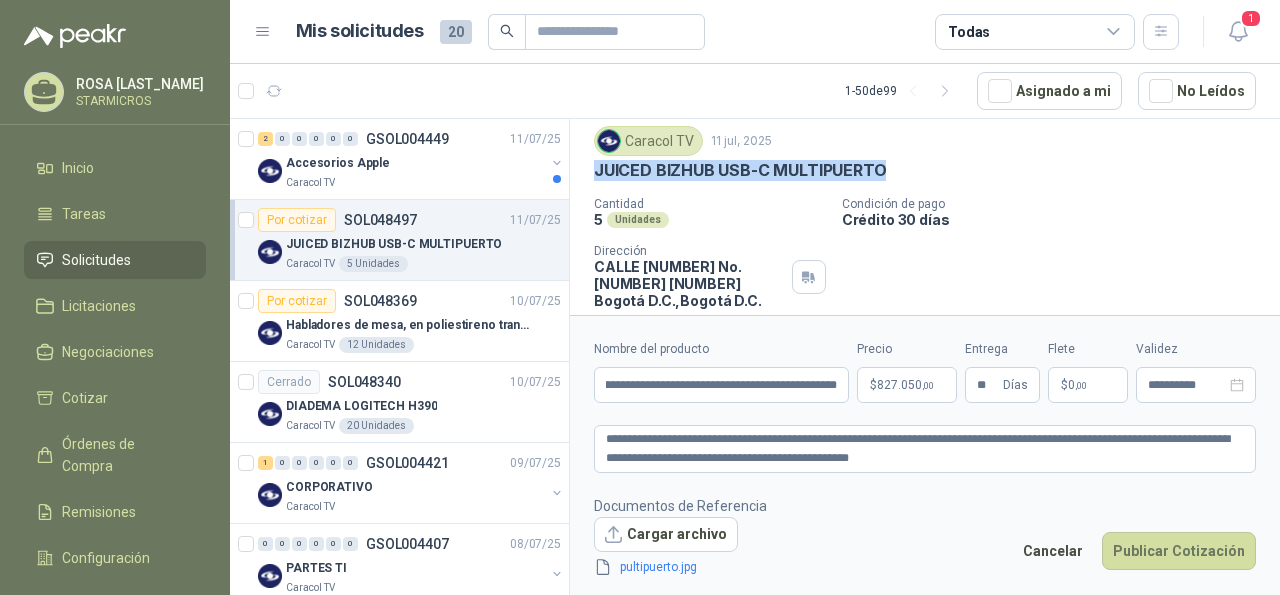 copy on "JUICED BIZHUB USB-C MULTIPUERTO" 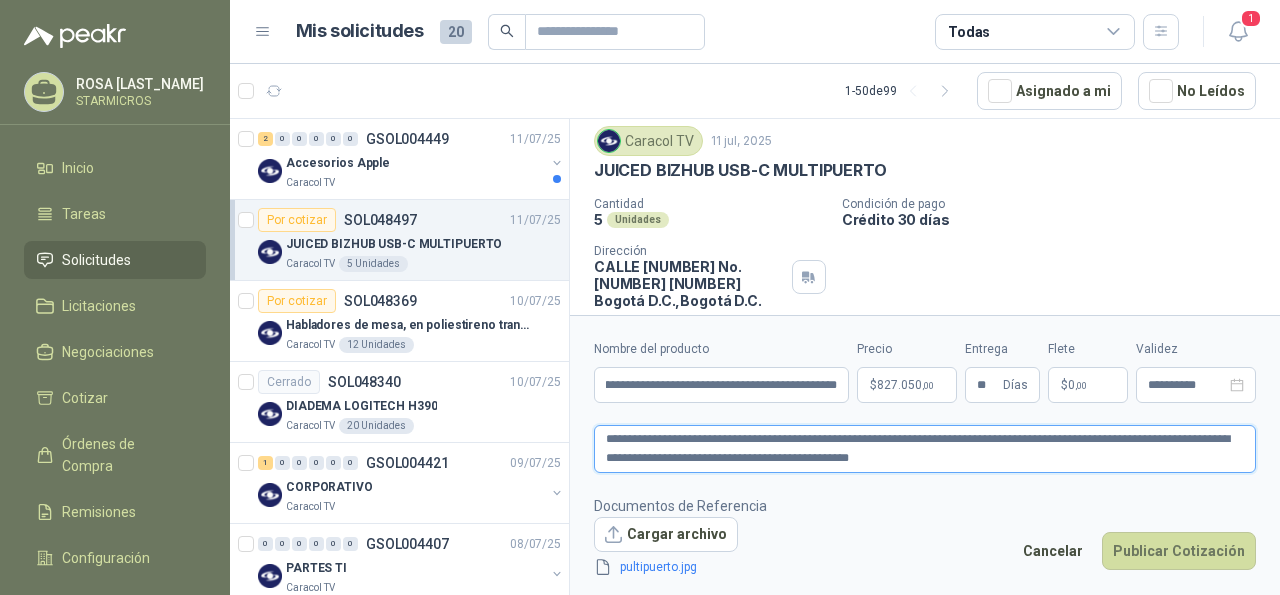 click on "**********" at bounding box center (925, 448) 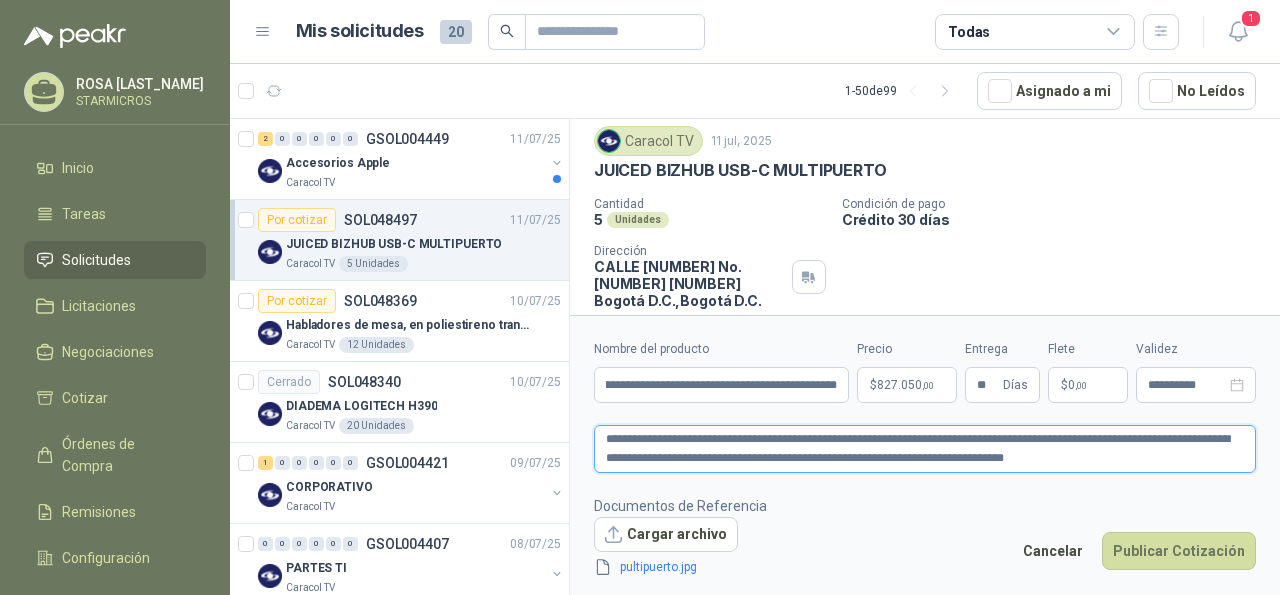 type 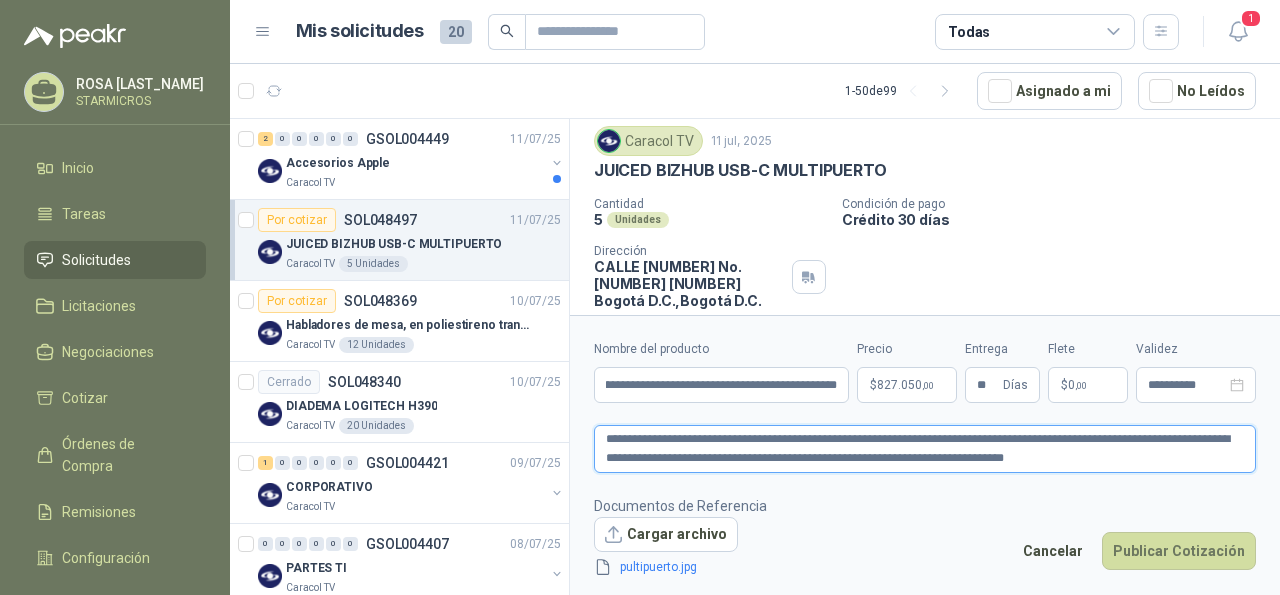 type on "**********" 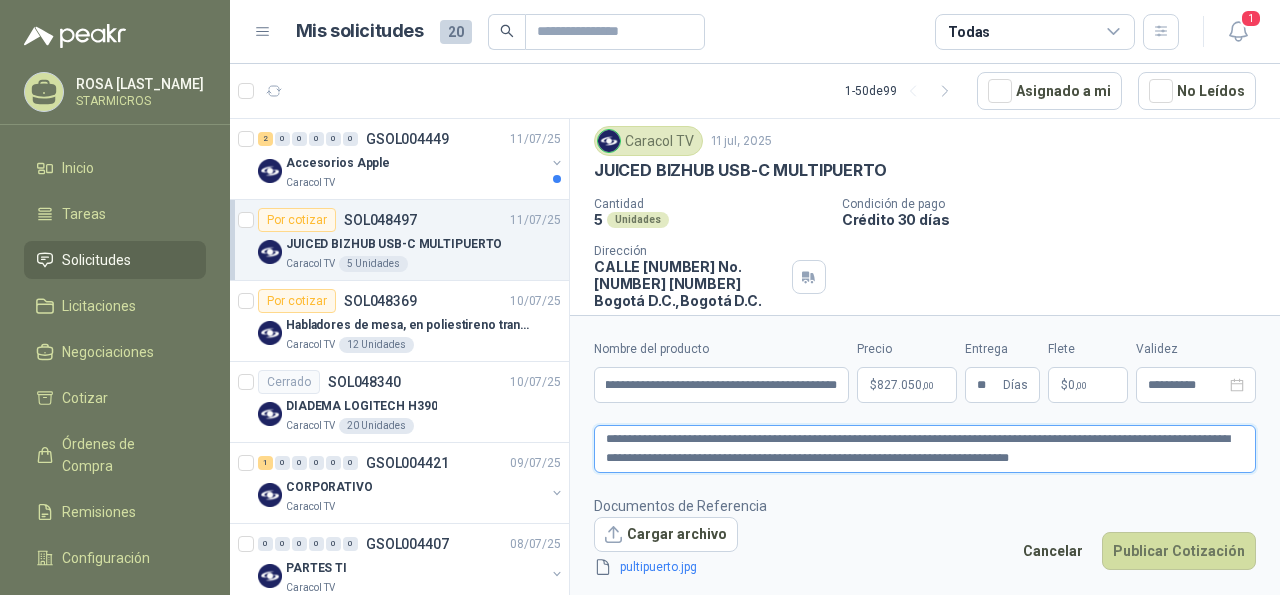 type 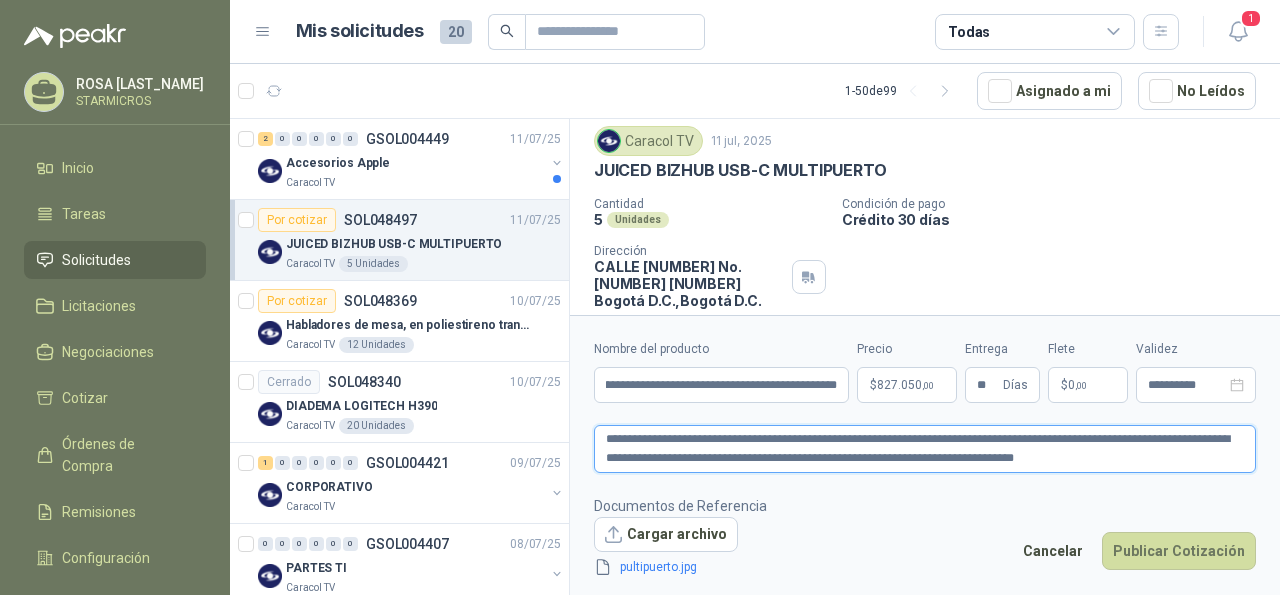 type 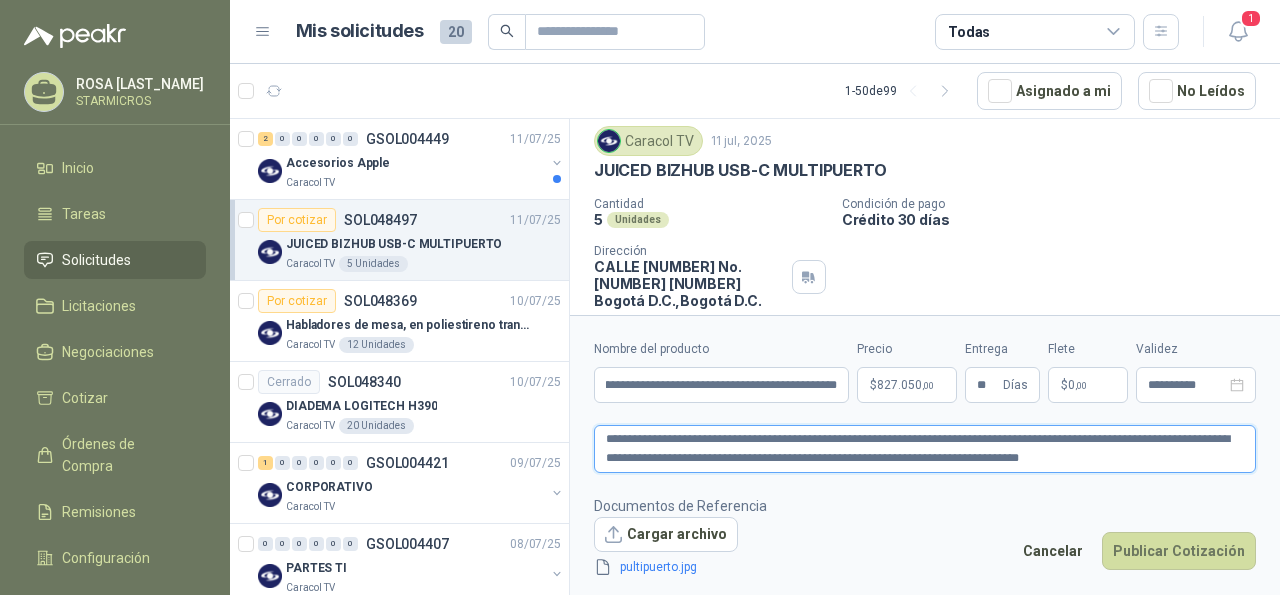 type 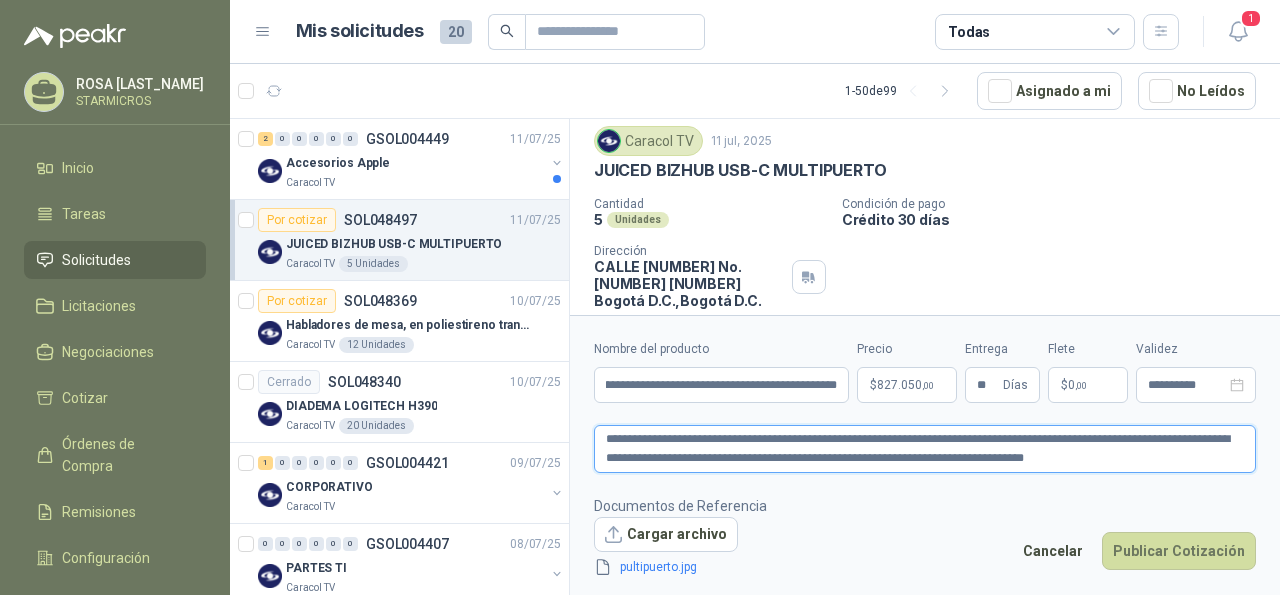 type 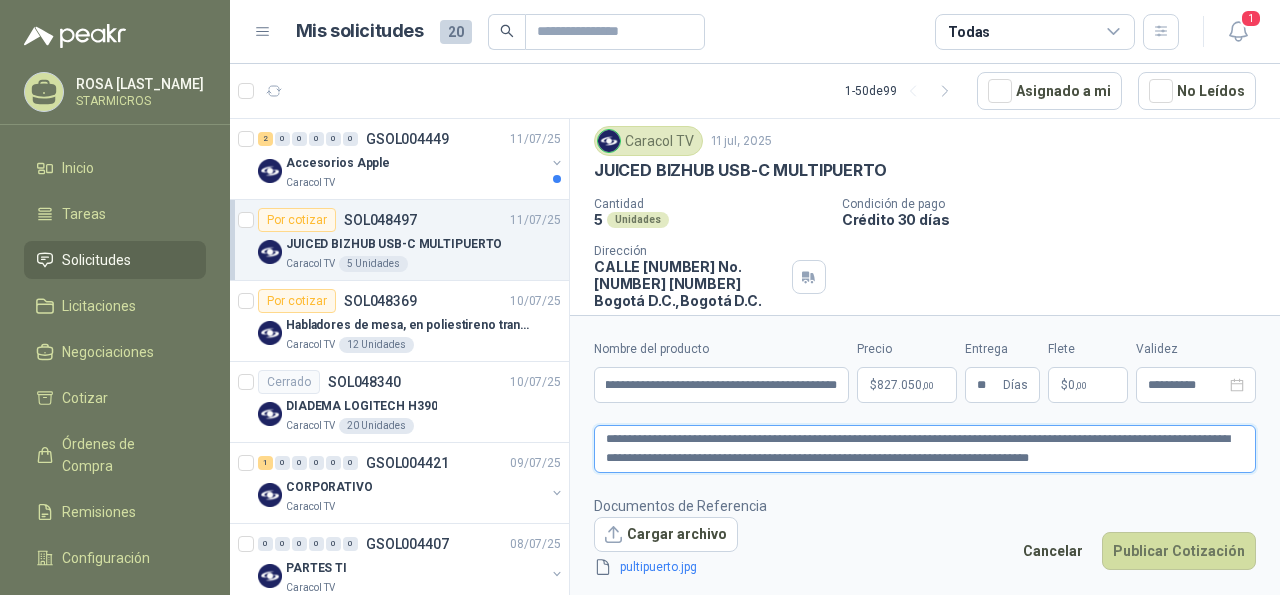type 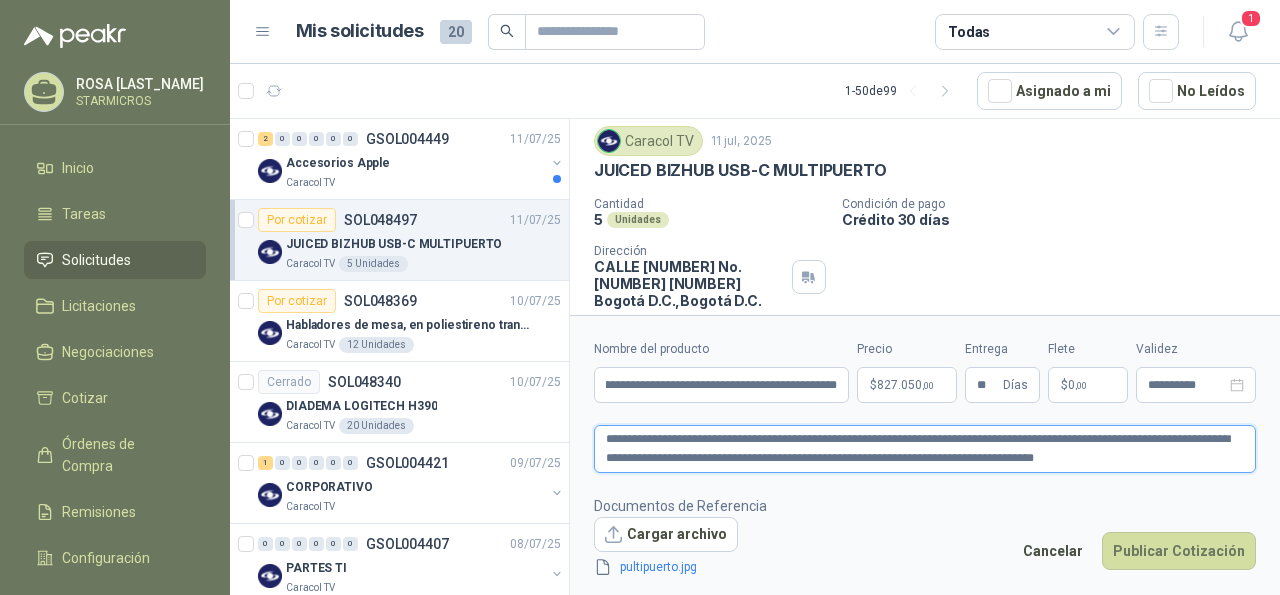 type 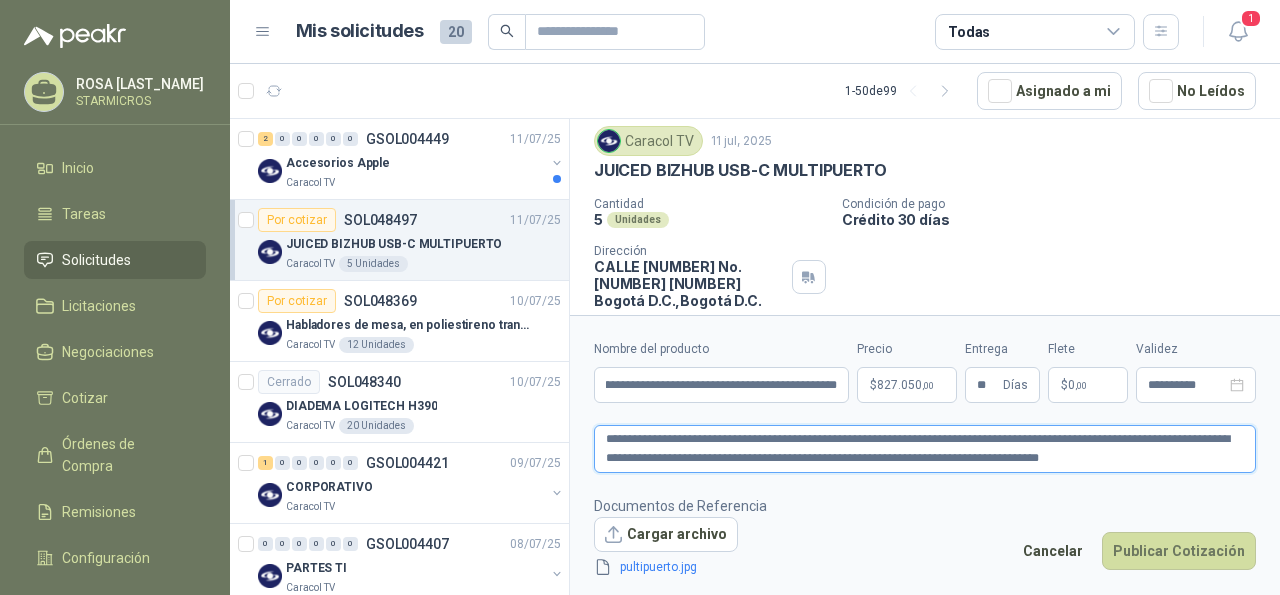 type 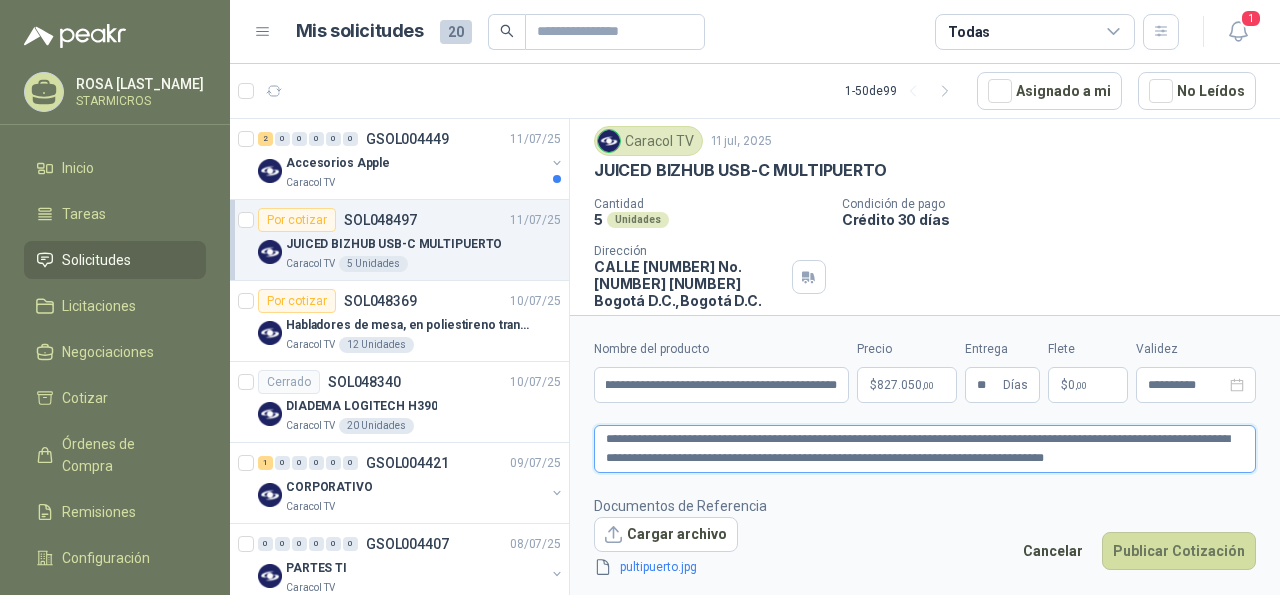 type 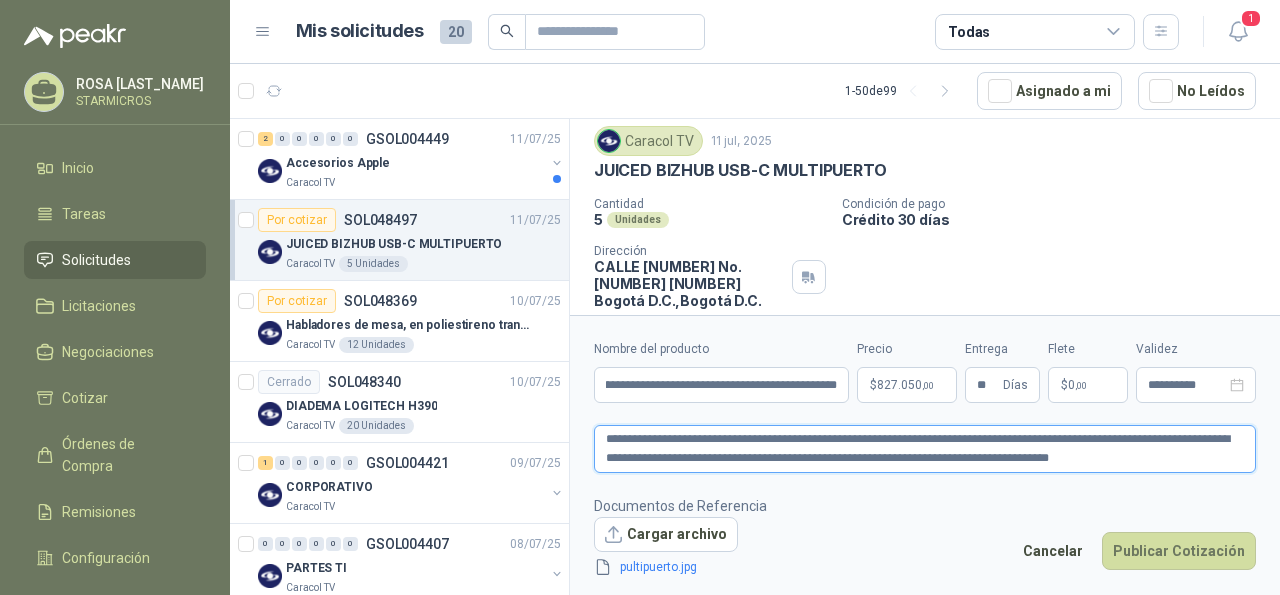 type 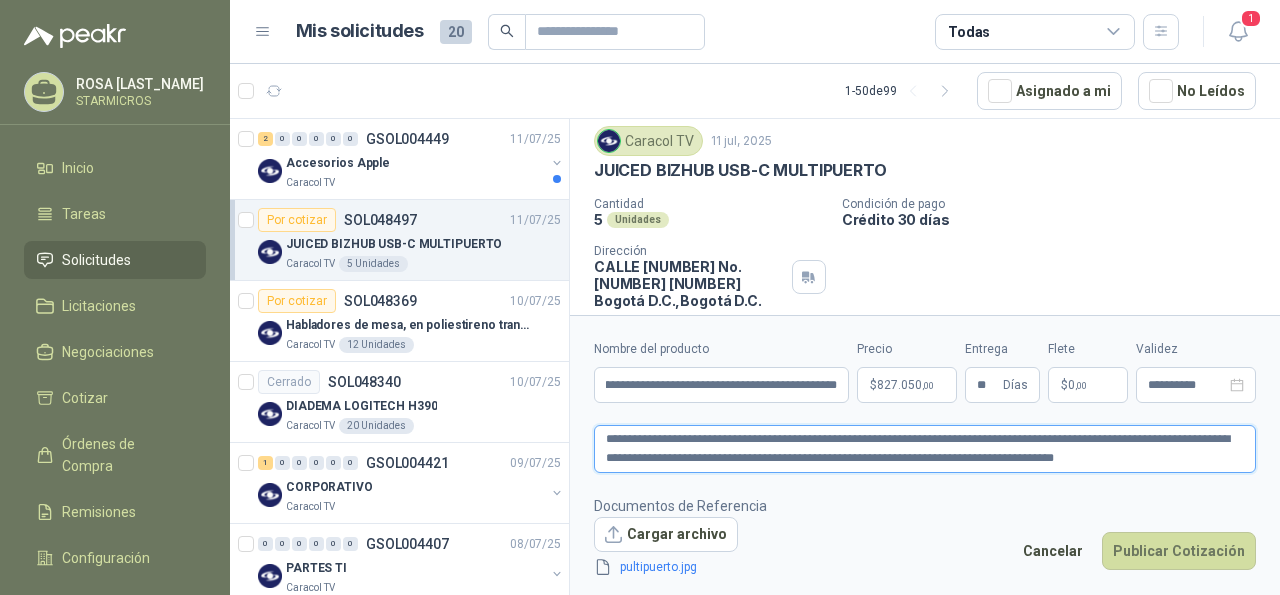 type 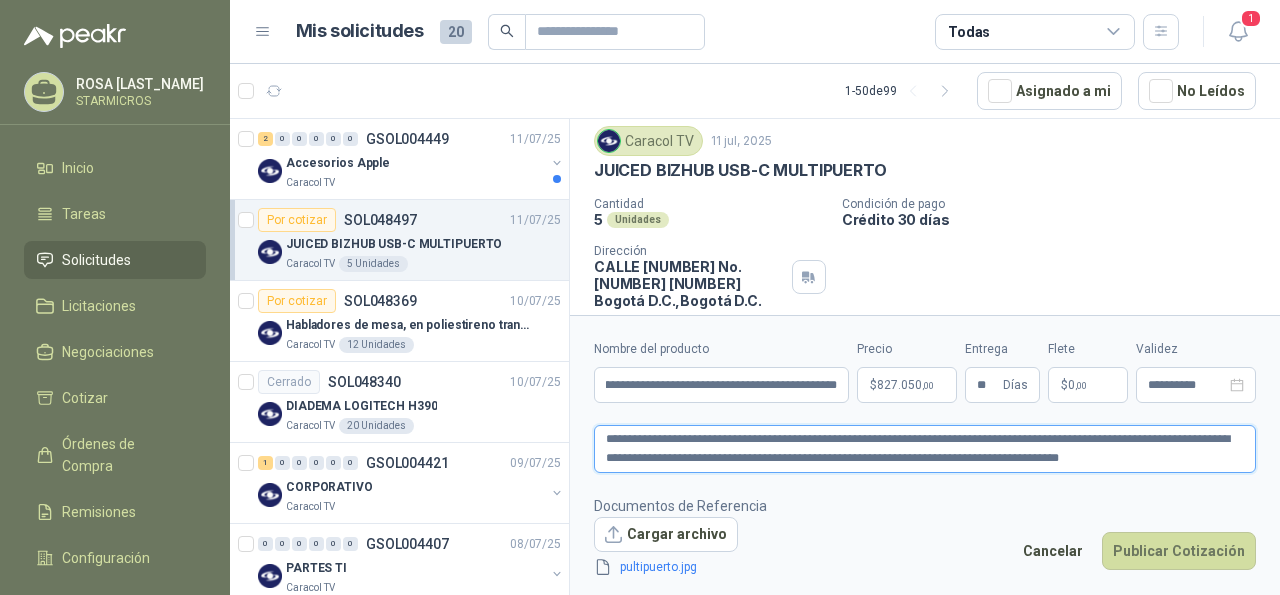 type 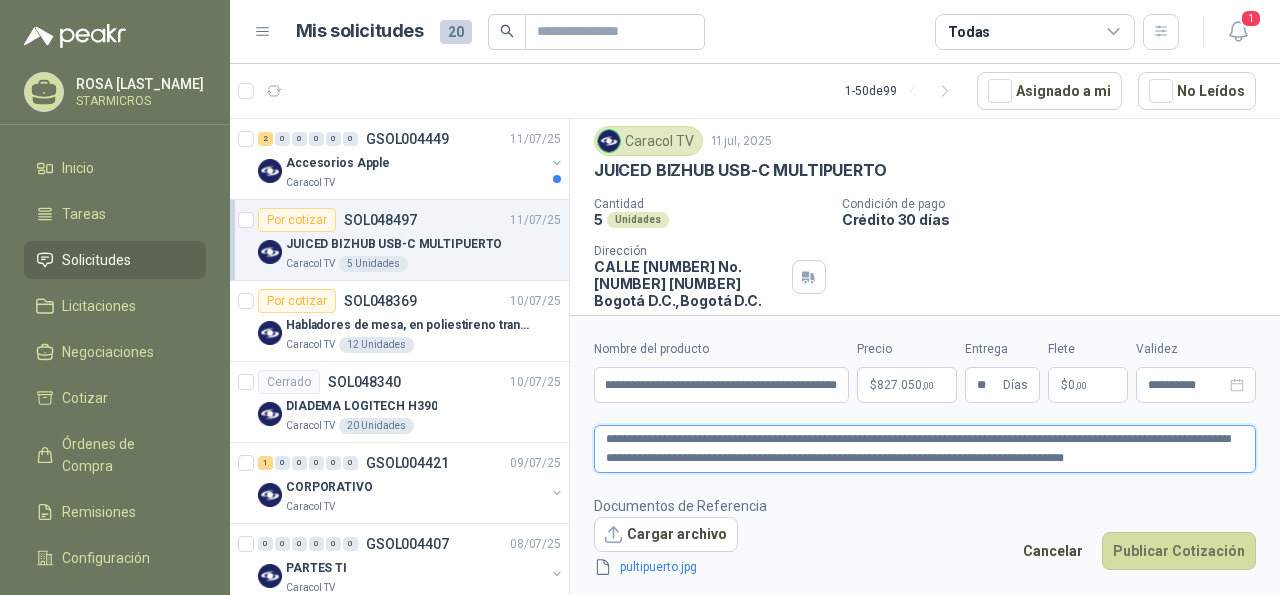 type 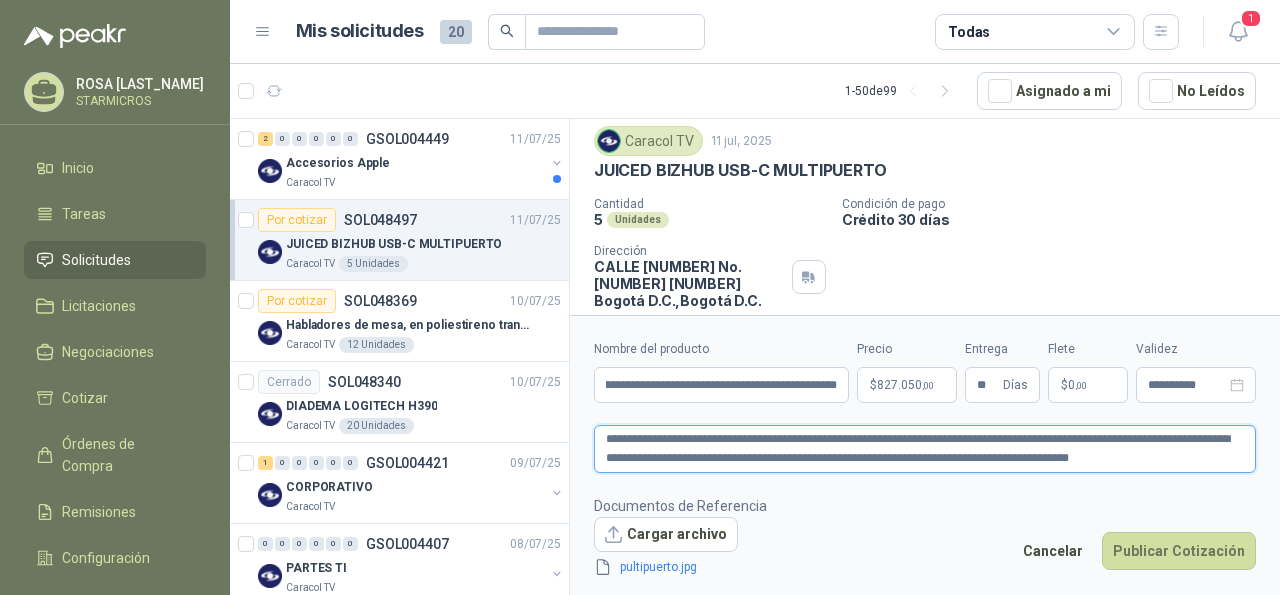 type 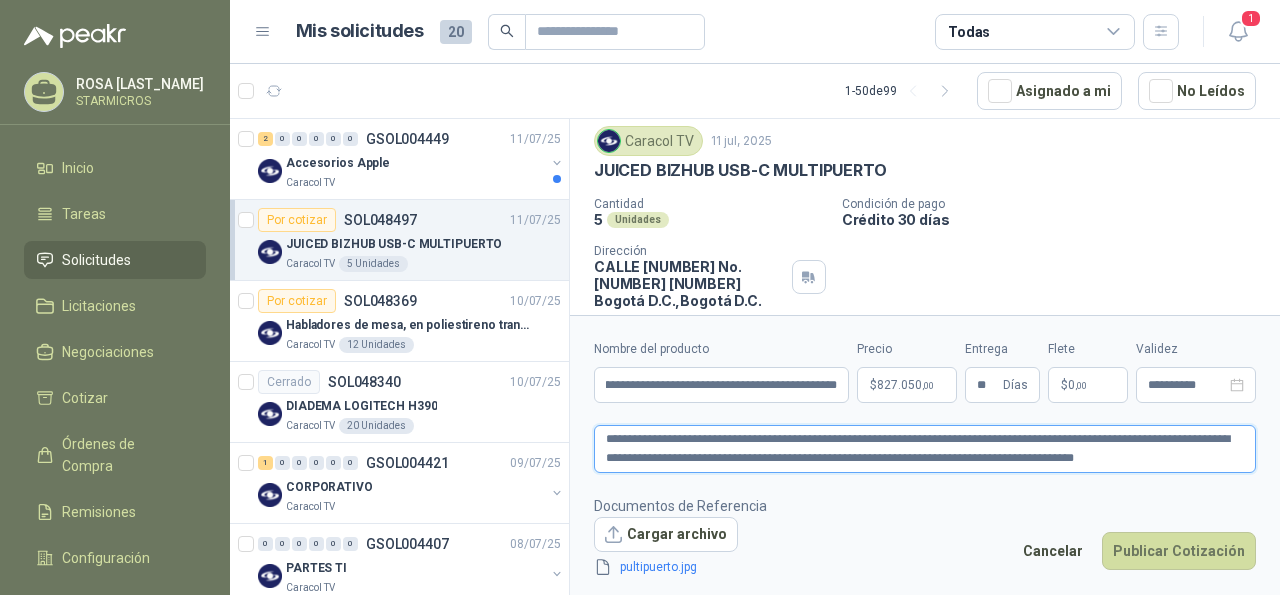 type 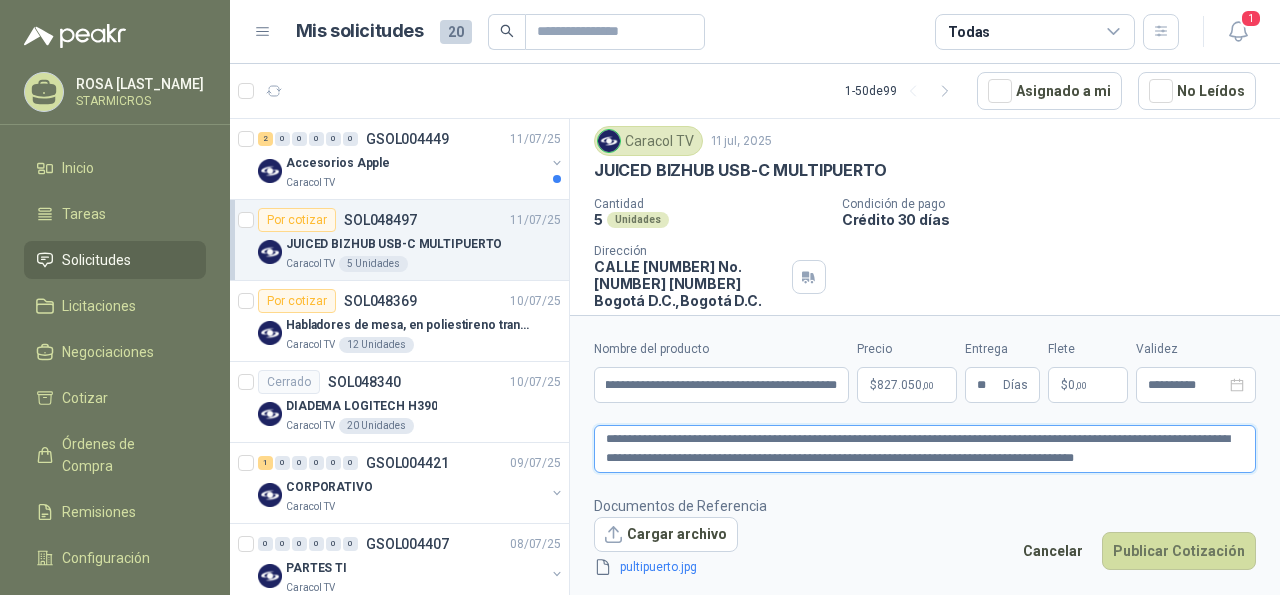 type on "**********" 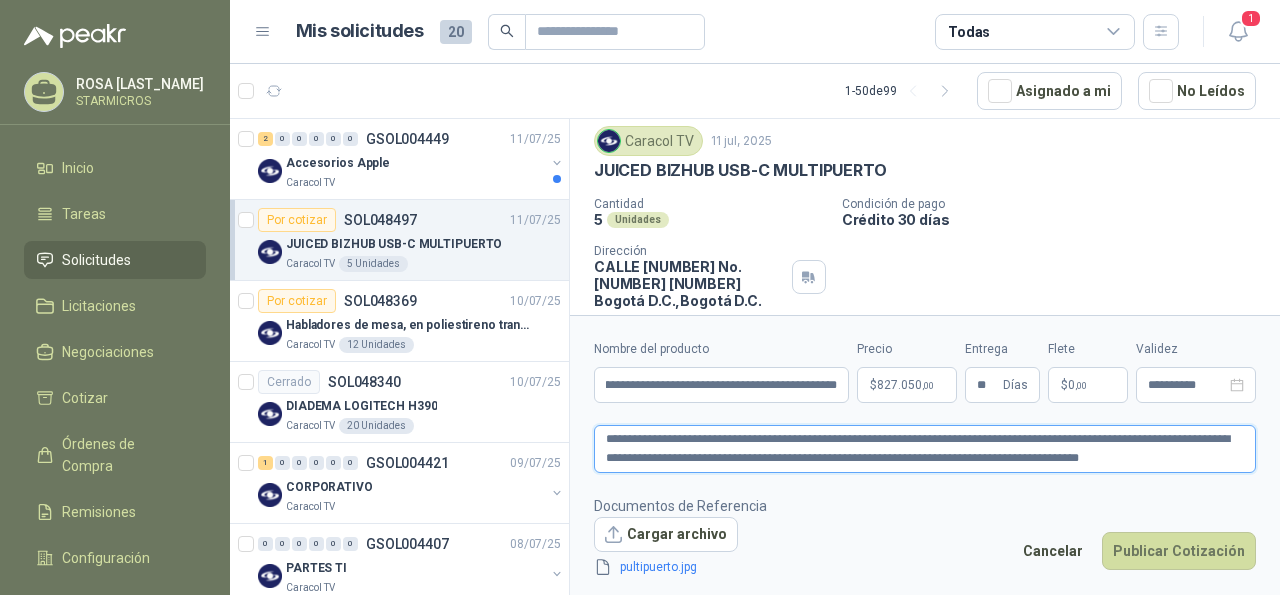 type 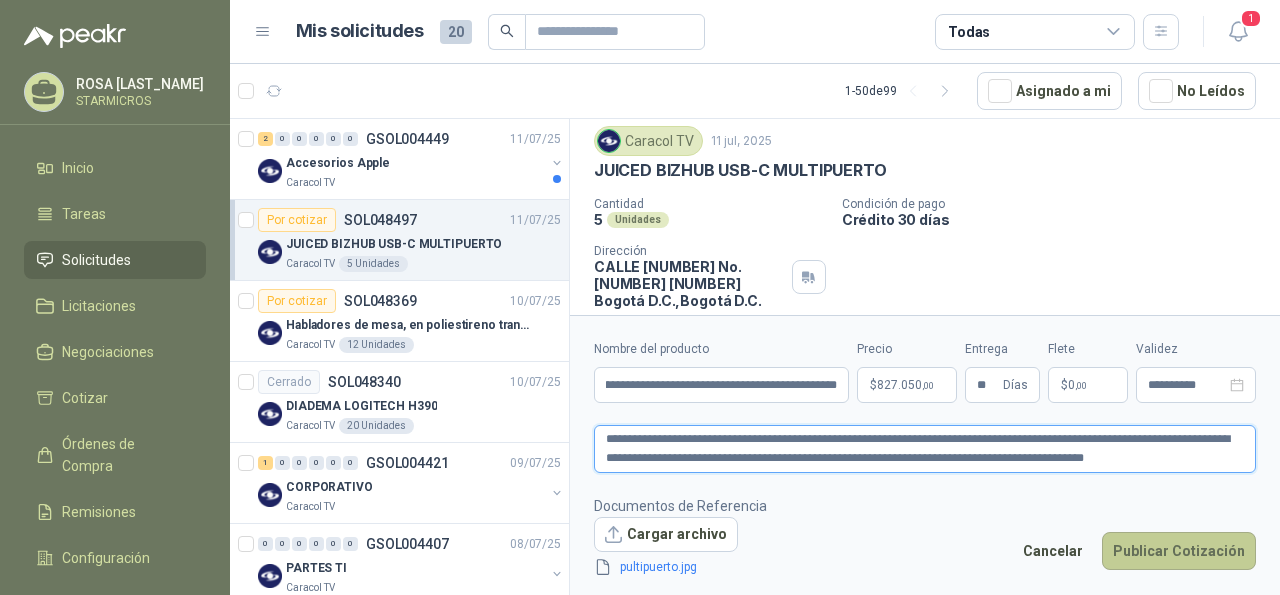 type on "**********" 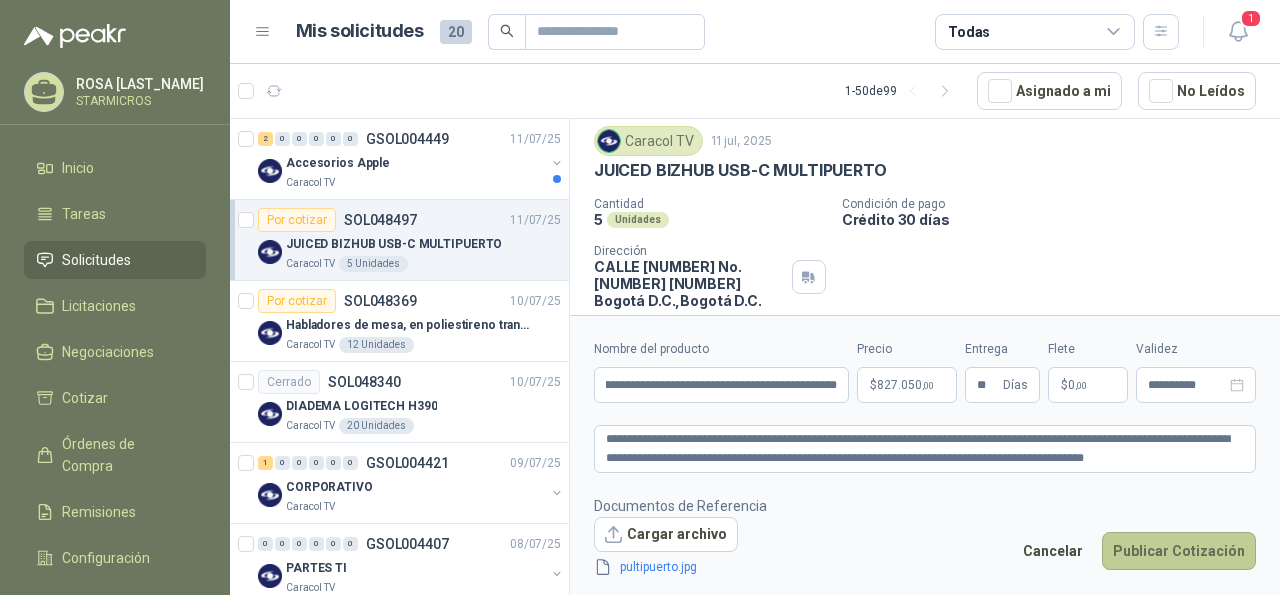 click on "Publicar Cotización" at bounding box center (1179, 551) 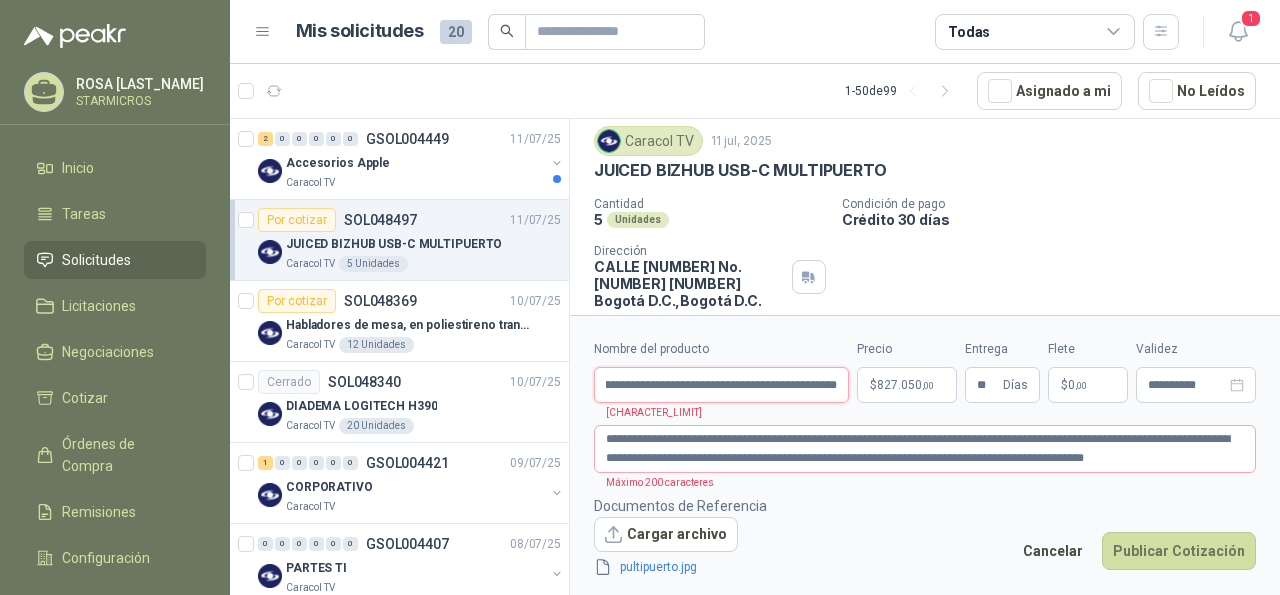 click on "**********" at bounding box center [721, 385] 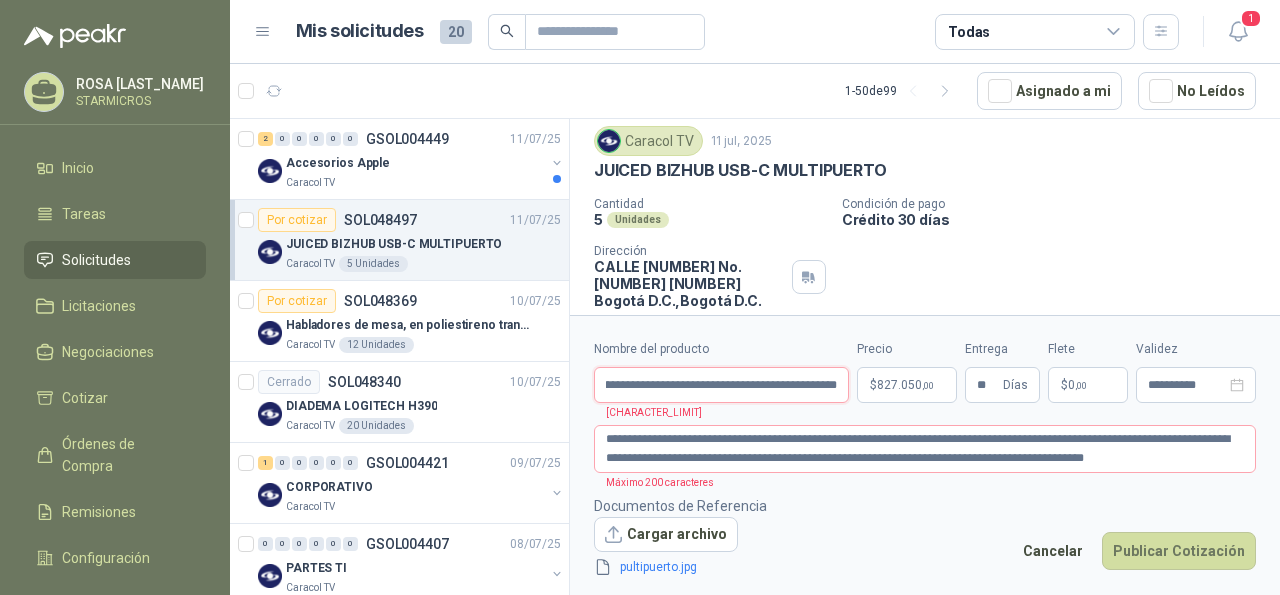 scroll, scrollTop: 0, scrollLeft: 371, axis: horizontal 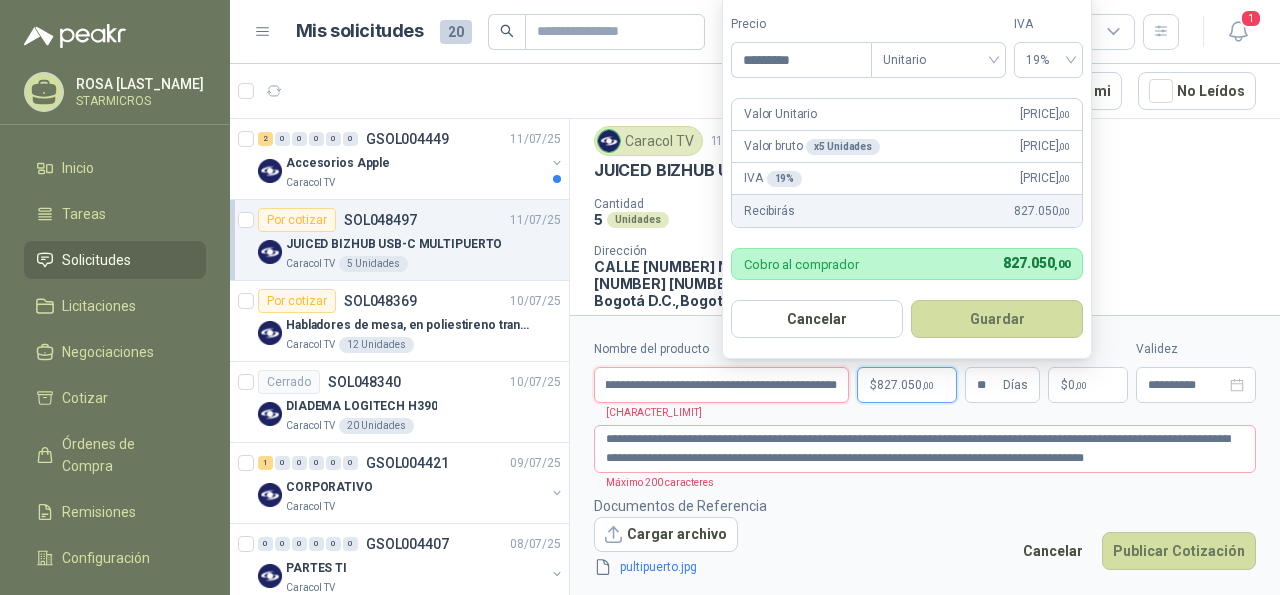 click on "**********" at bounding box center (721, 385) 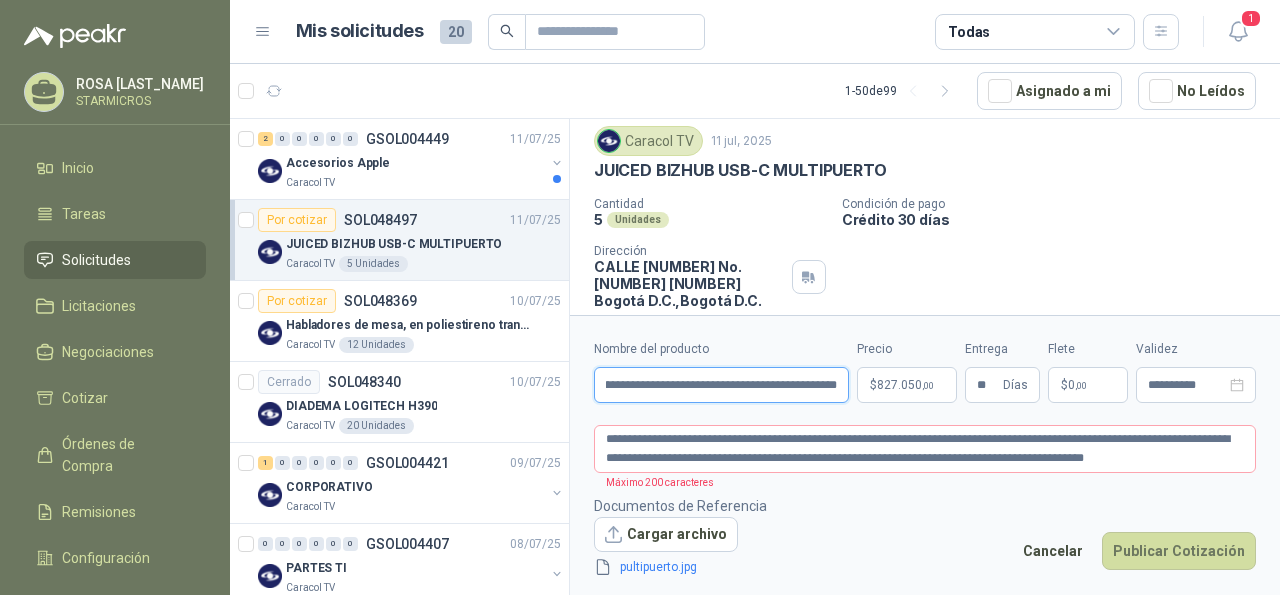 scroll, scrollTop: 0, scrollLeft: 118, axis: horizontal 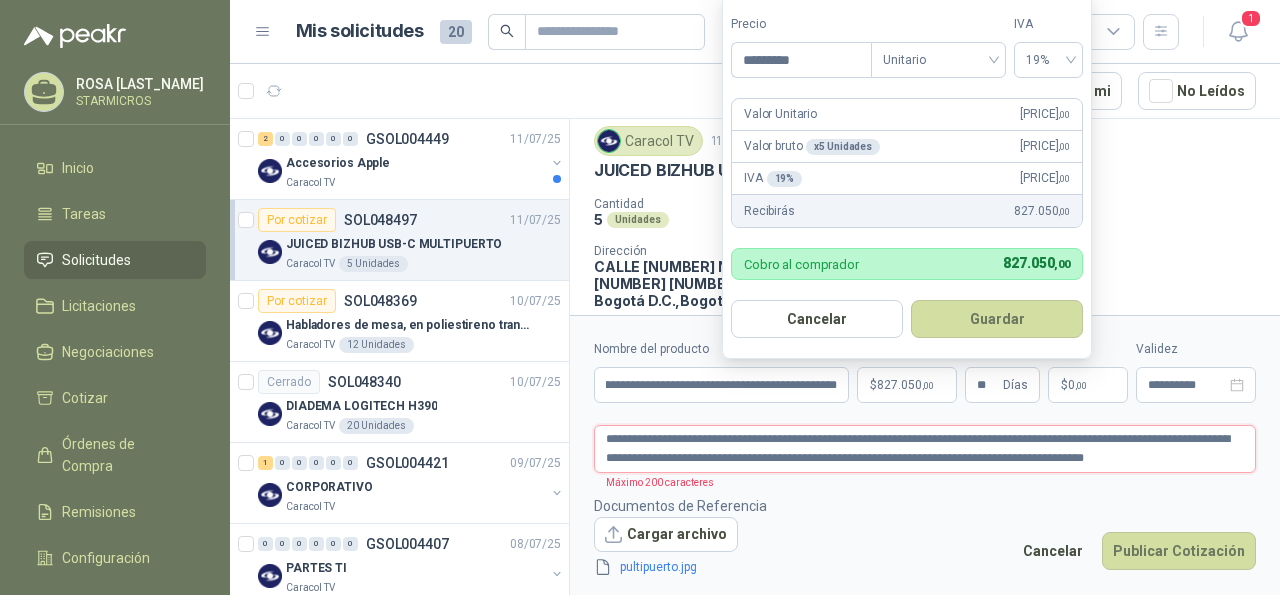 click on "**********" at bounding box center (925, 448) 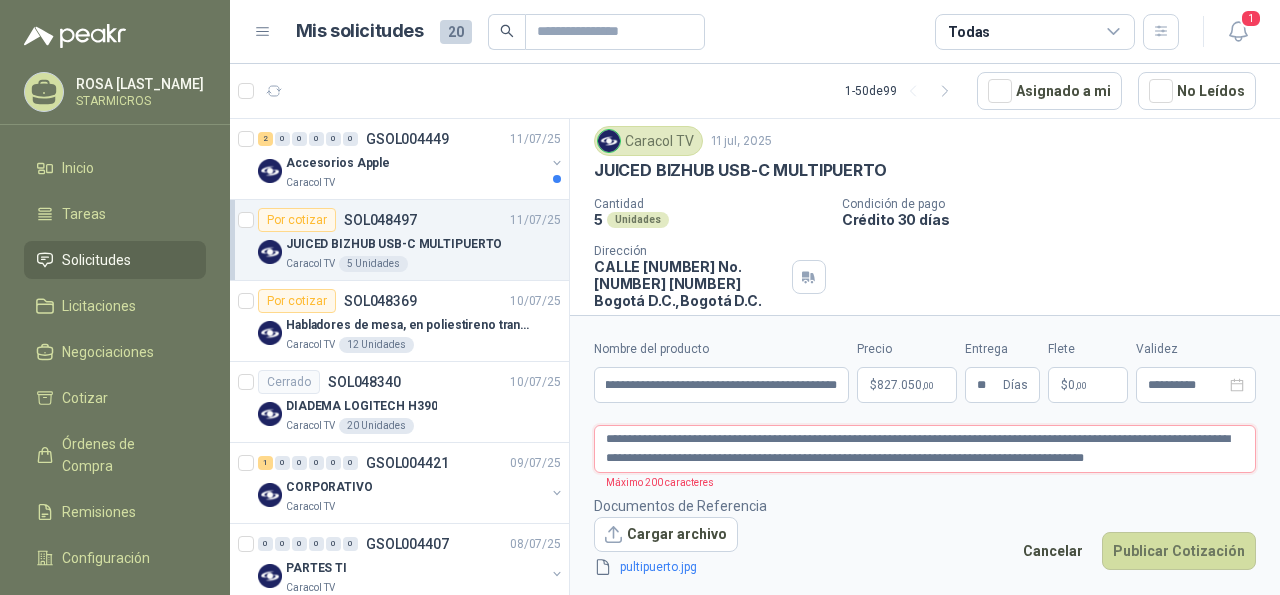 drag, startPoint x: 889, startPoint y: 461, endPoint x: 958, endPoint y: 444, distance: 71.063354 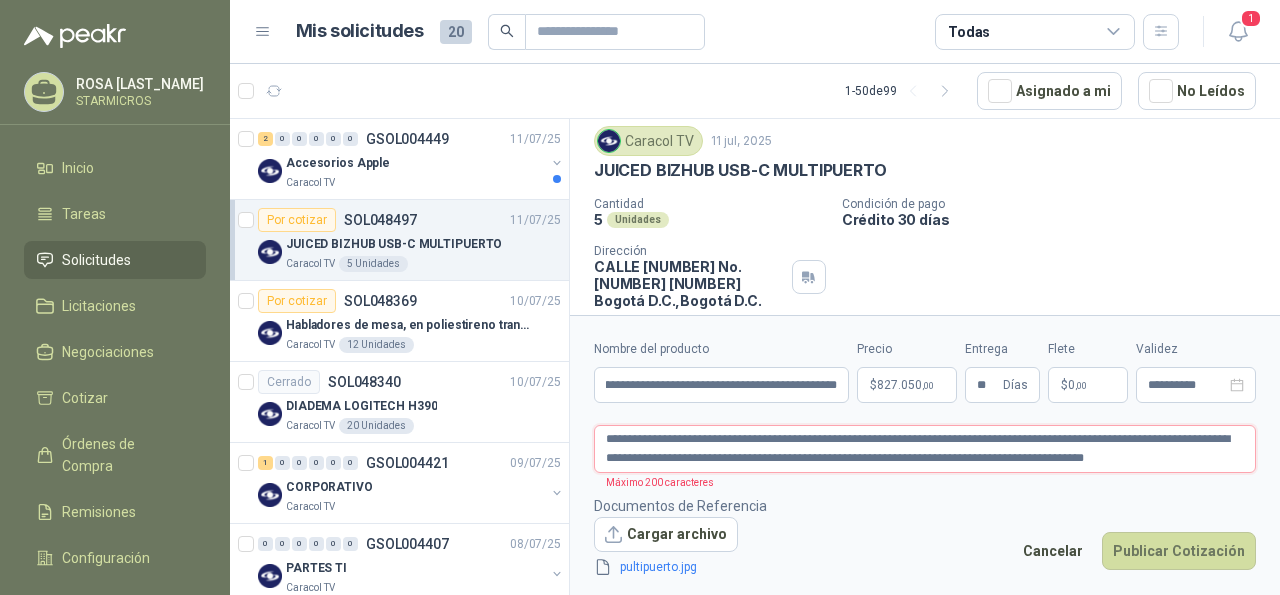click on "**********" at bounding box center (925, 448) 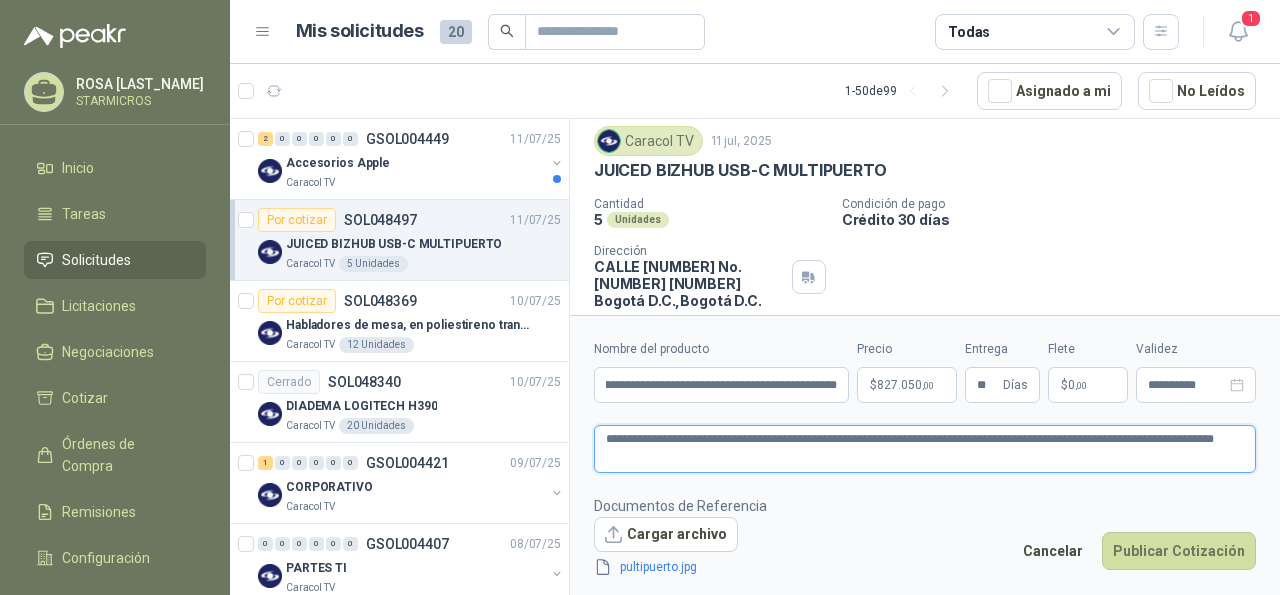 type on "**********" 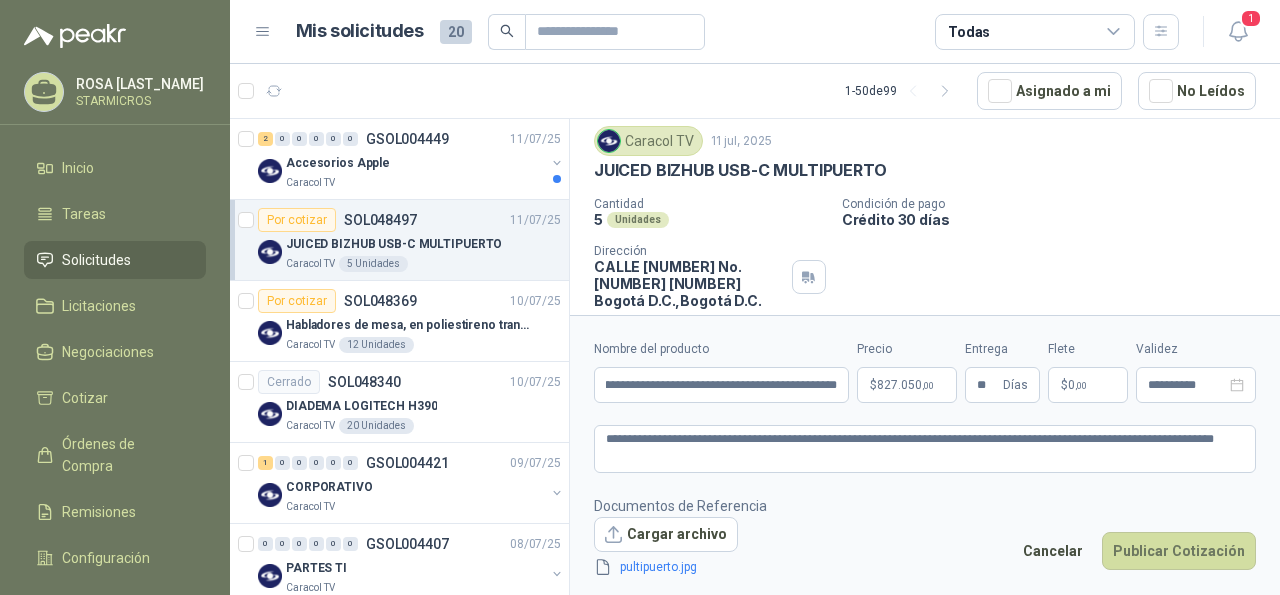 click on "[PRODUCT_DESCRIPTION] [PRODUCT_CODE] [ACTION]" at bounding box center (925, 537) 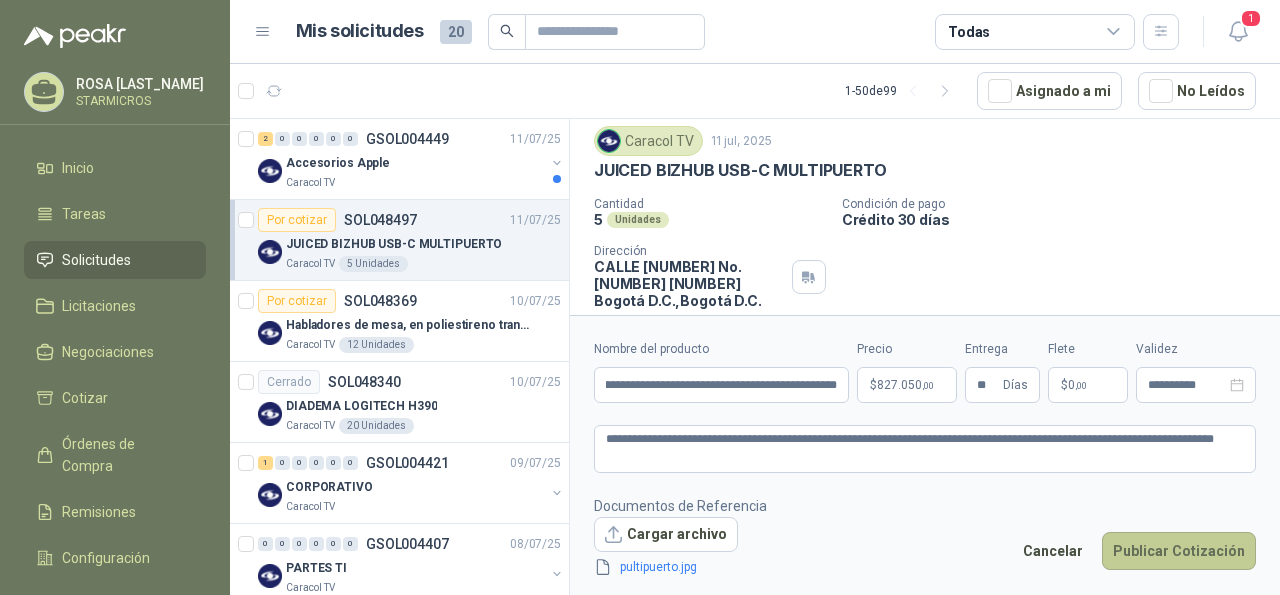 click on "Publicar Cotización" at bounding box center [1179, 551] 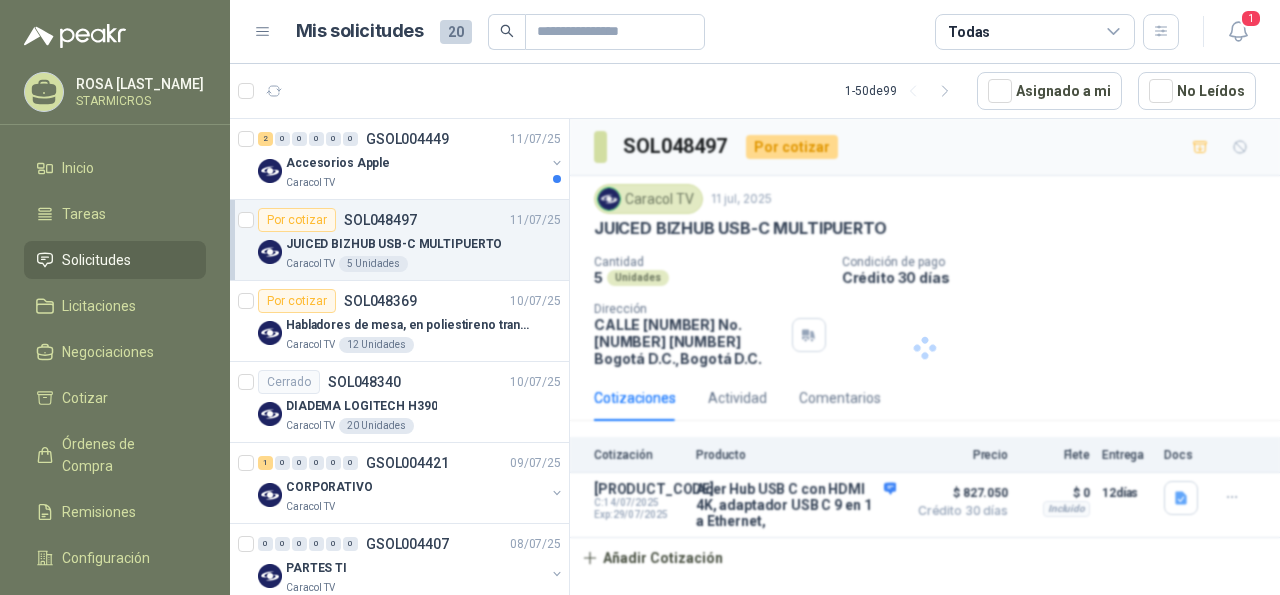 scroll, scrollTop: 0, scrollLeft: 0, axis: both 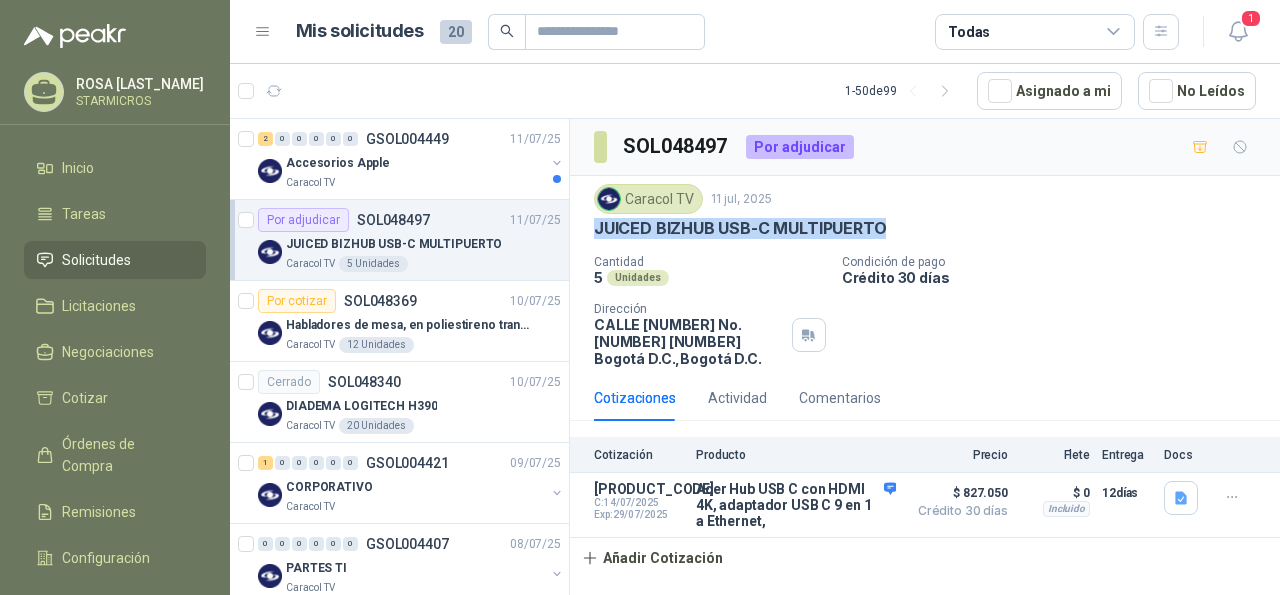drag, startPoint x: 596, startPoint y: 233, endPoint x: 887, endPoint y: 235, distance: 291.00687 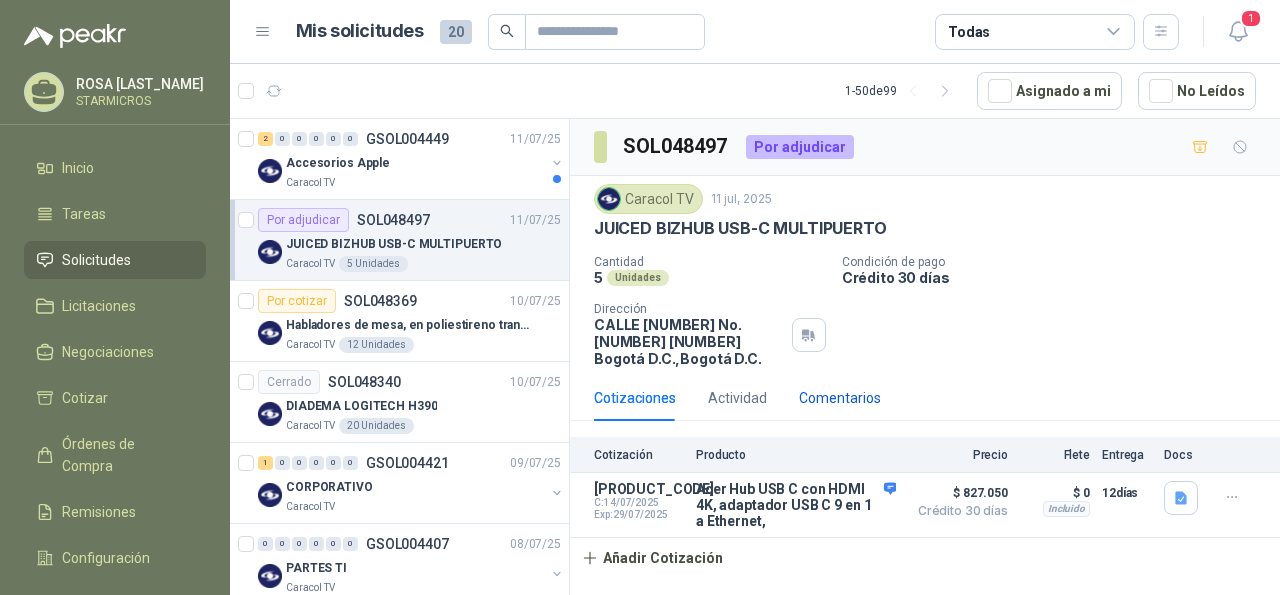 click on "Comentarios" at bounding box center [840, 398] 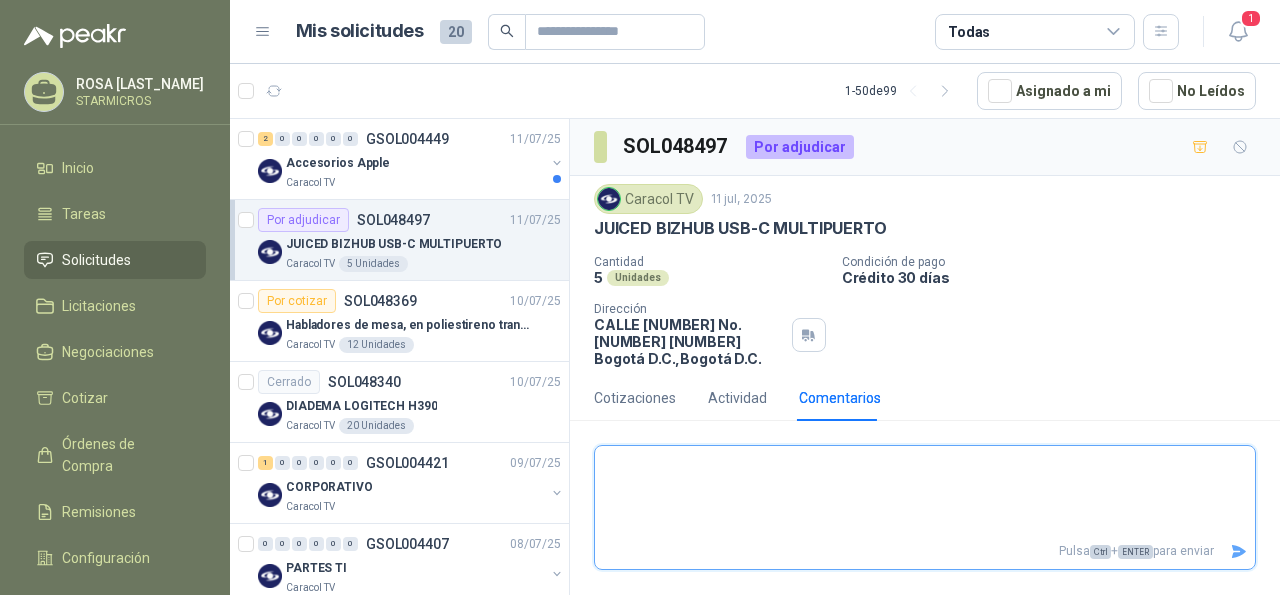 click at bounding box center [925, 492] 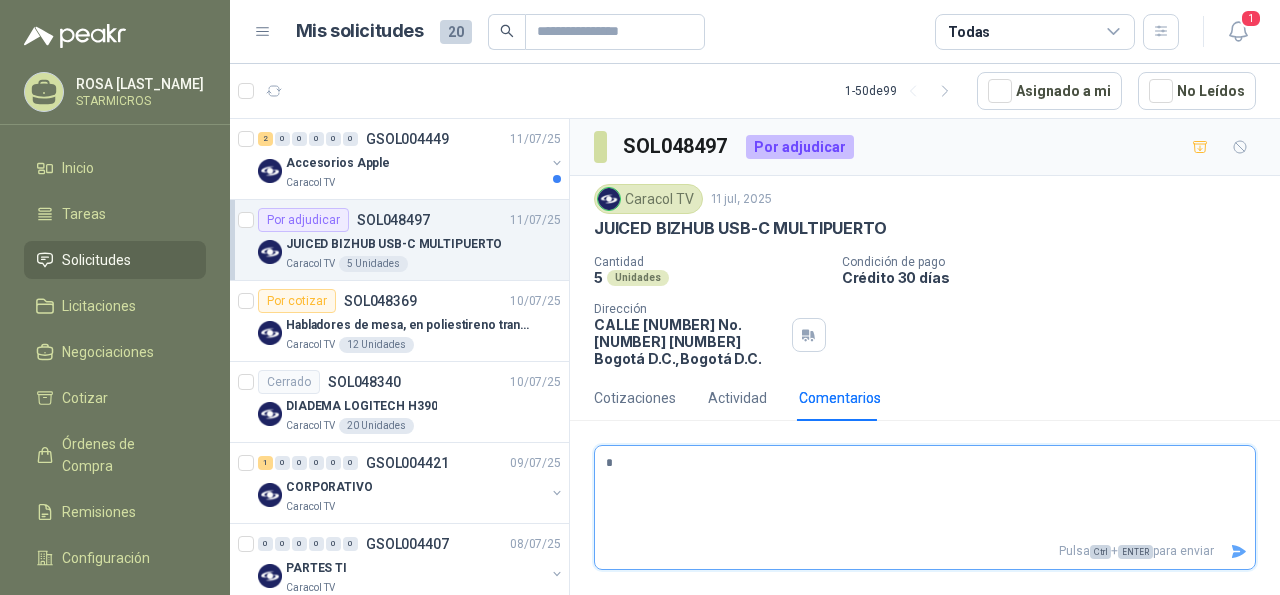type 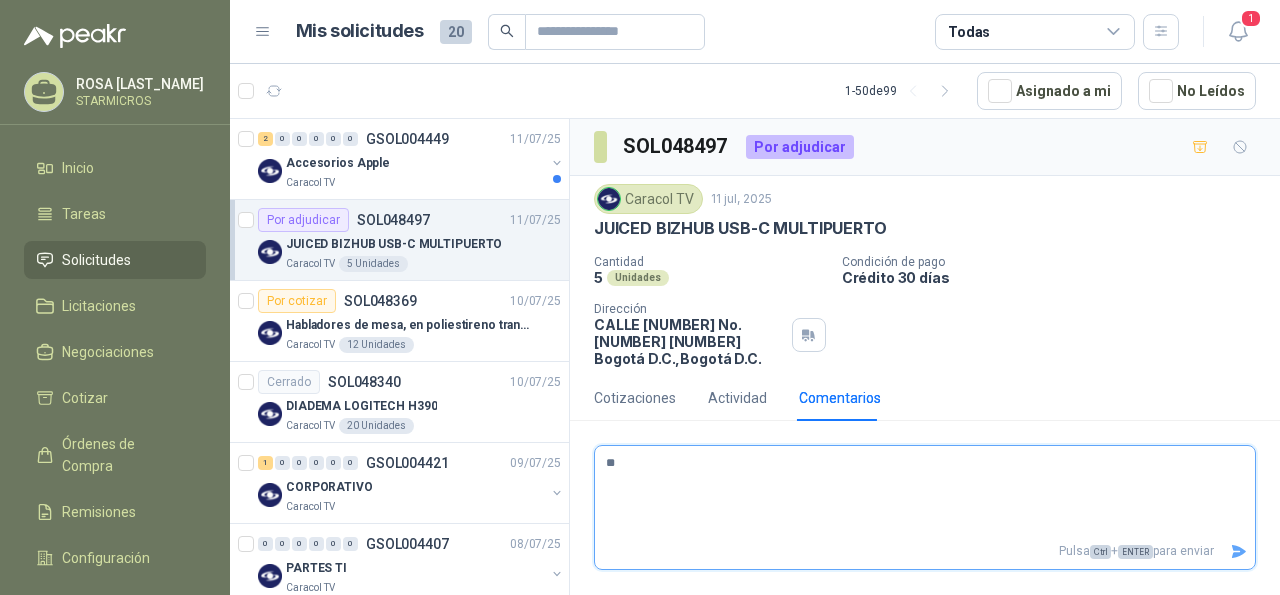 type 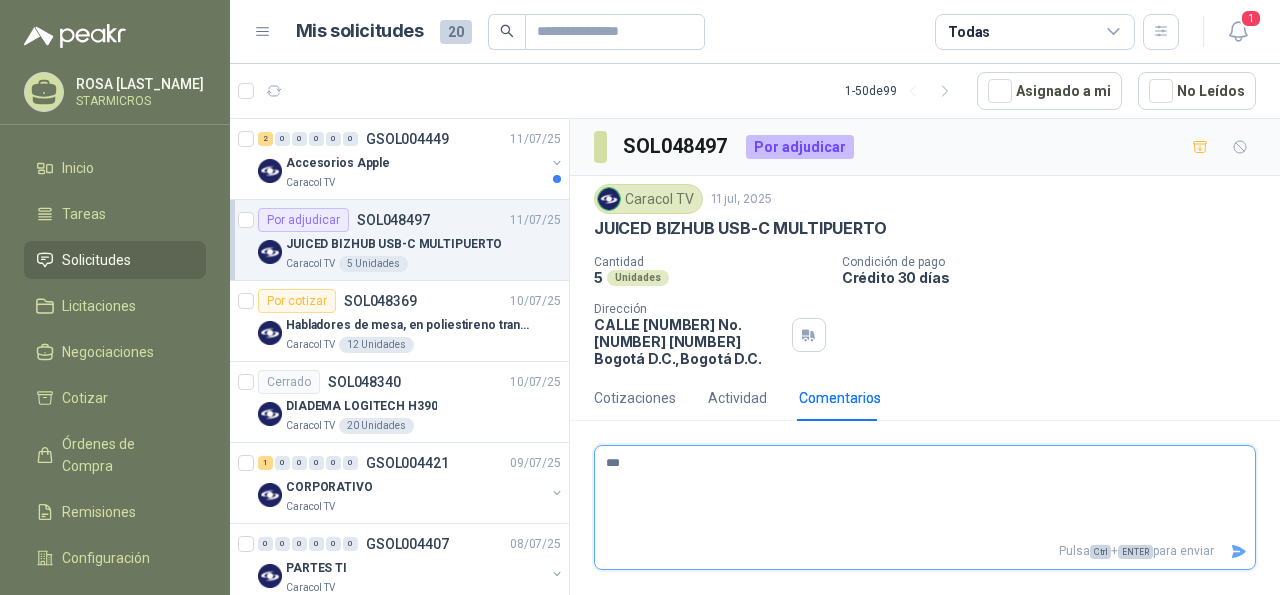 type 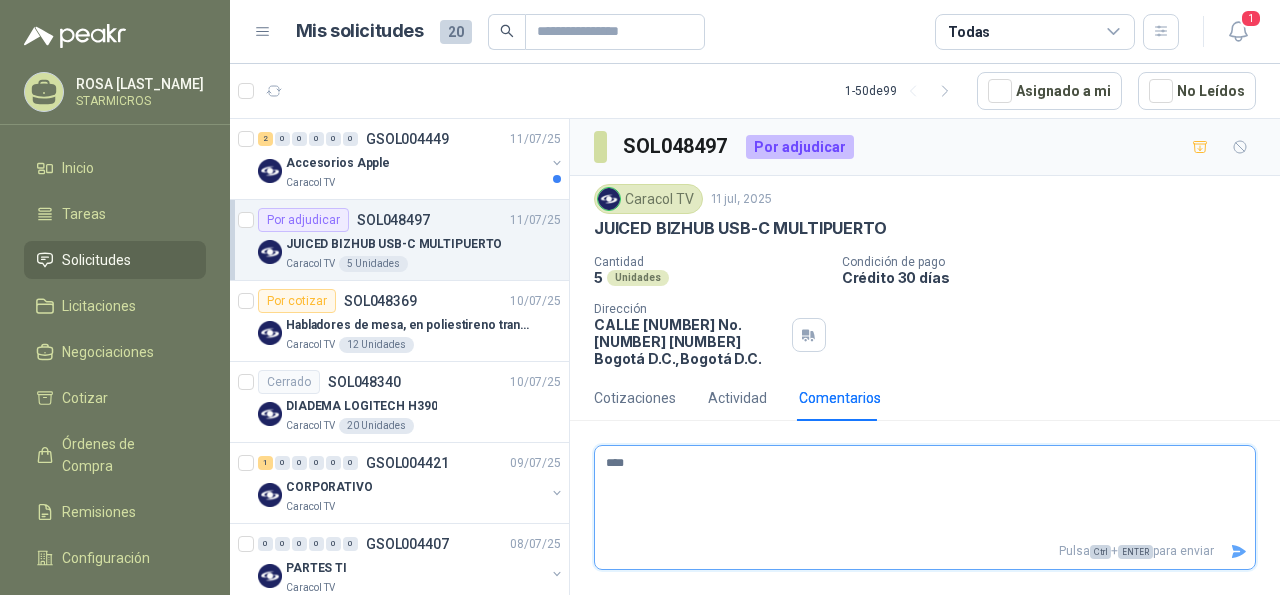type 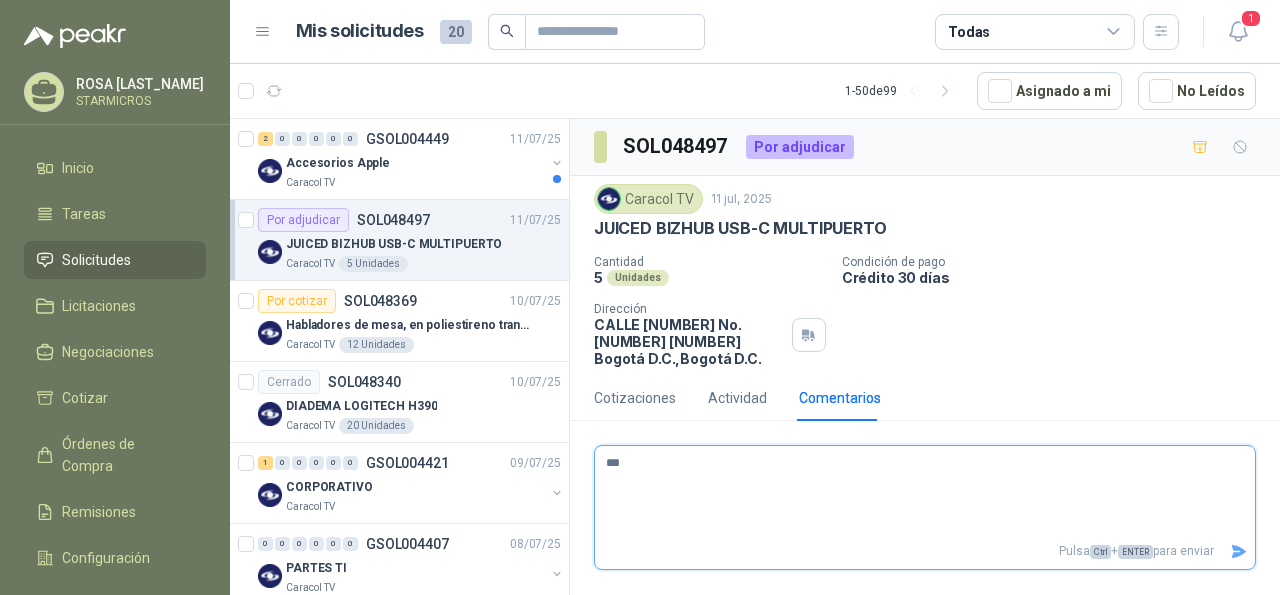 type 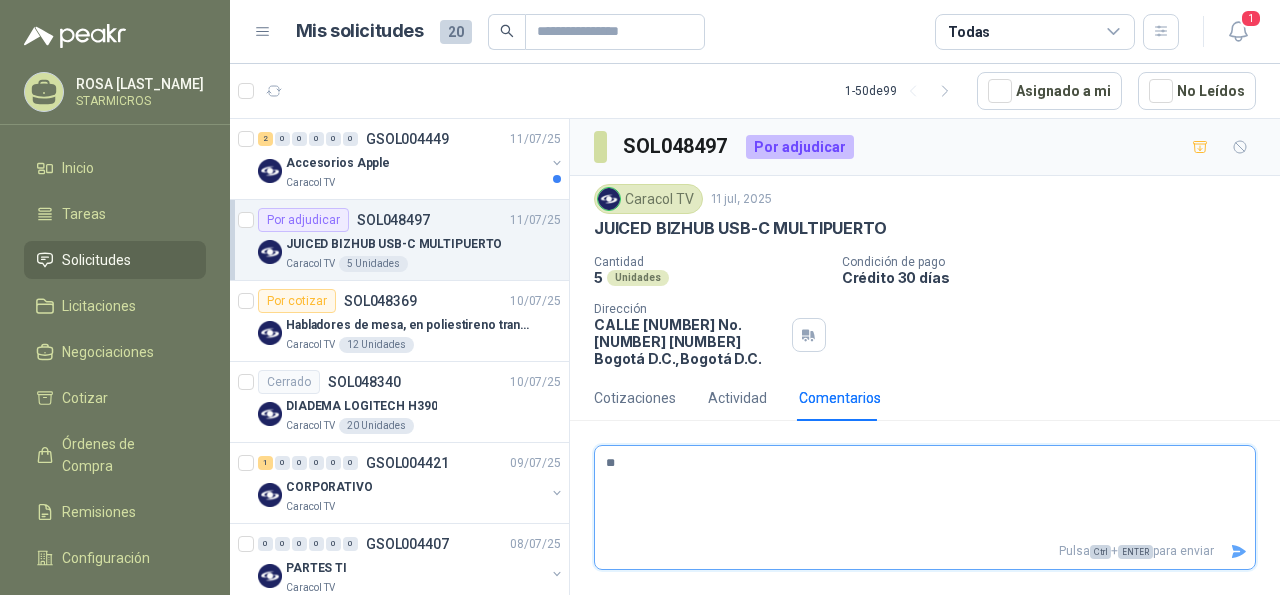type 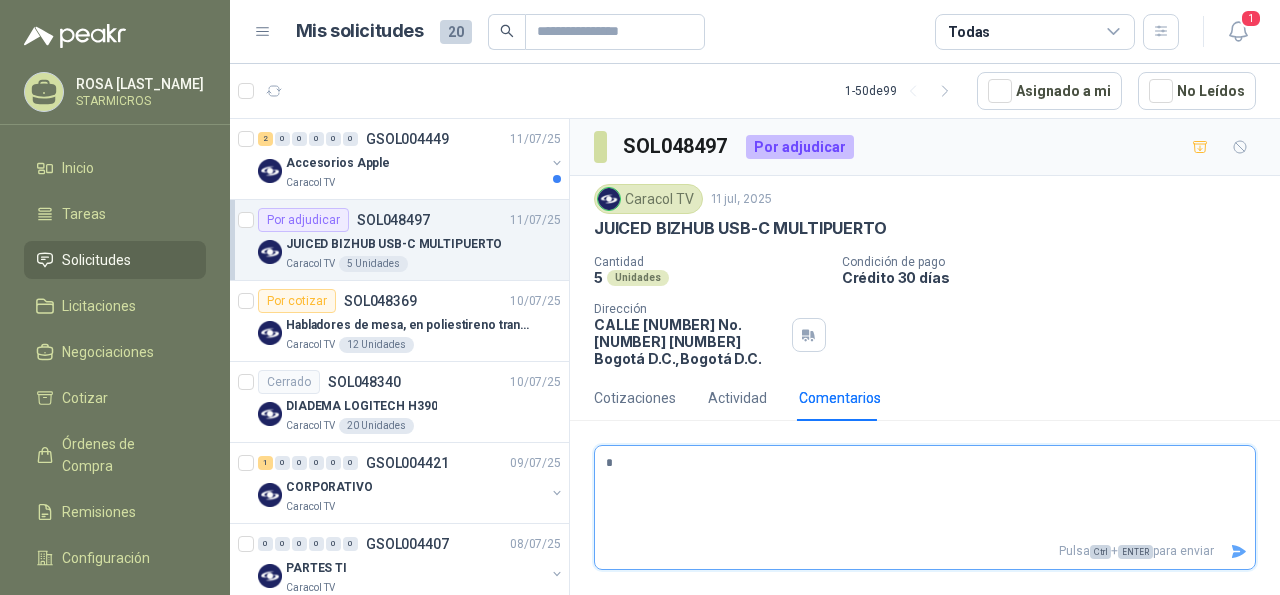 type 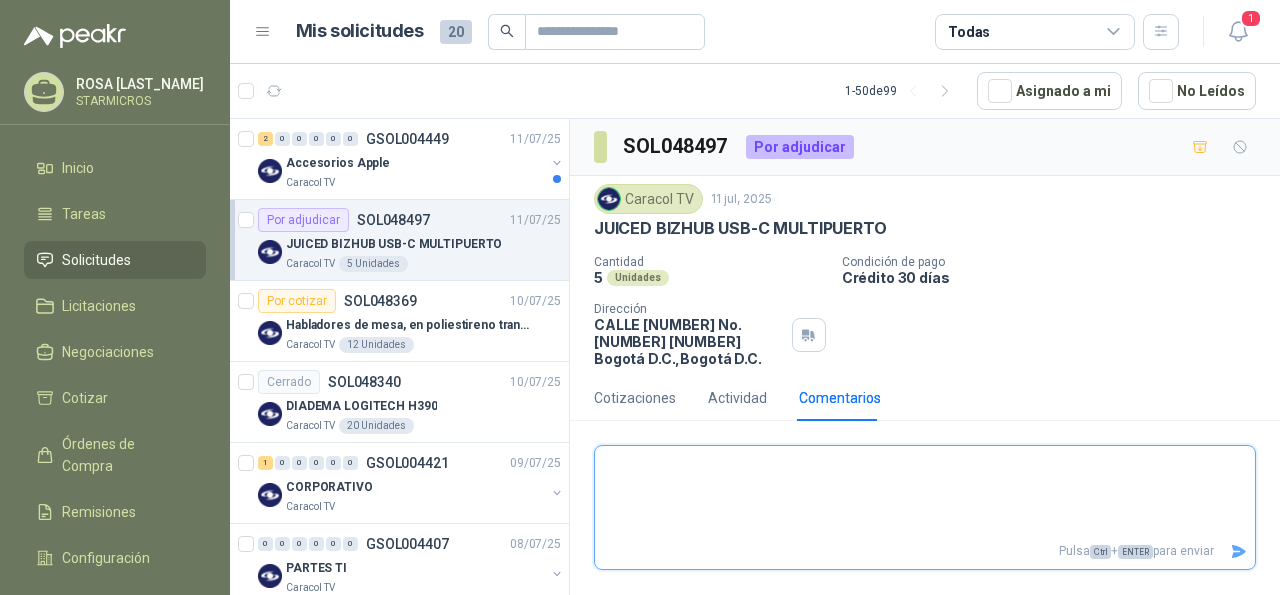 paste on "**********" 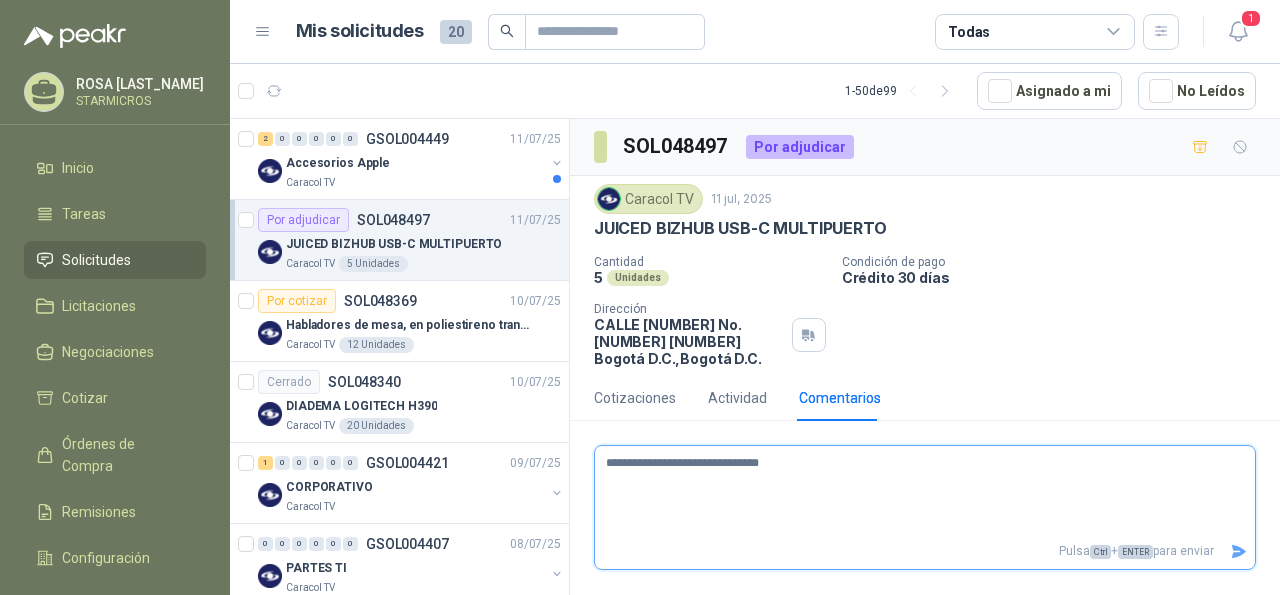type 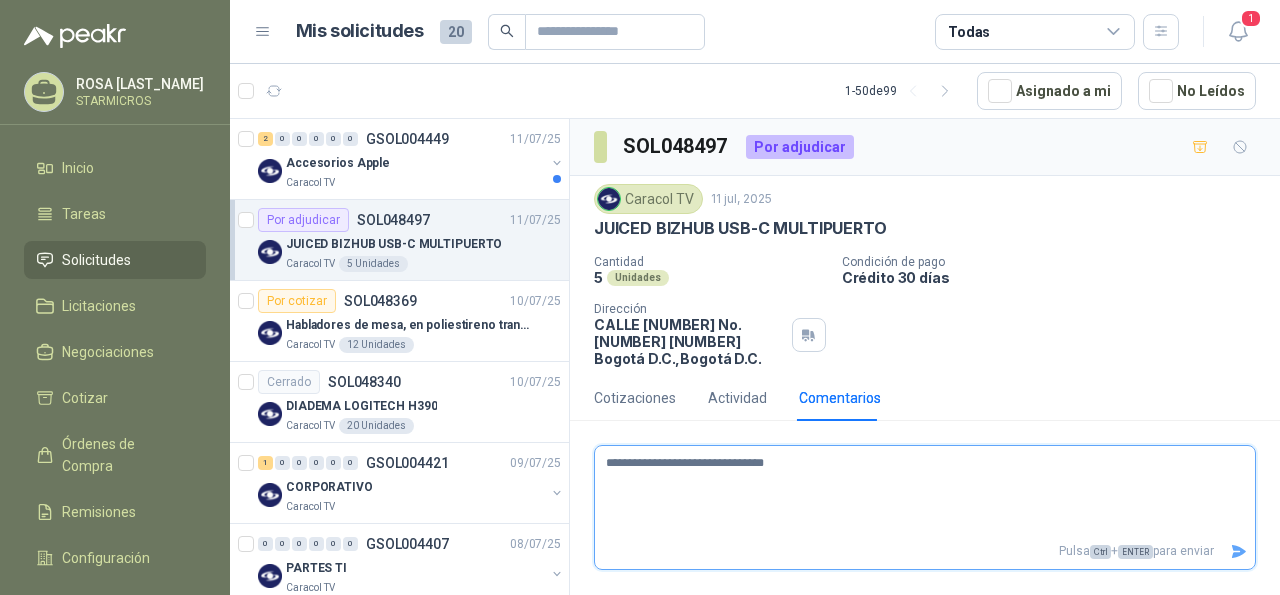 type 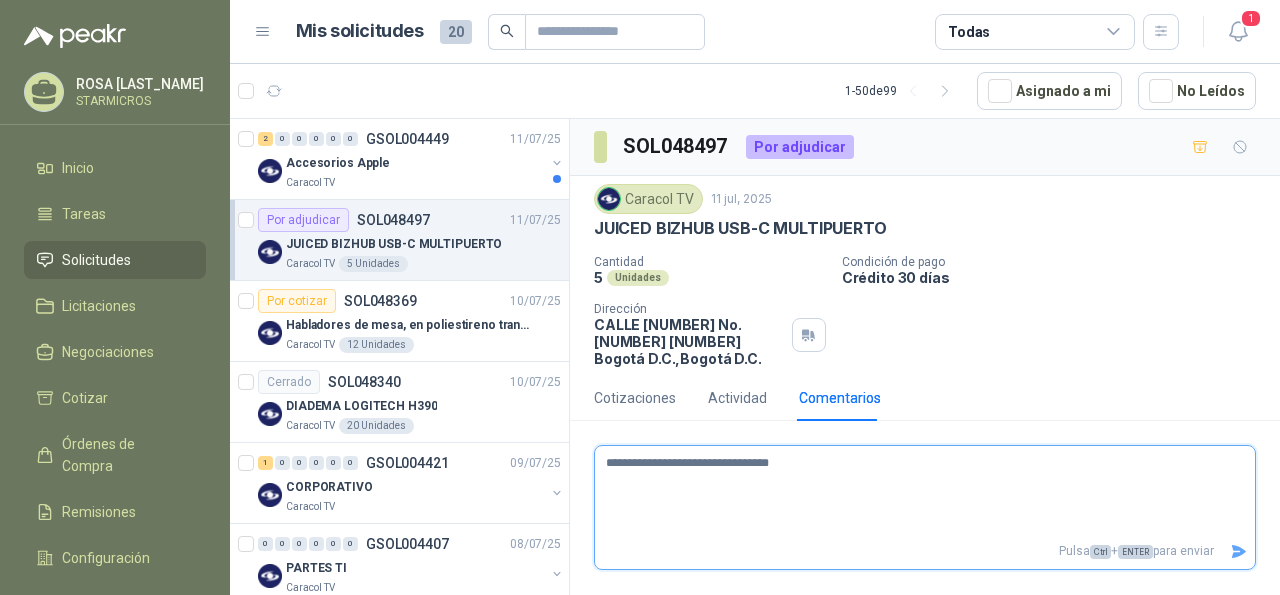 type 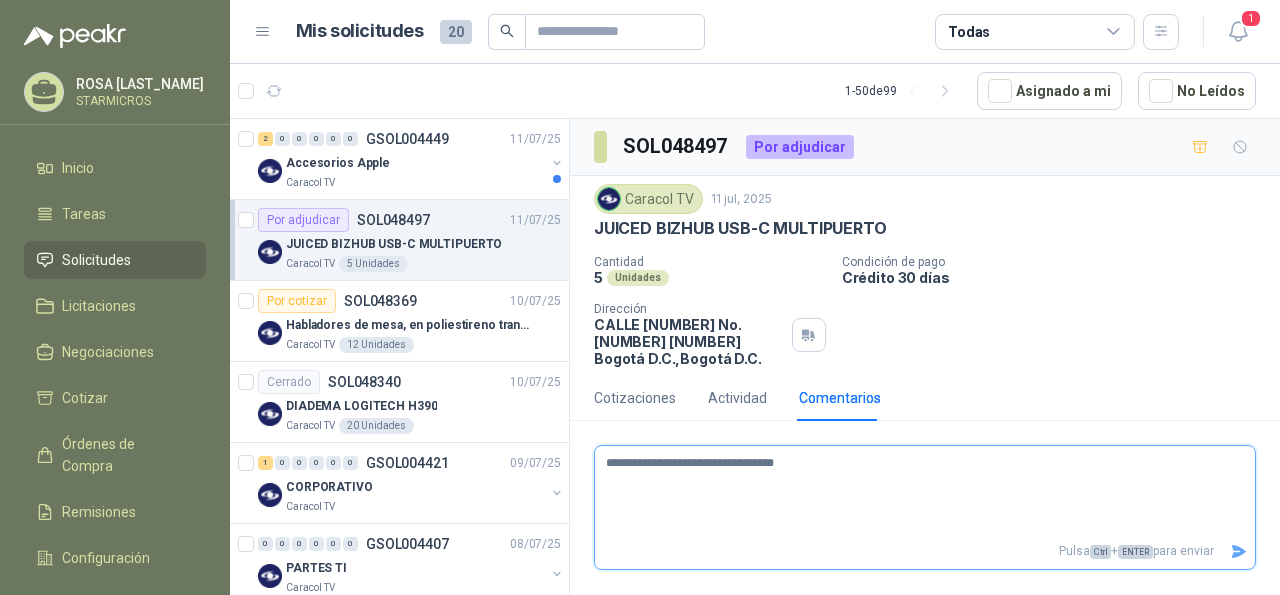 type 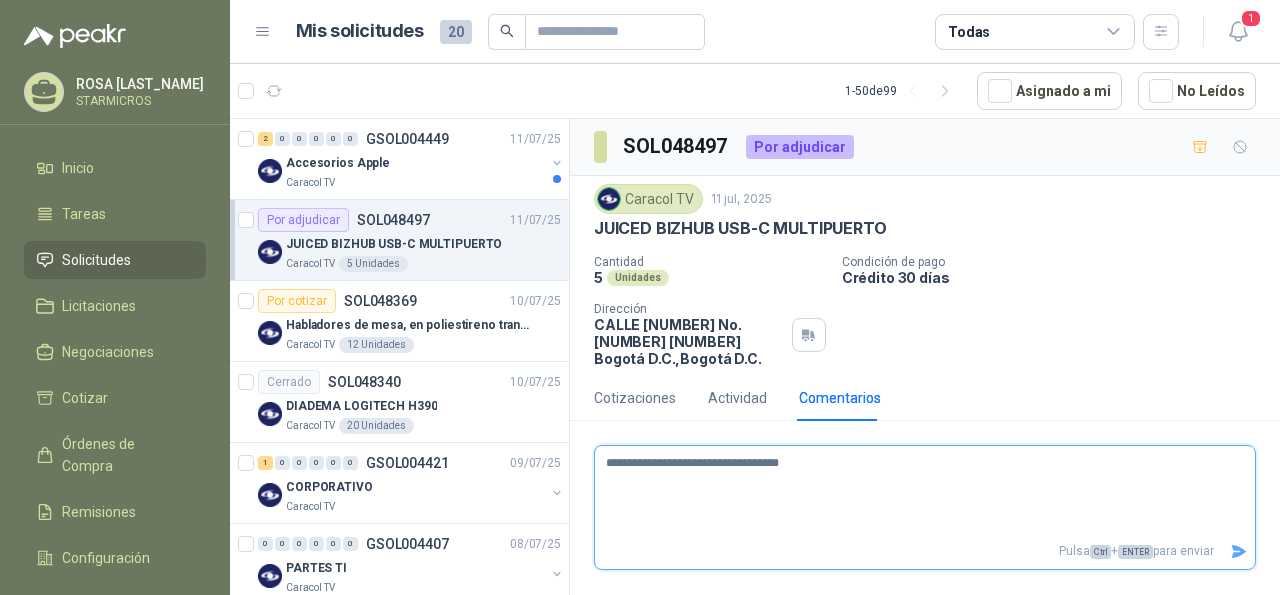 type 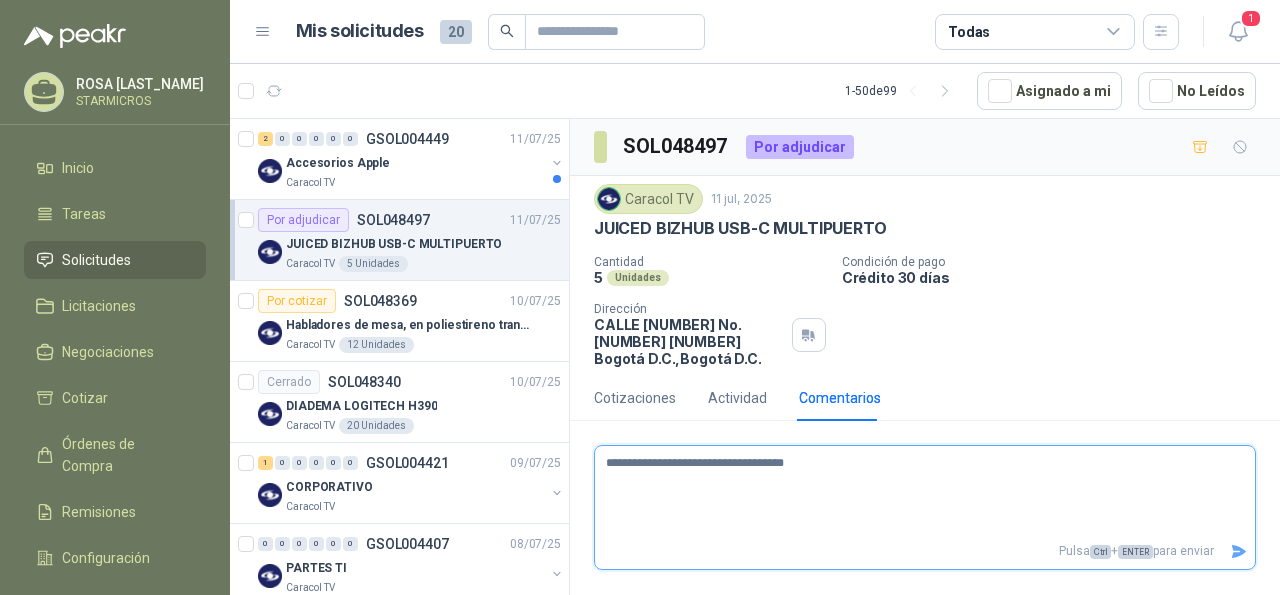 type 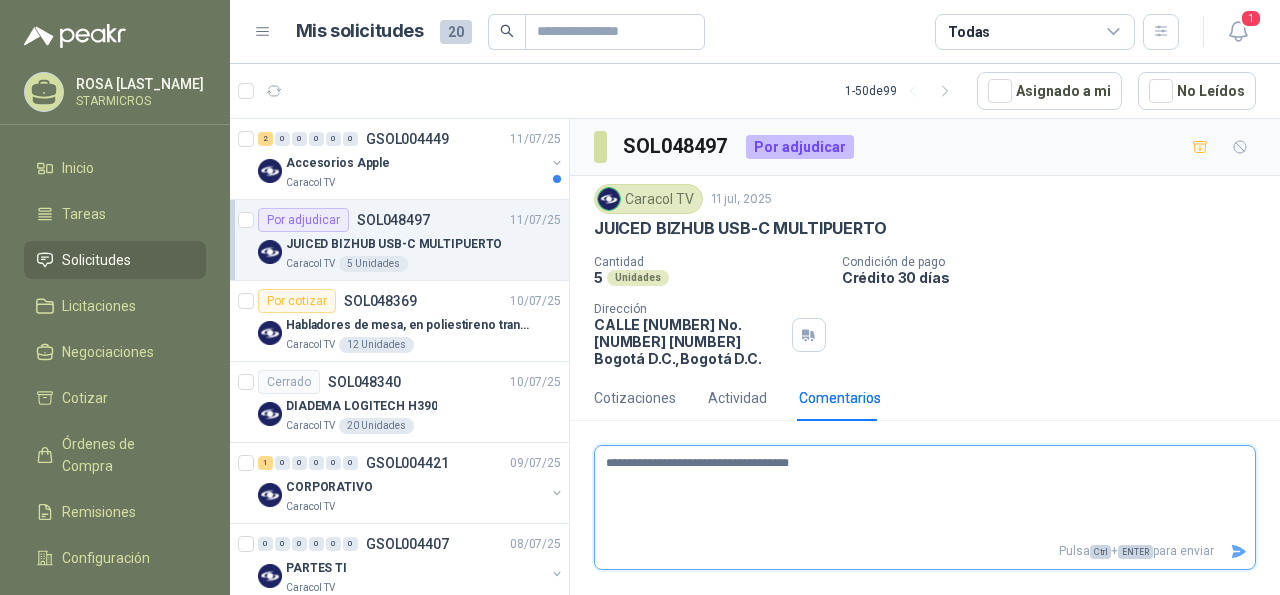 type 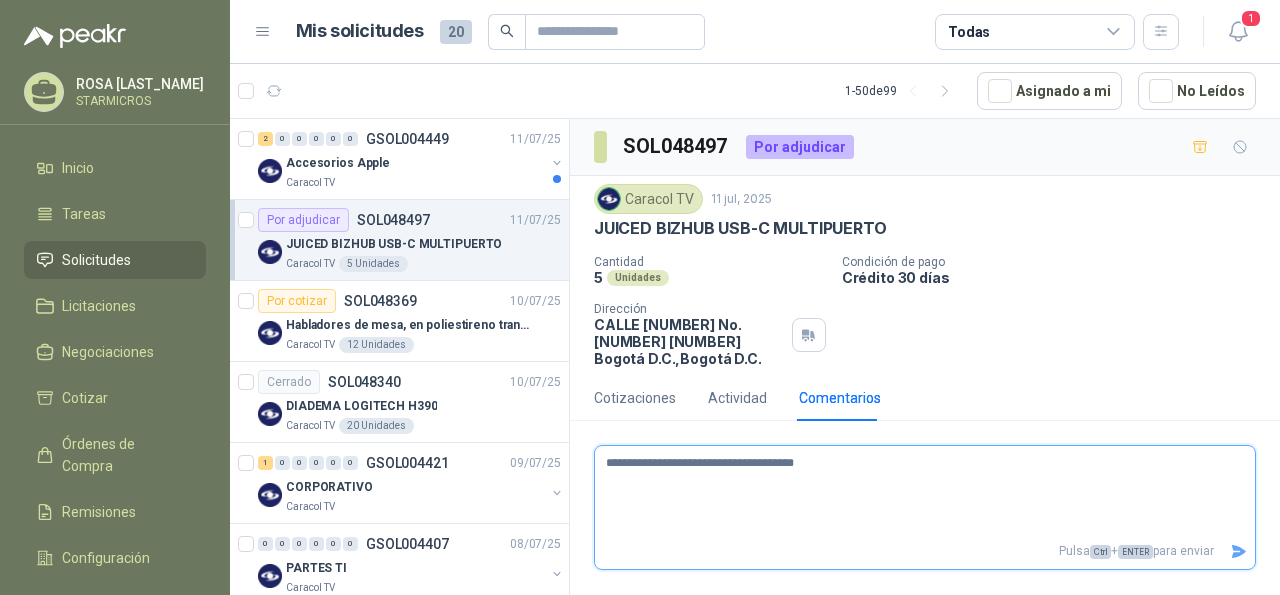 type 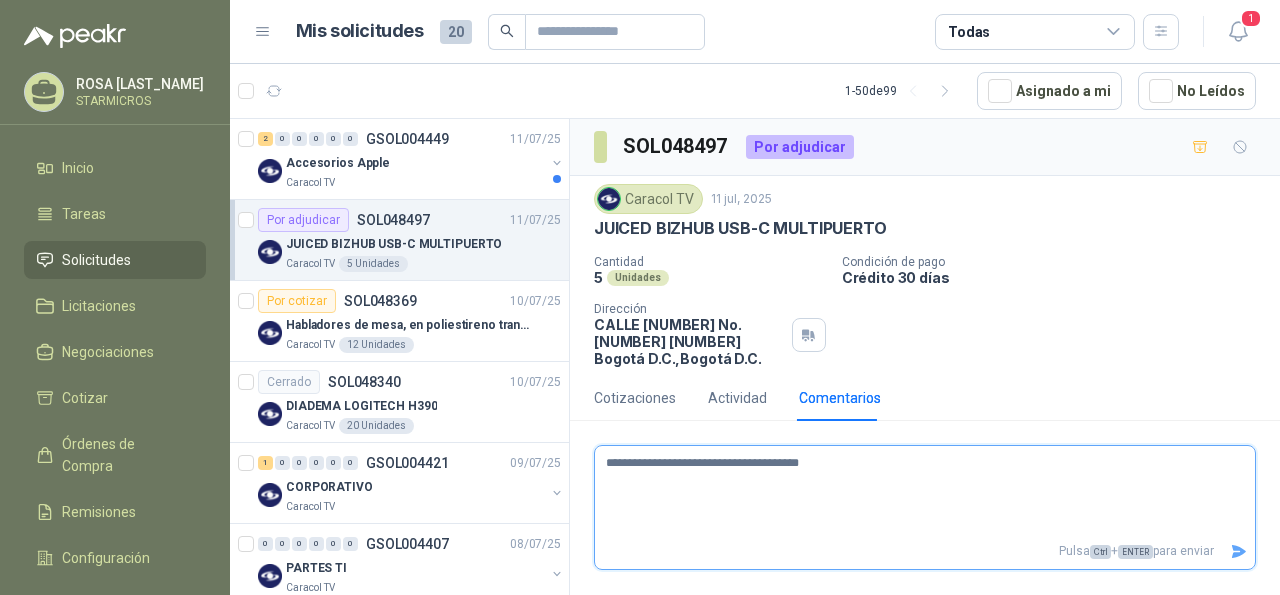 type 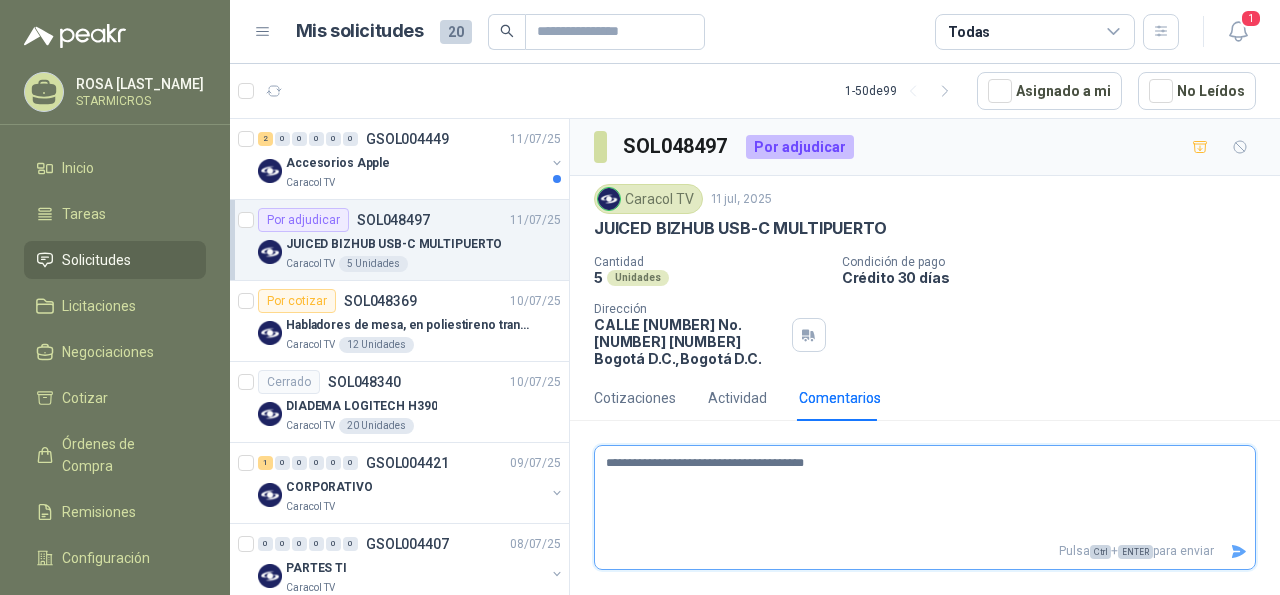 type 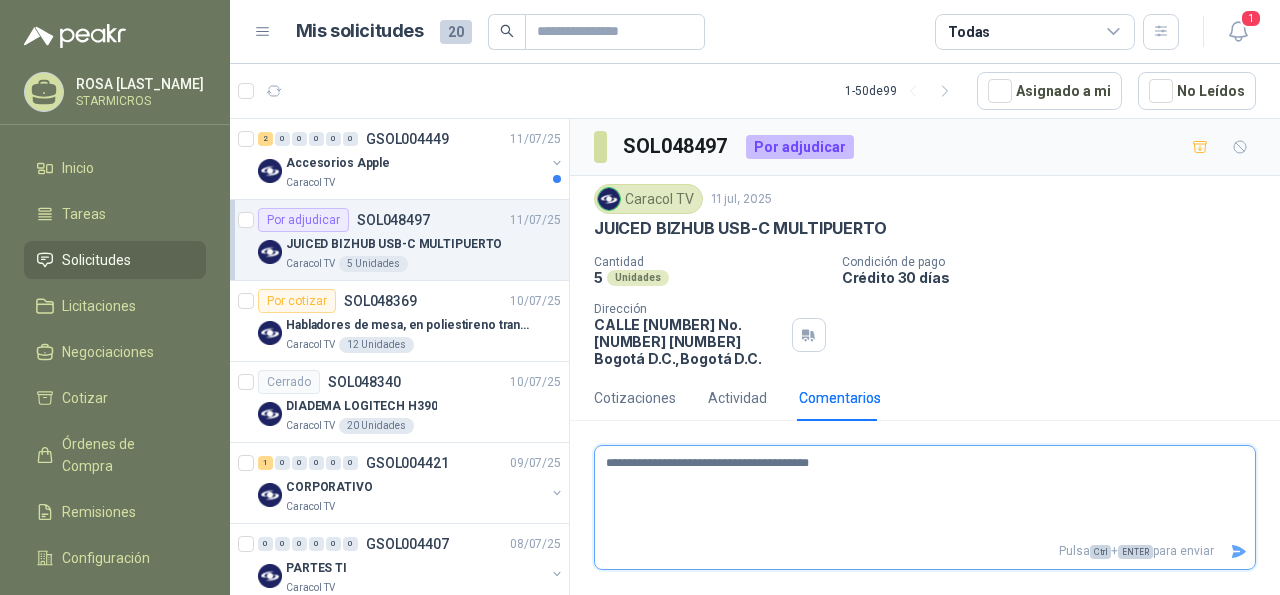 type 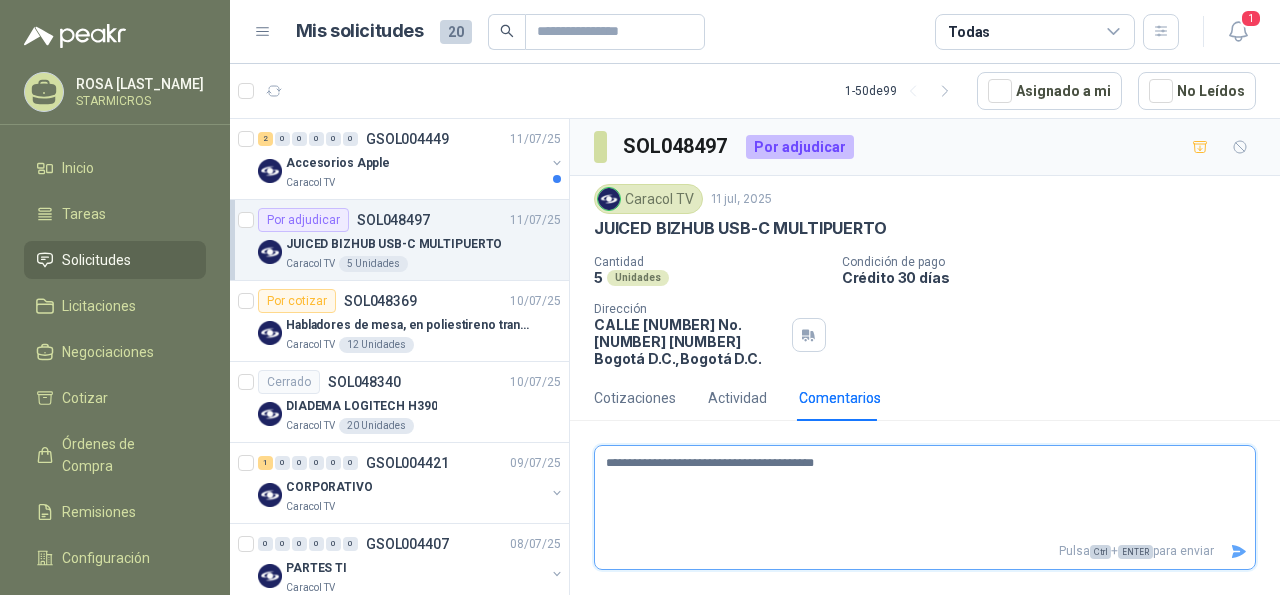 type 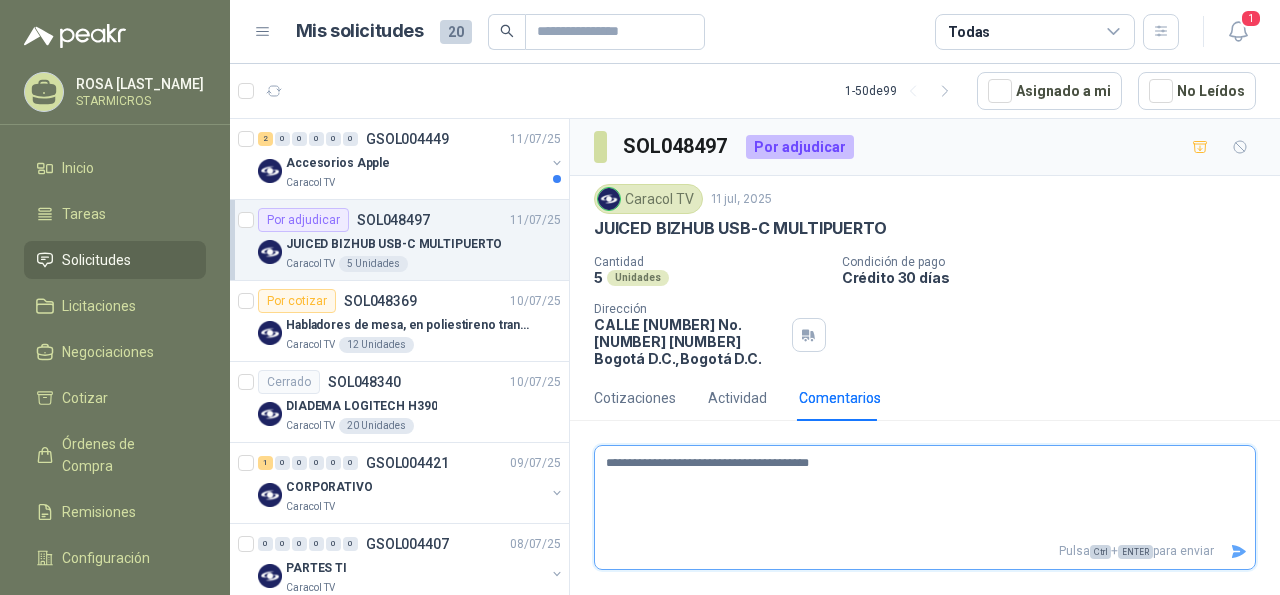 type 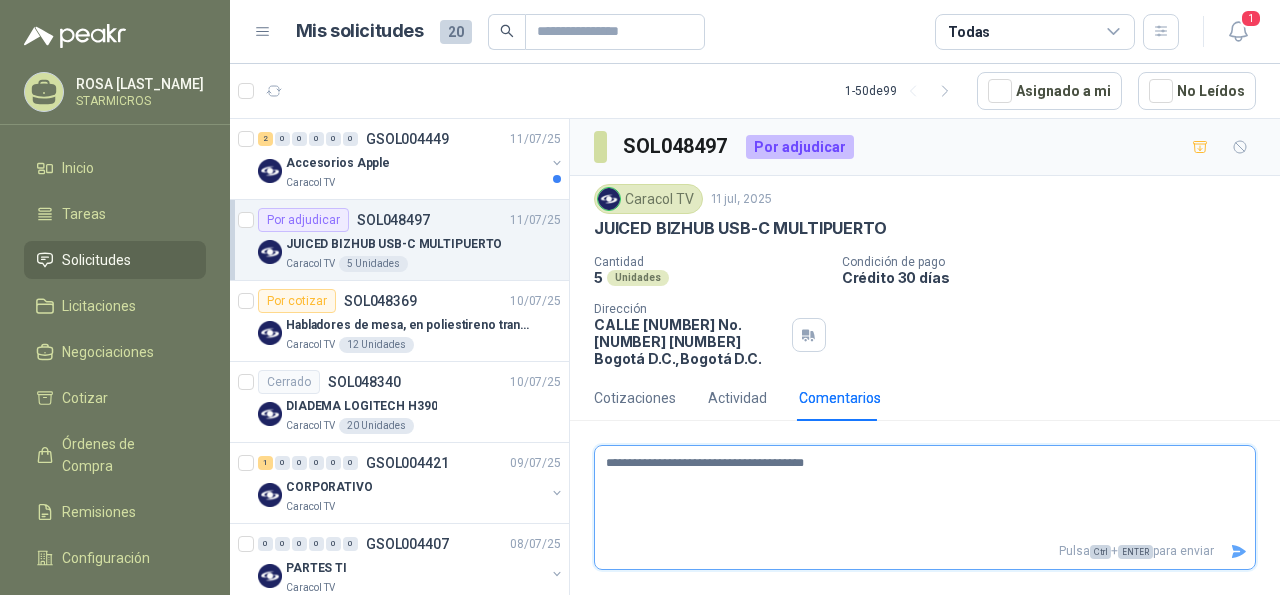 type 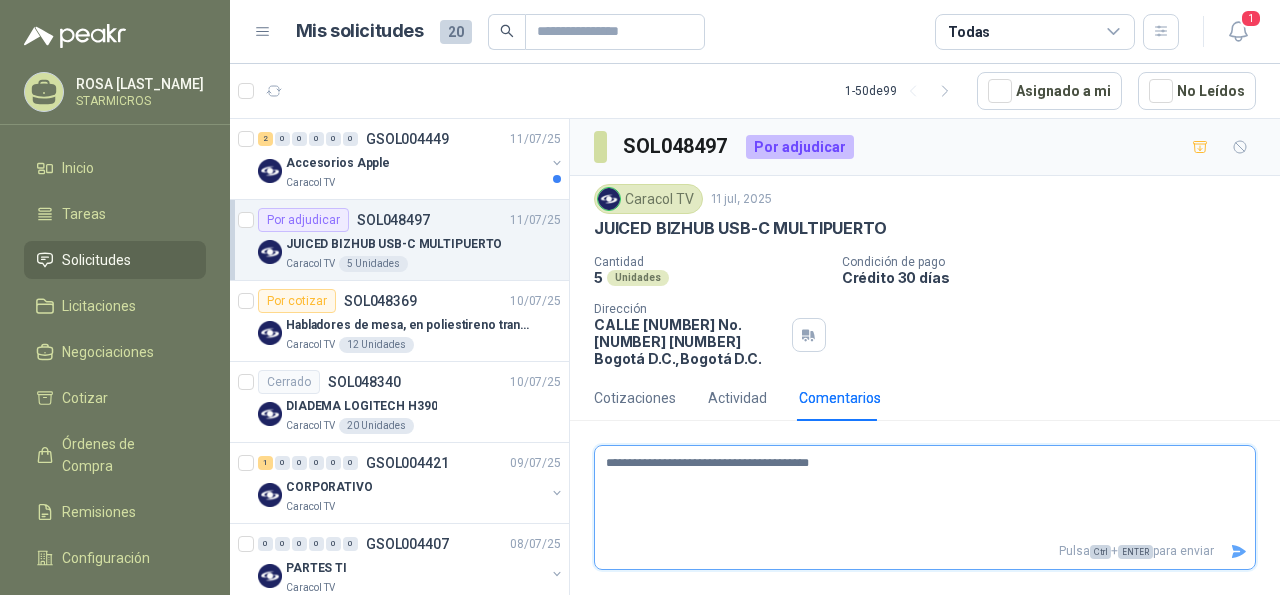 type 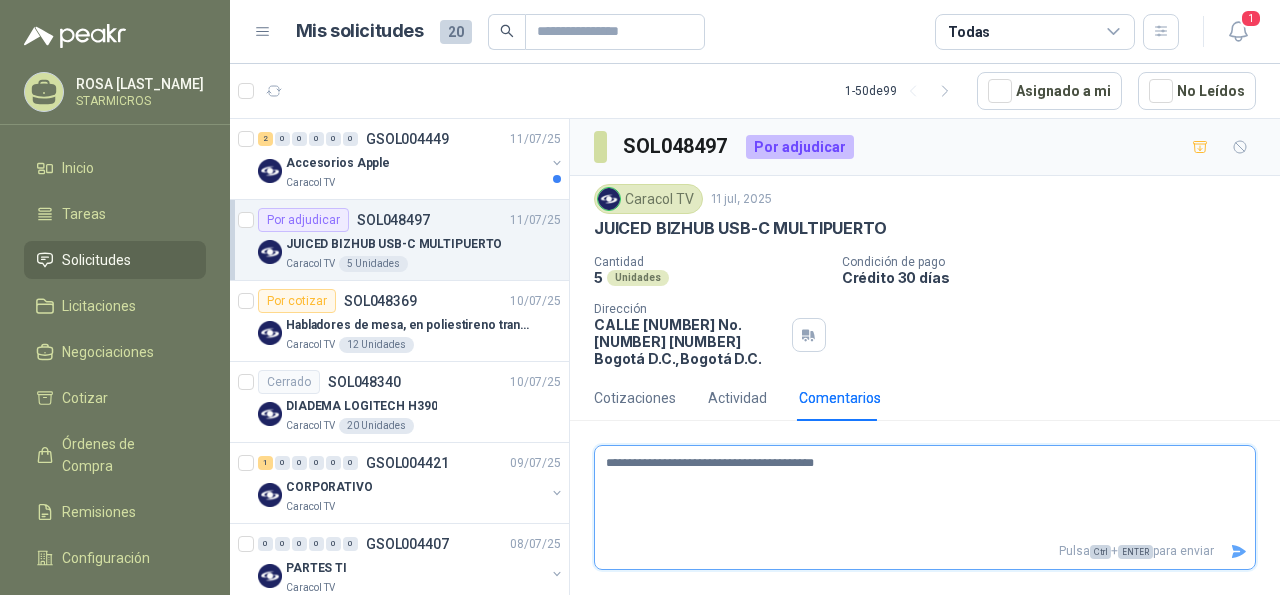 type 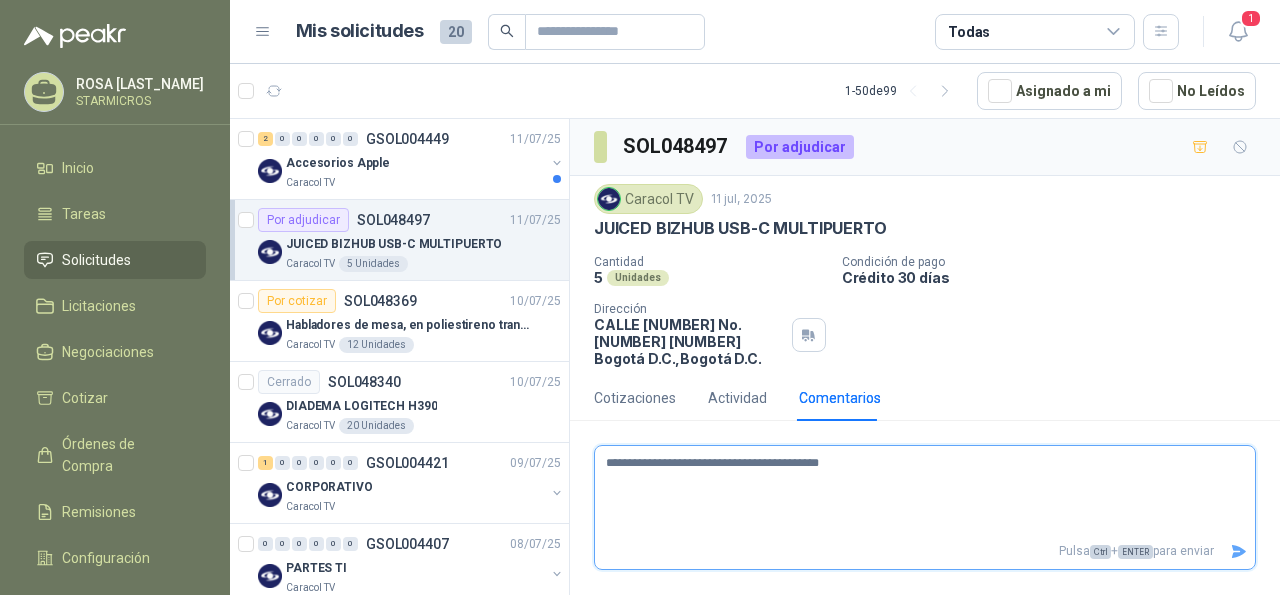 type 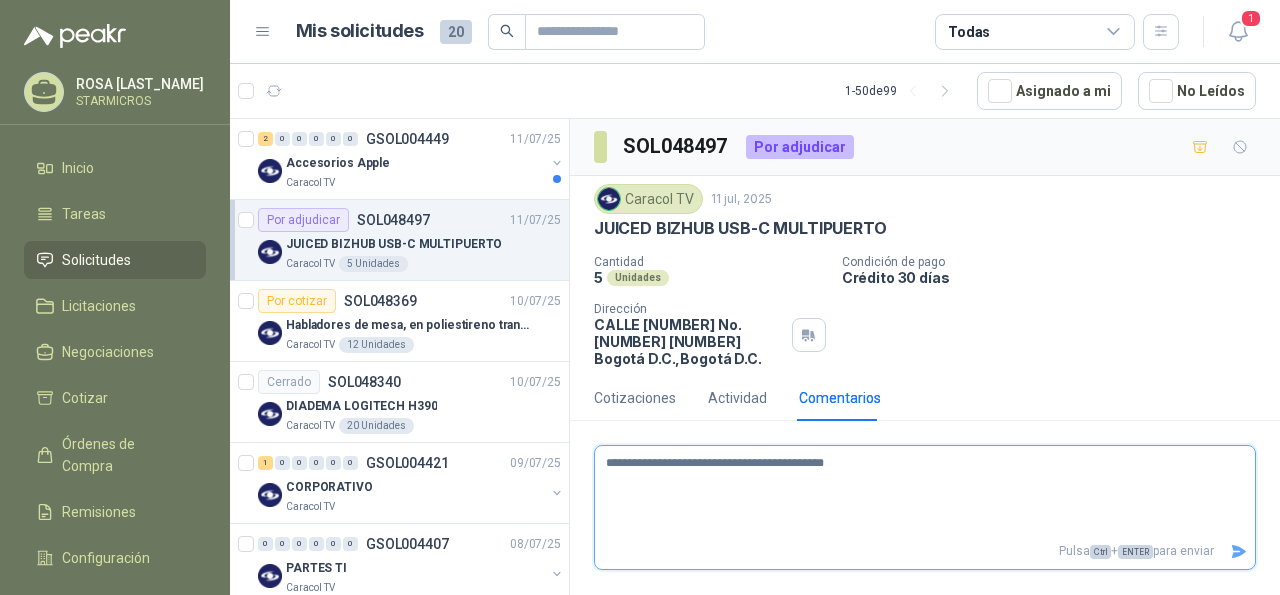 type 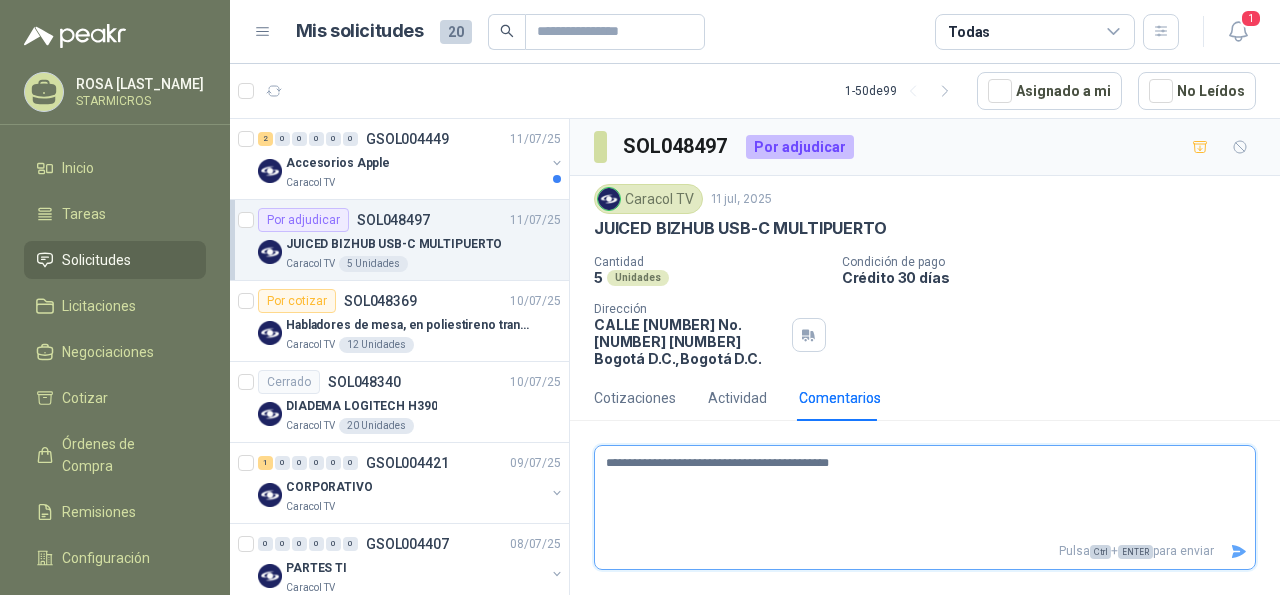 type 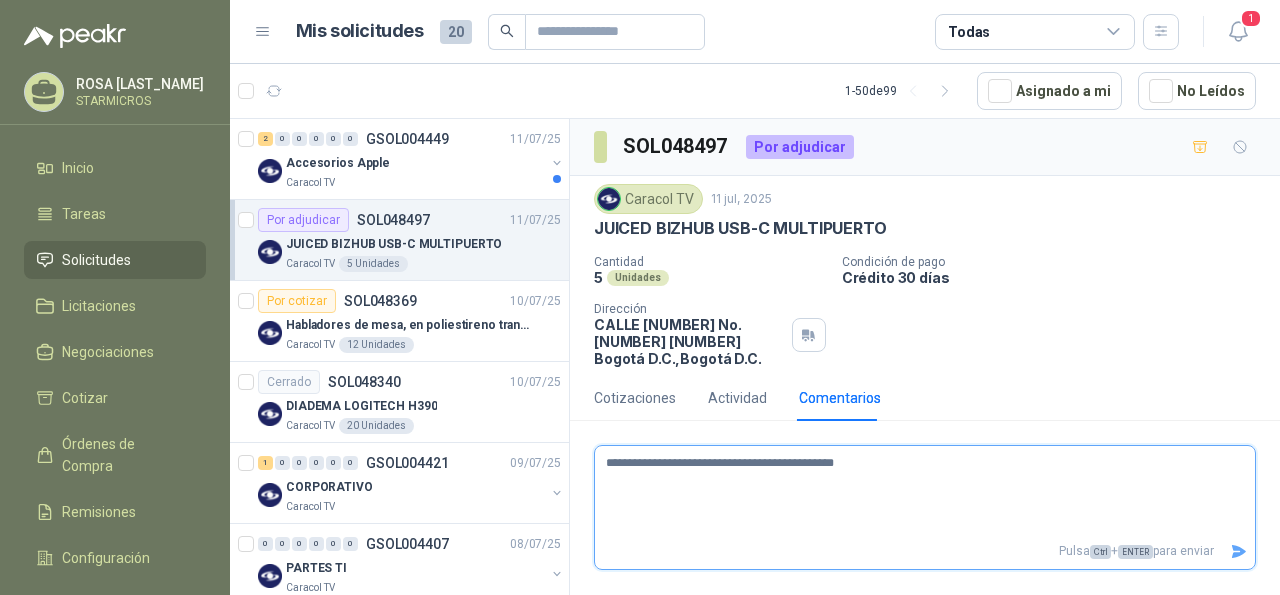type 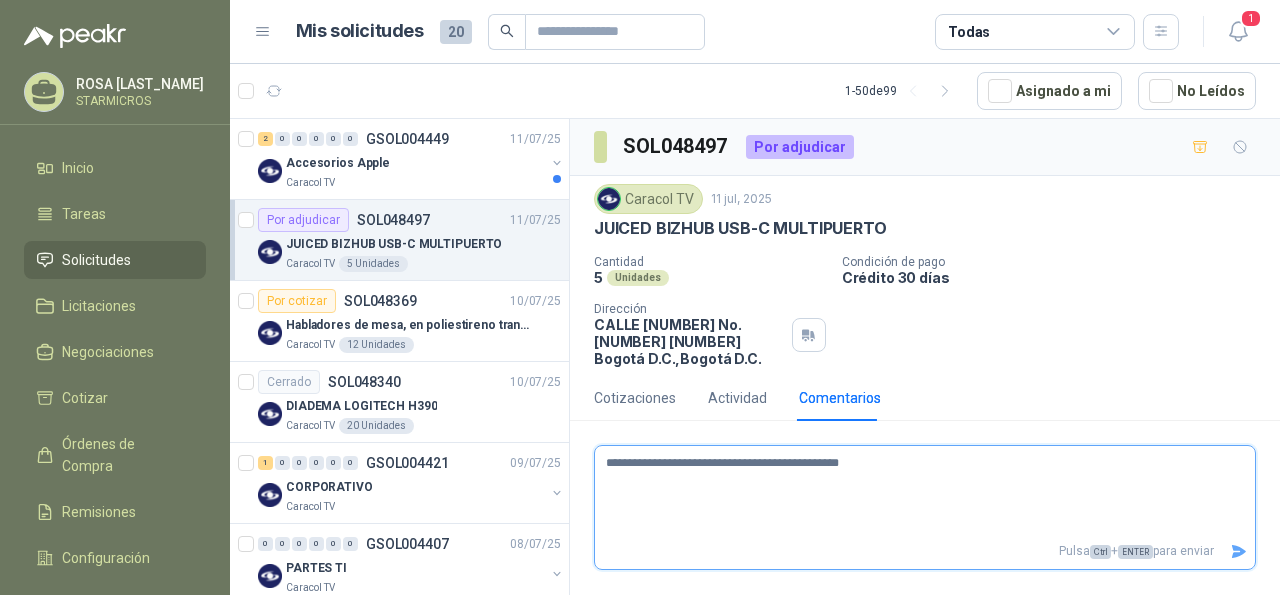 type 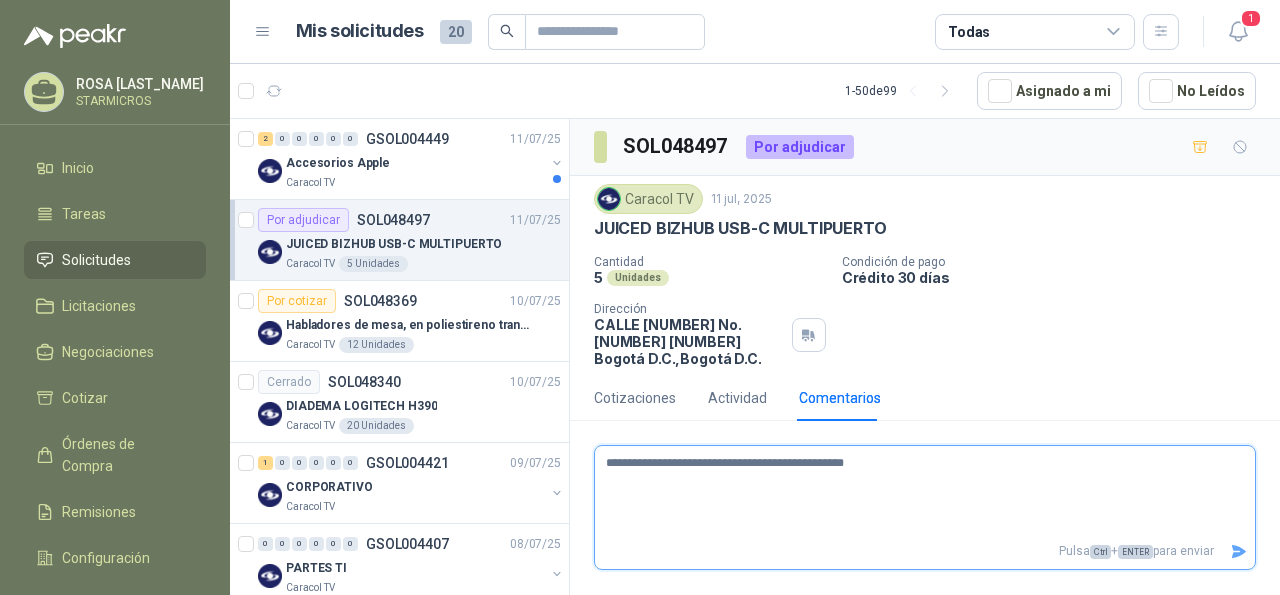 type 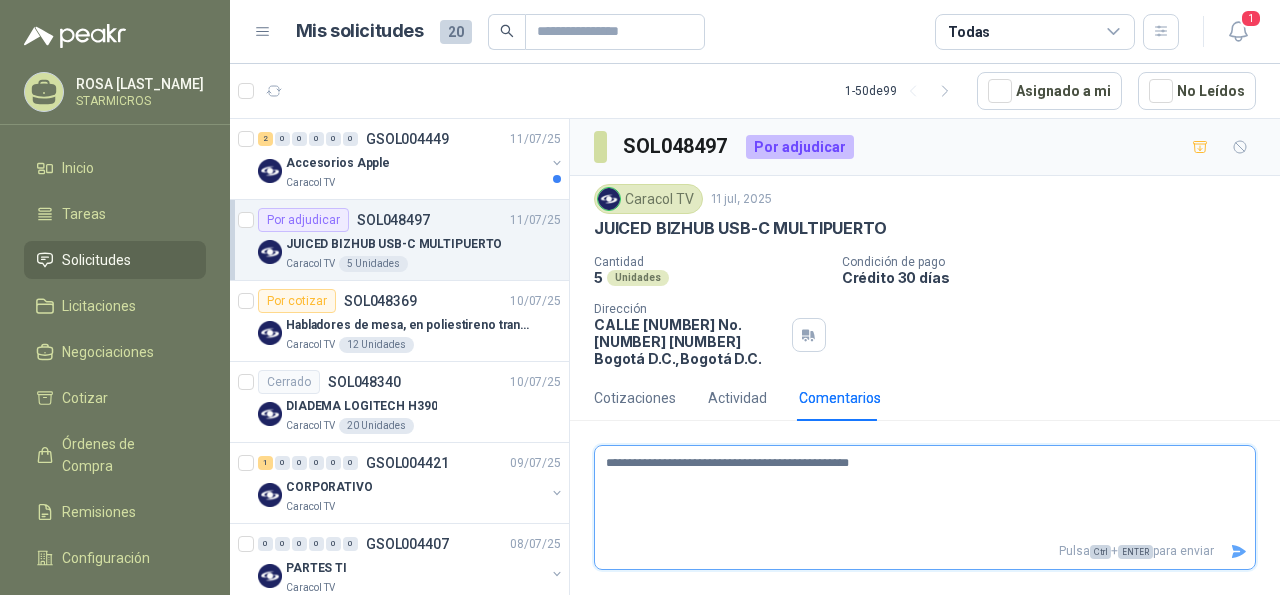 type 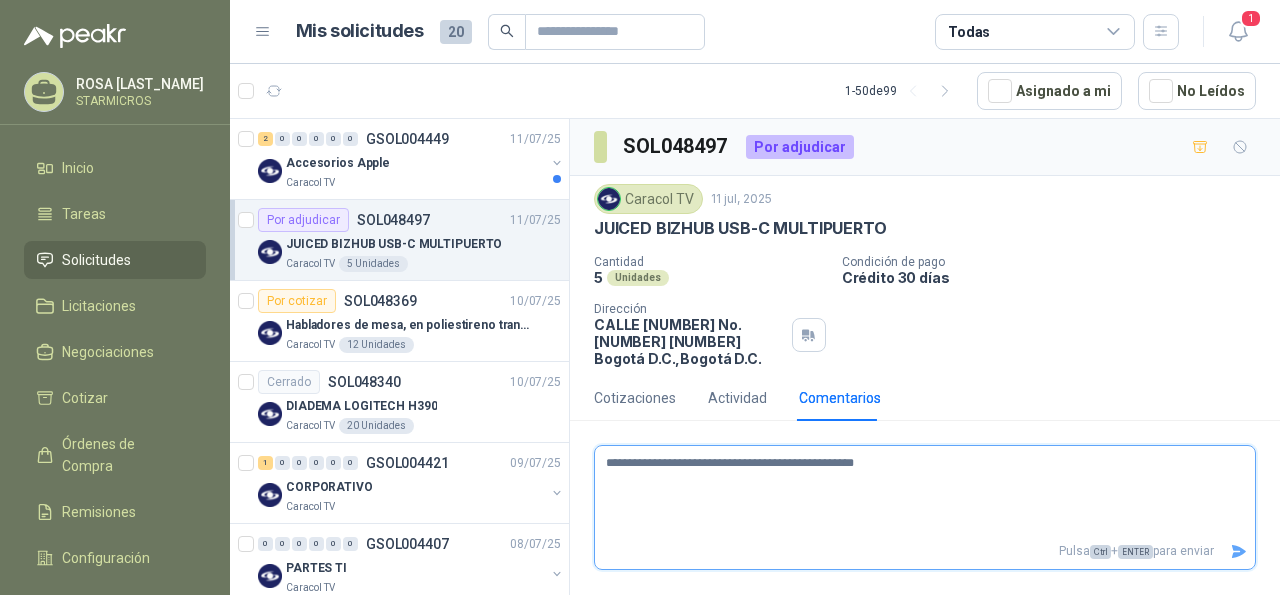 type 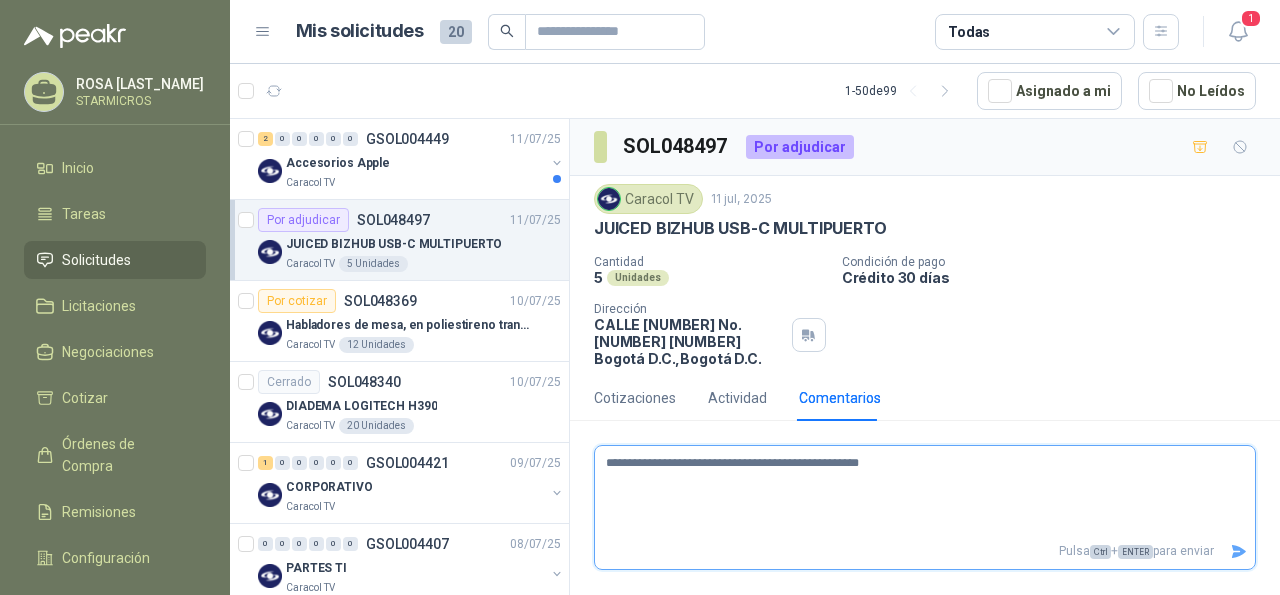 type 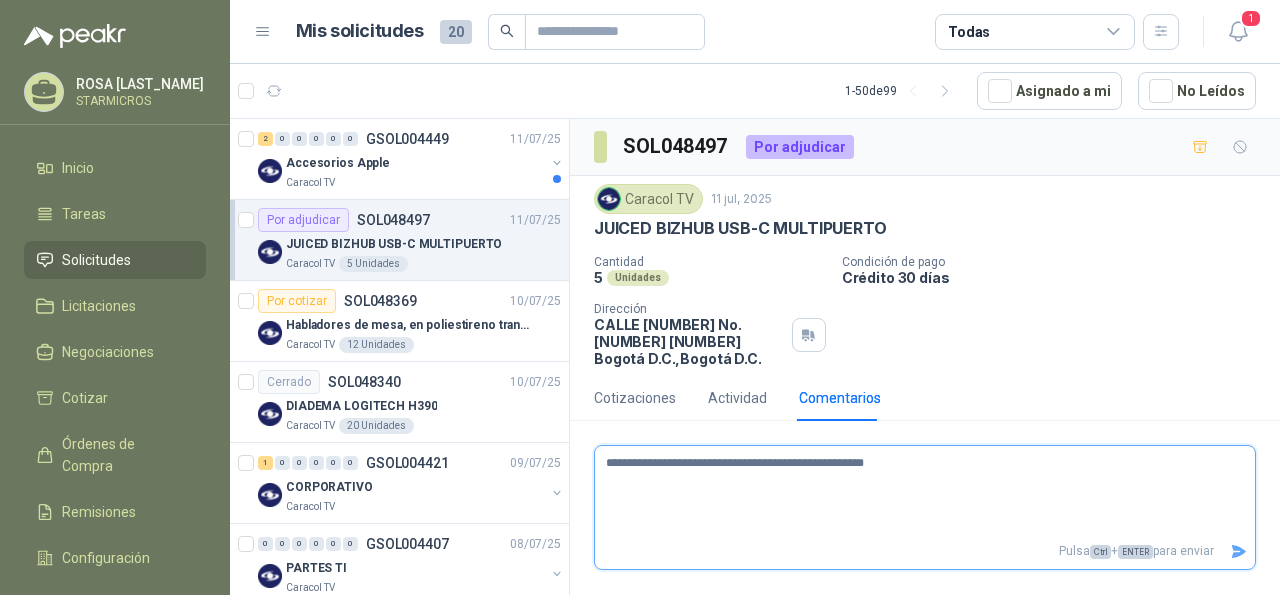 type 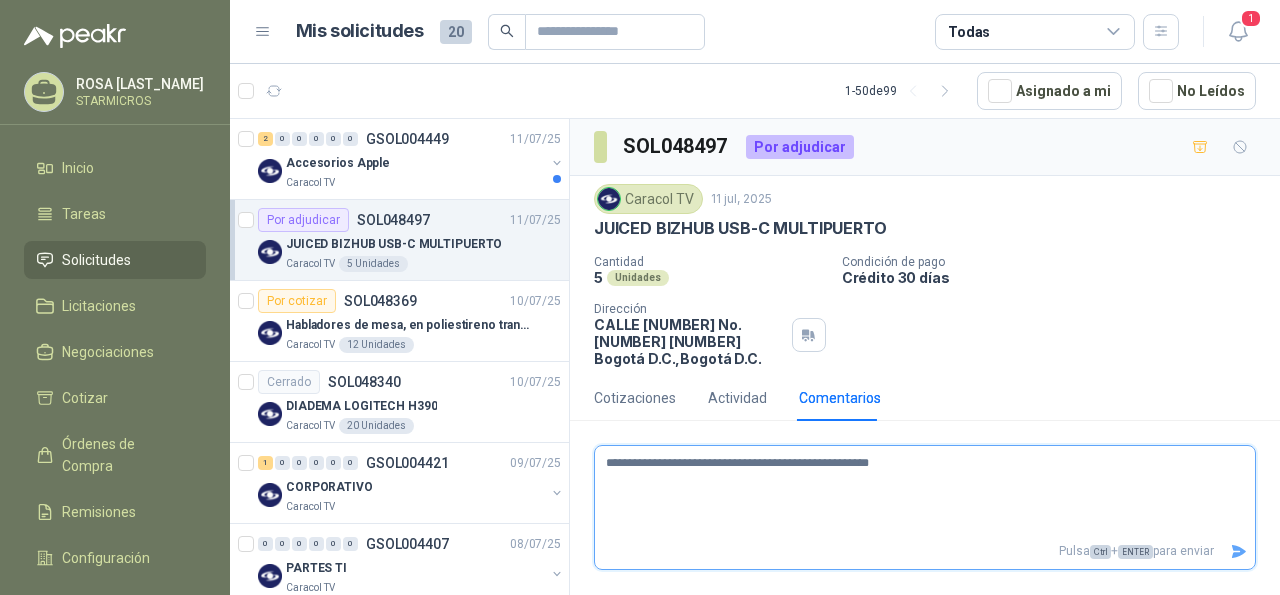 type 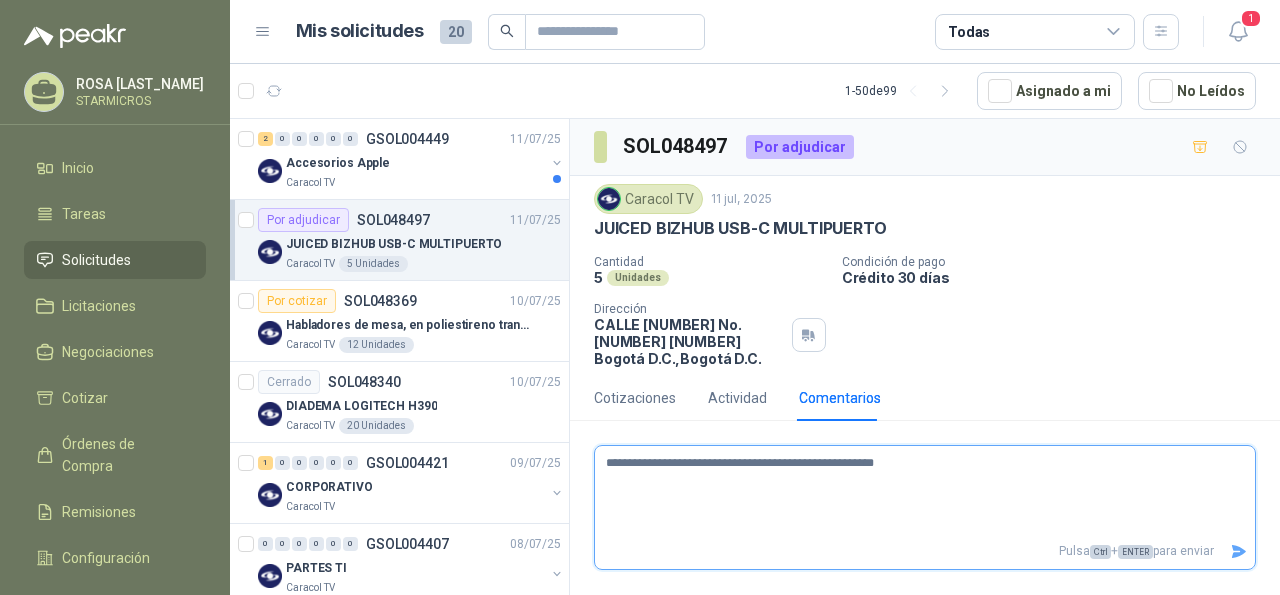 type 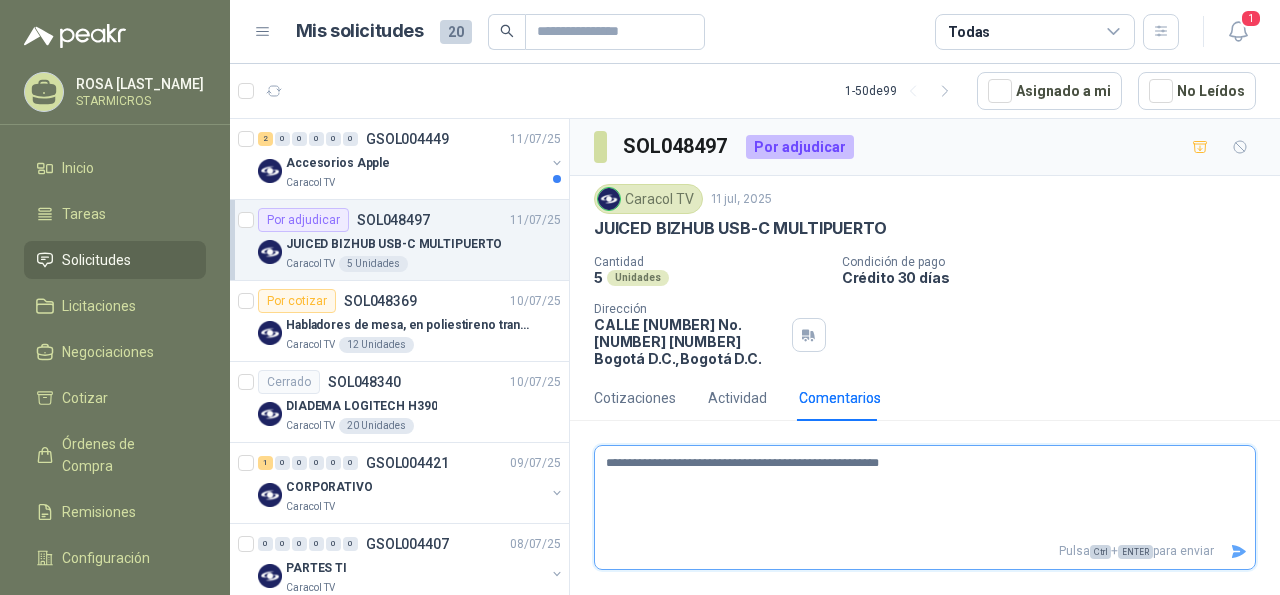 type 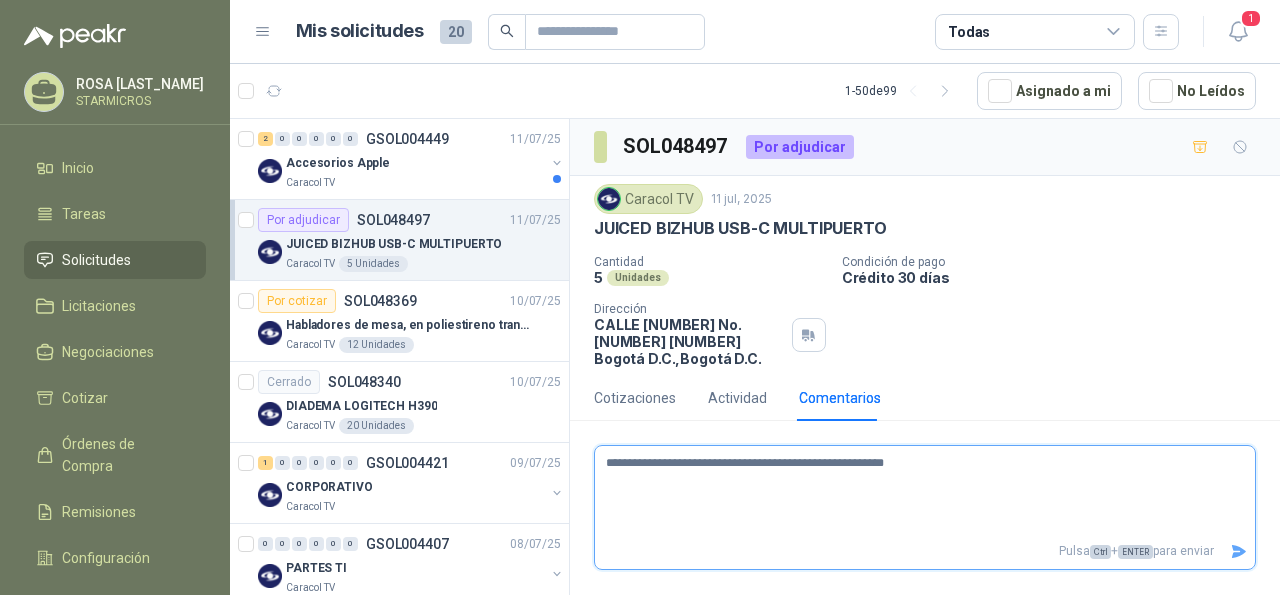 type 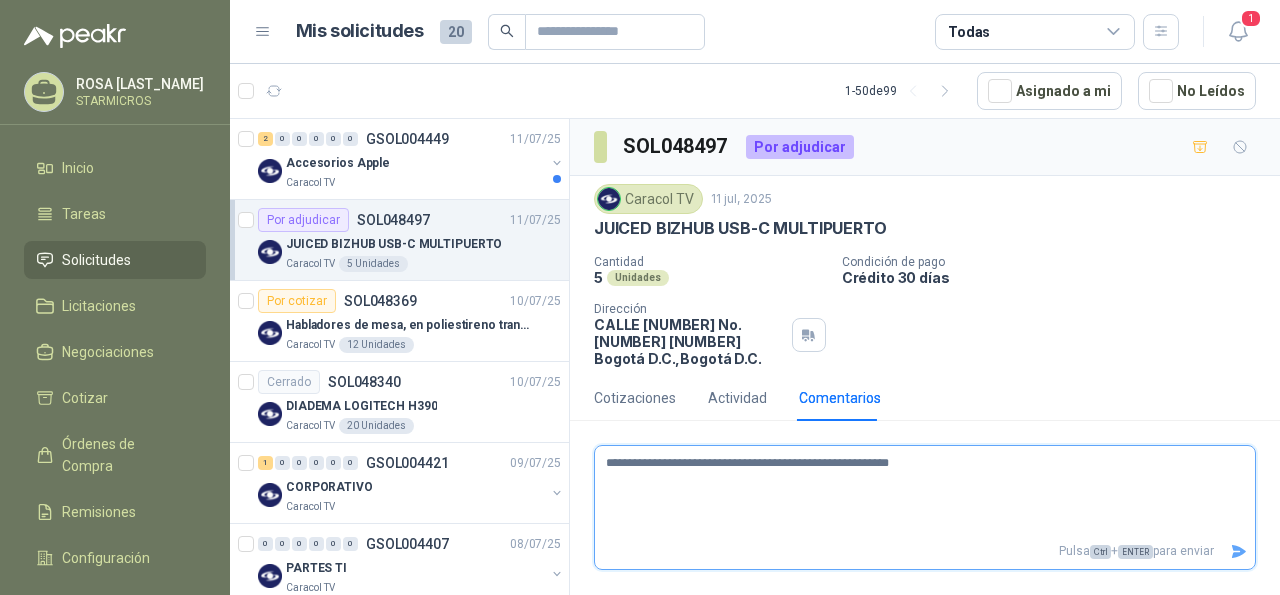type 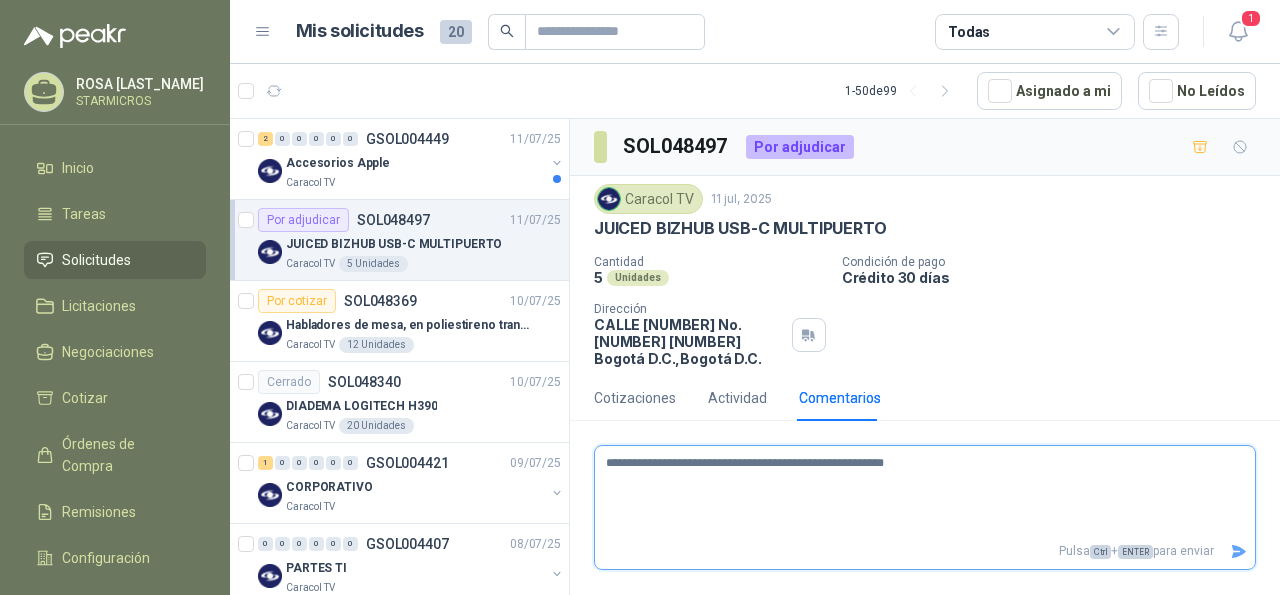 type 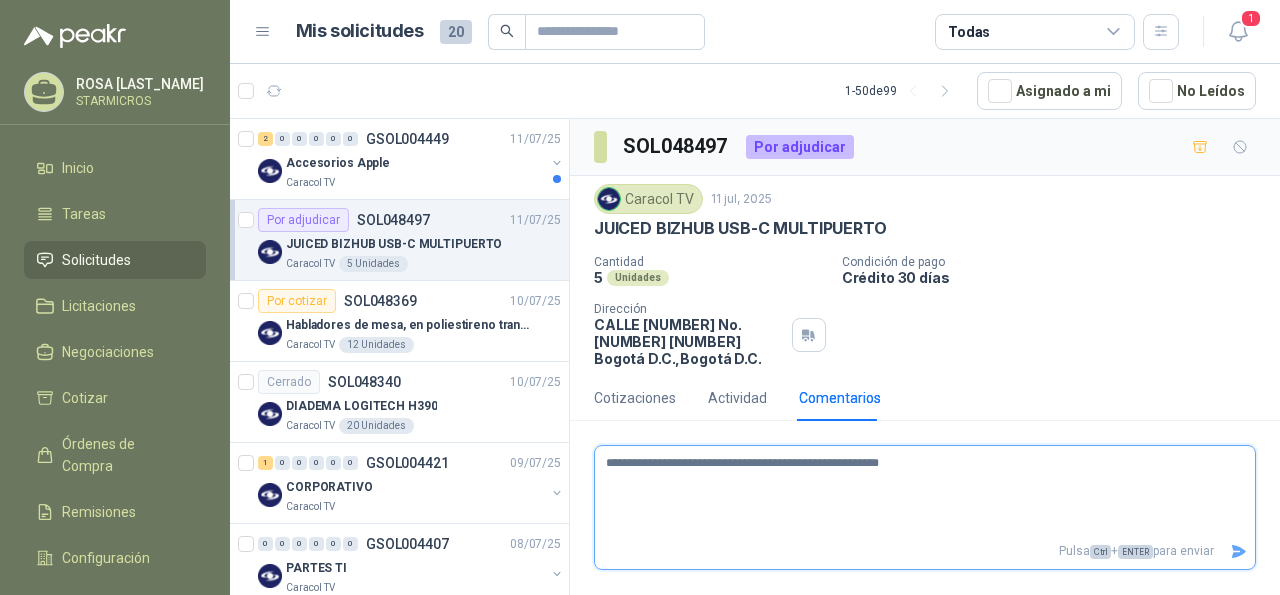 type 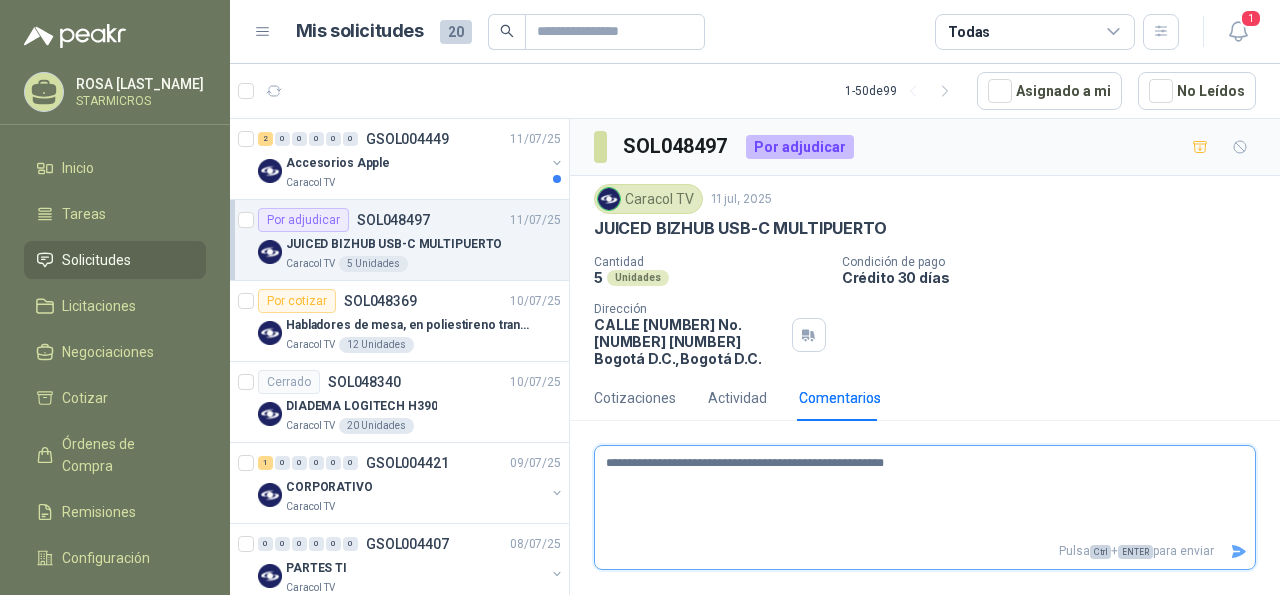 type 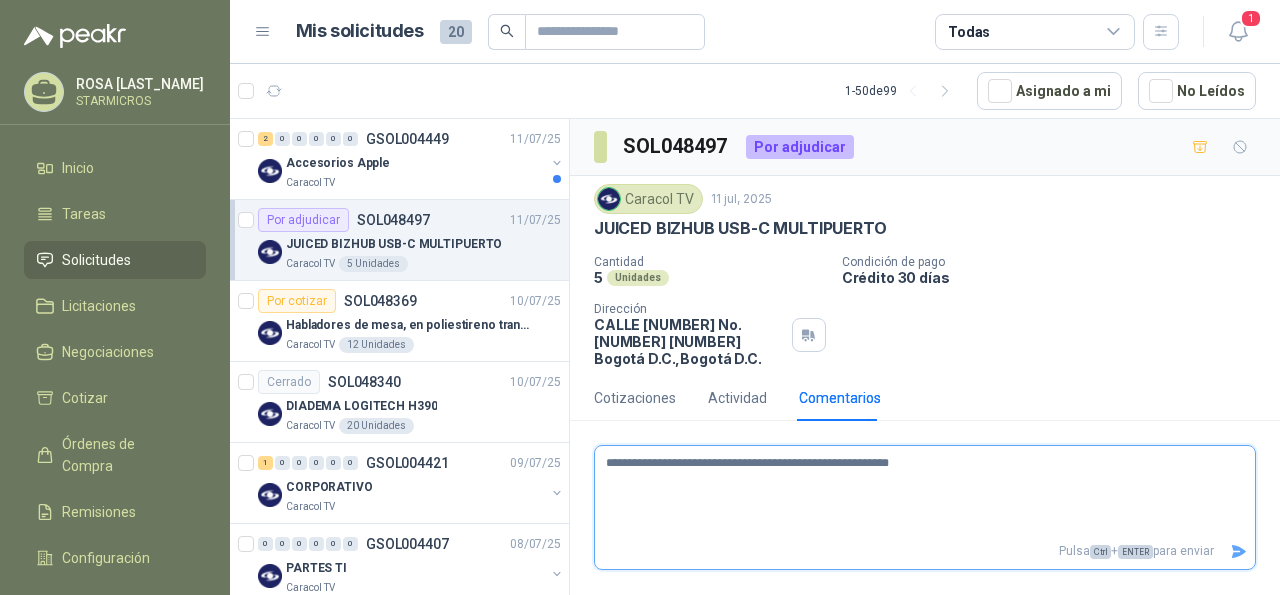 type 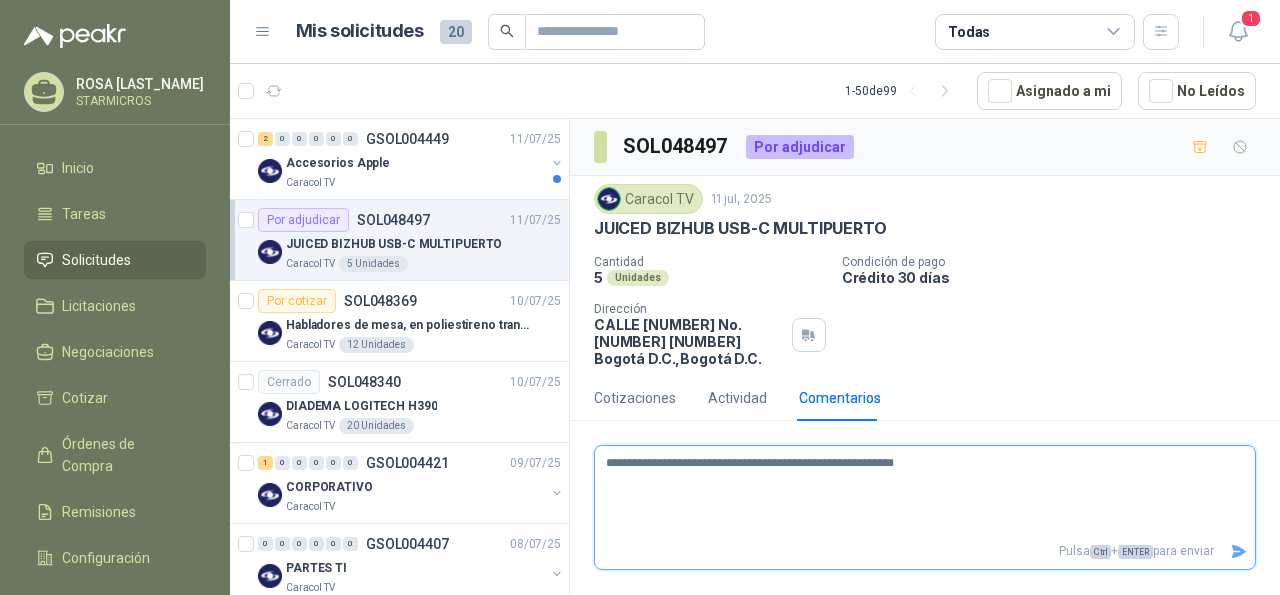 type 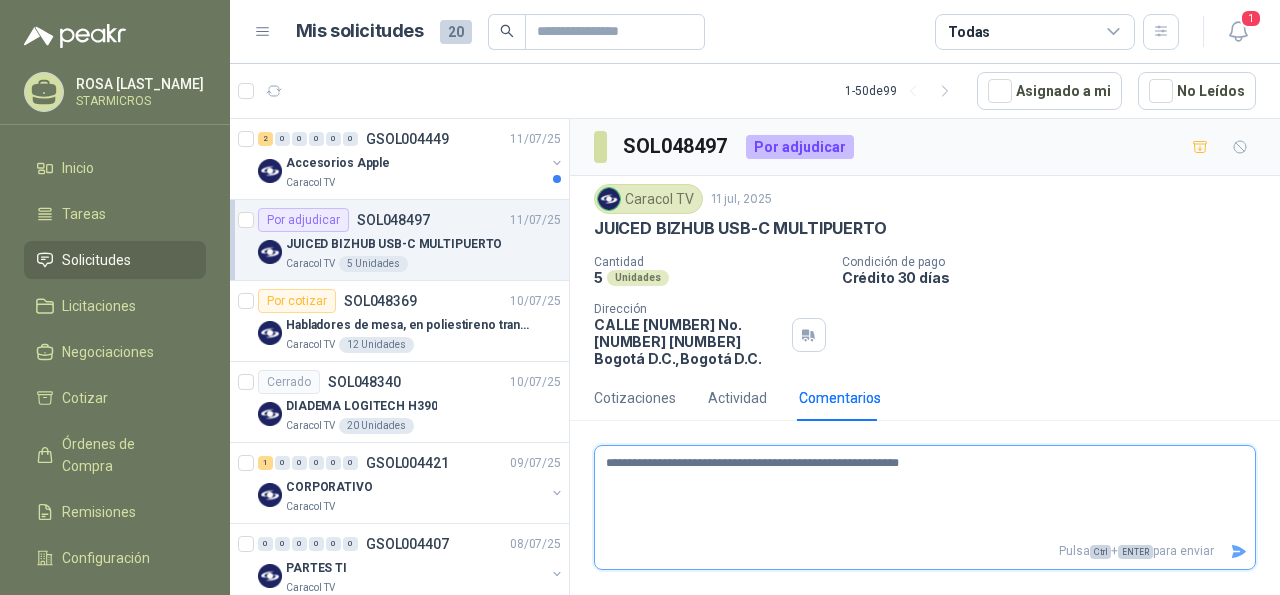 type 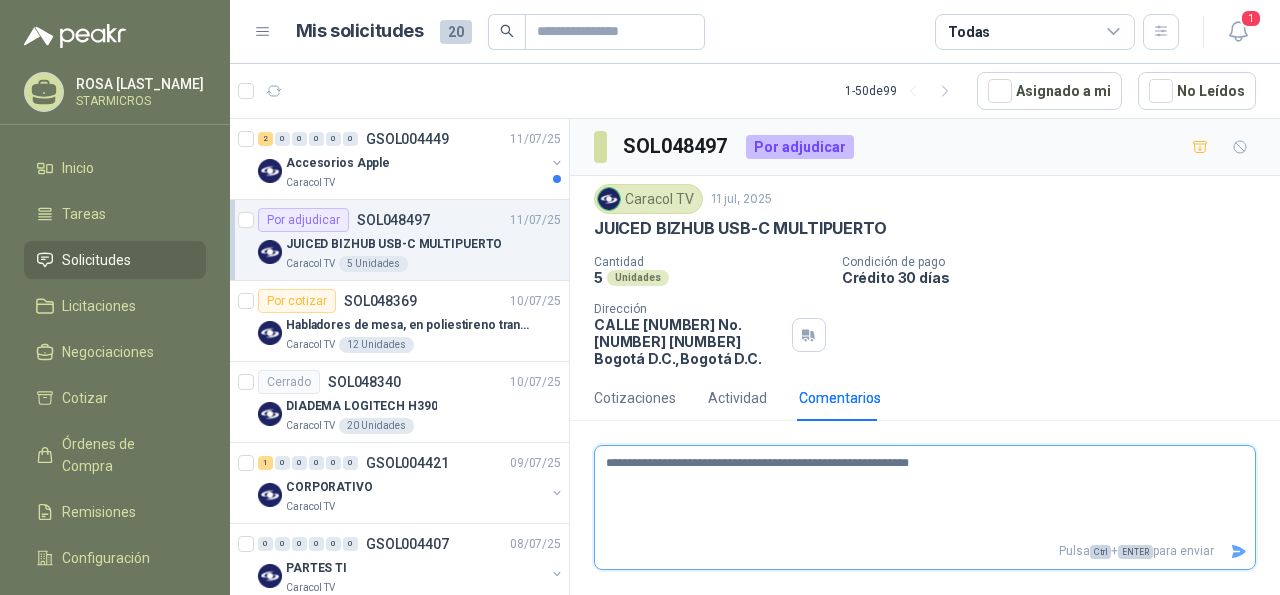type 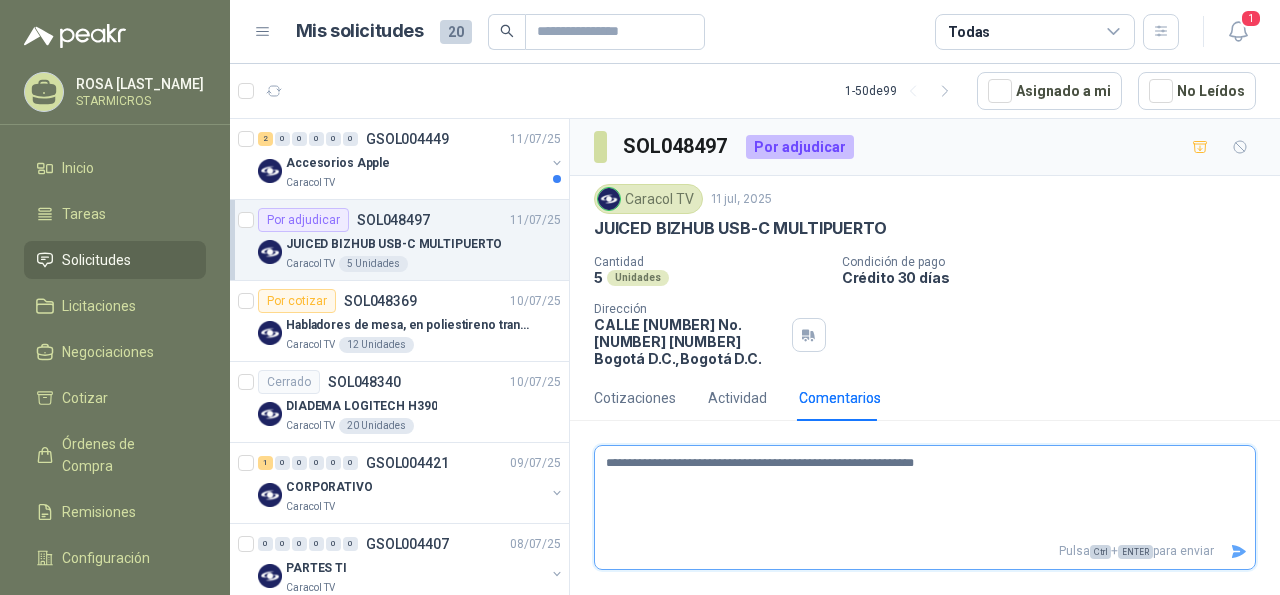 type 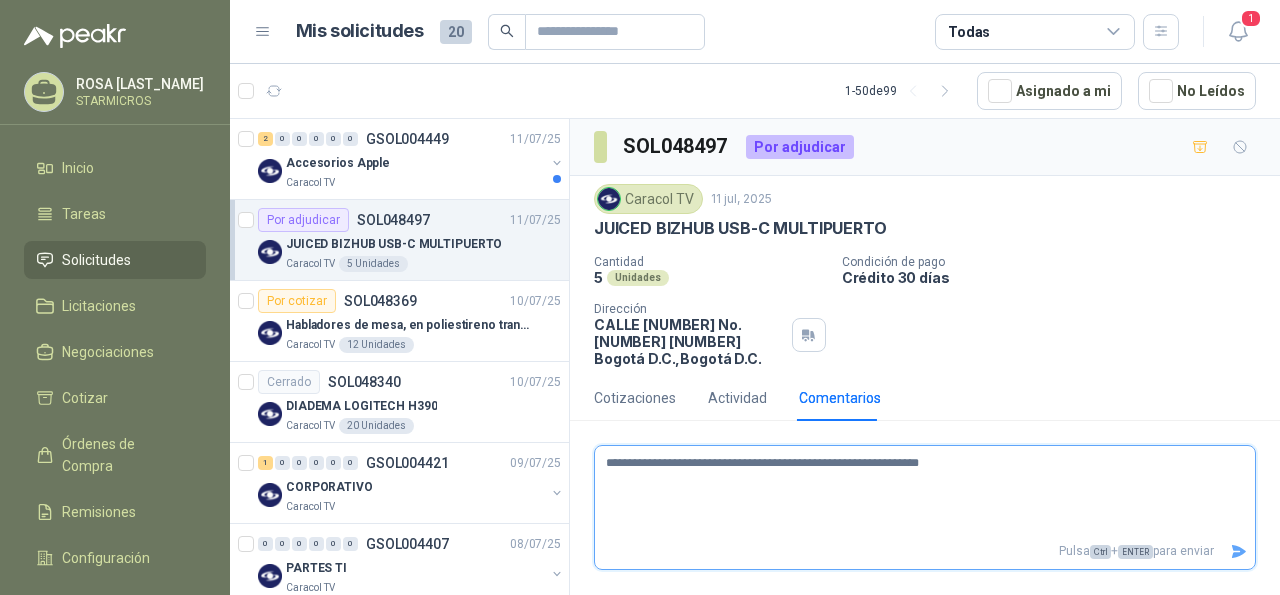type 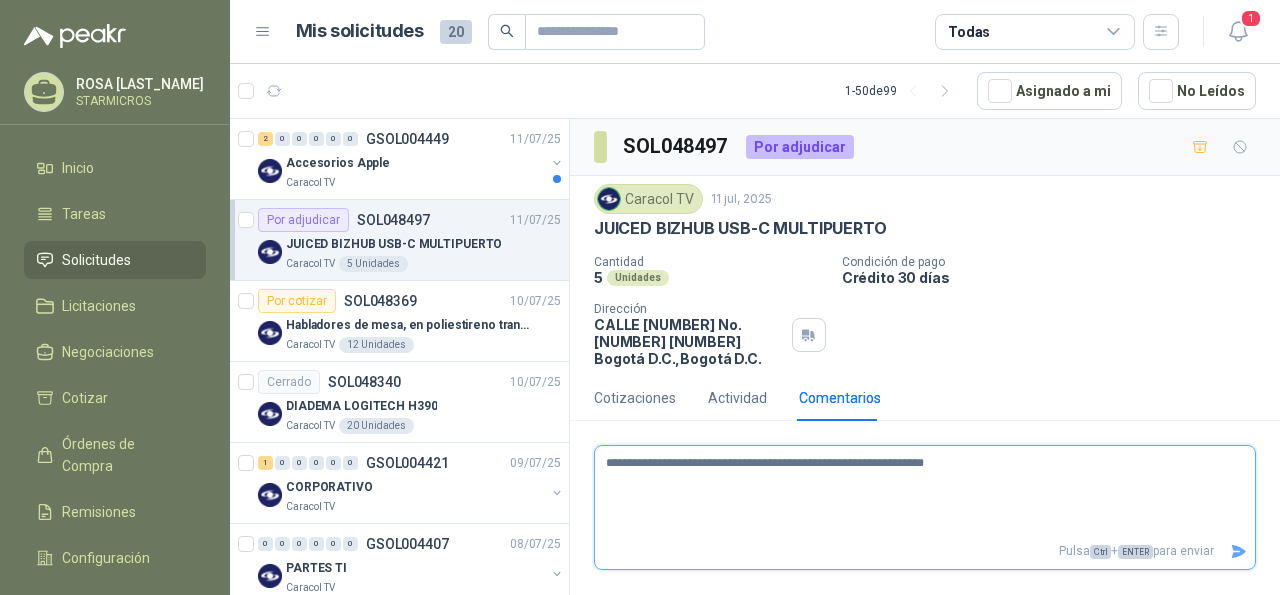 type 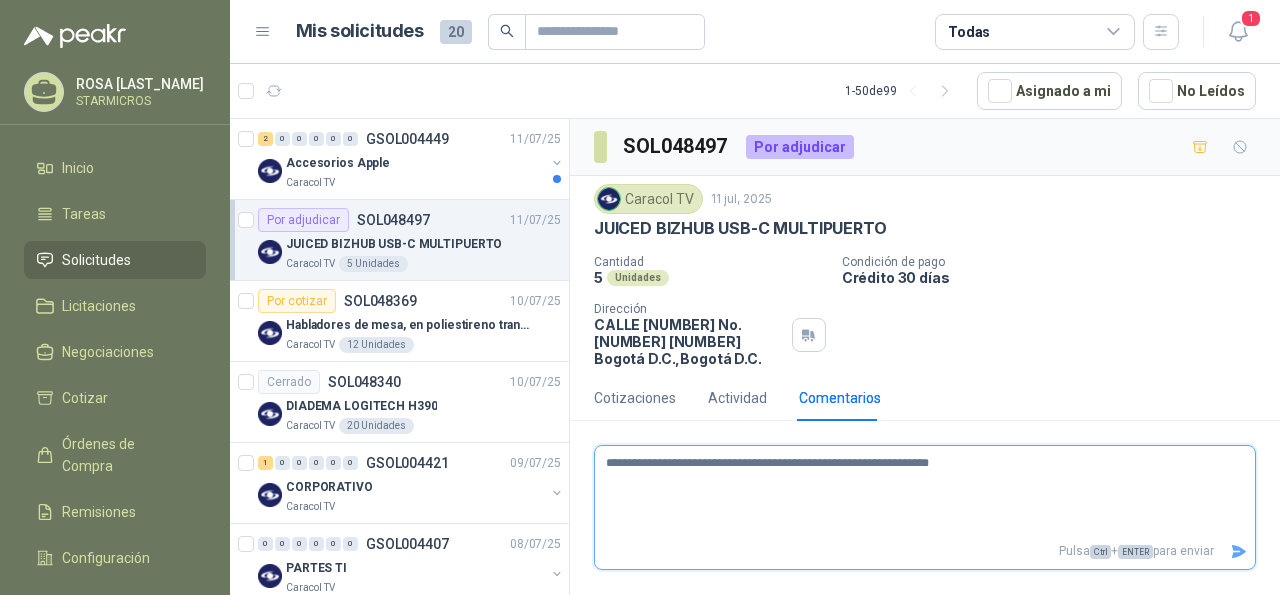 type 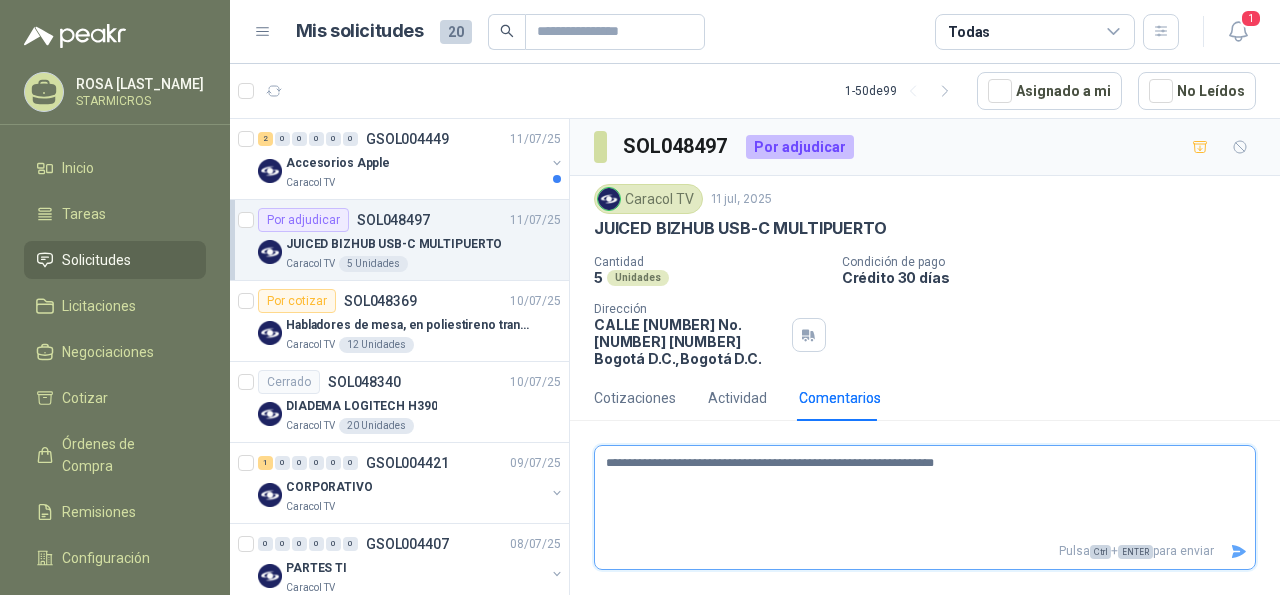 type 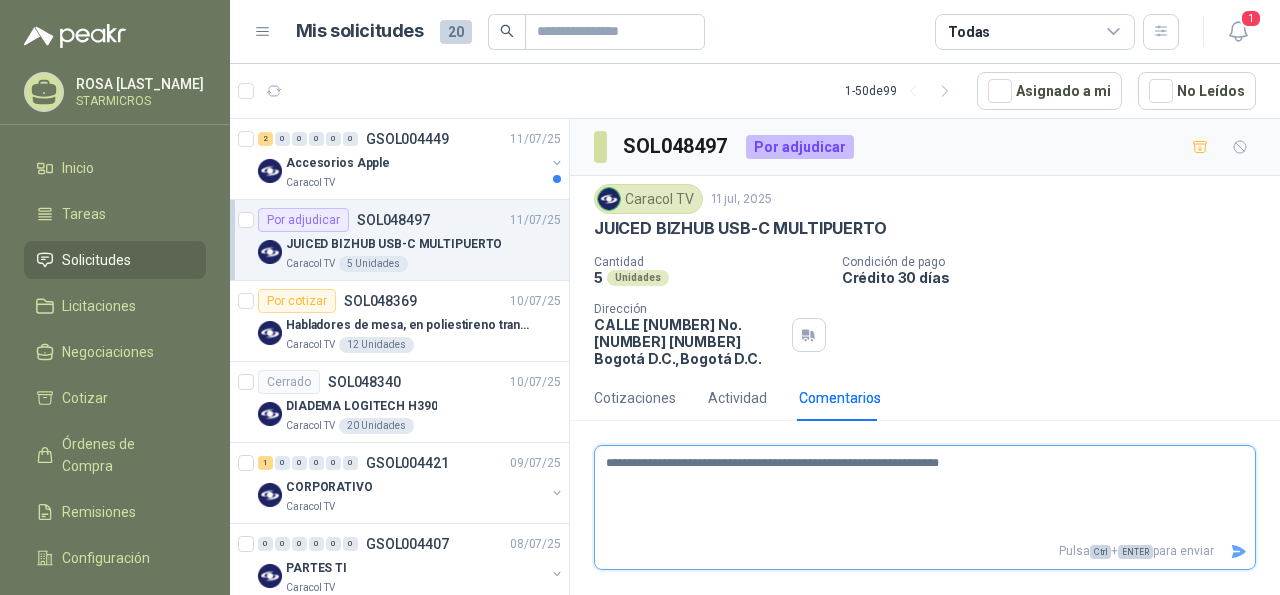 type 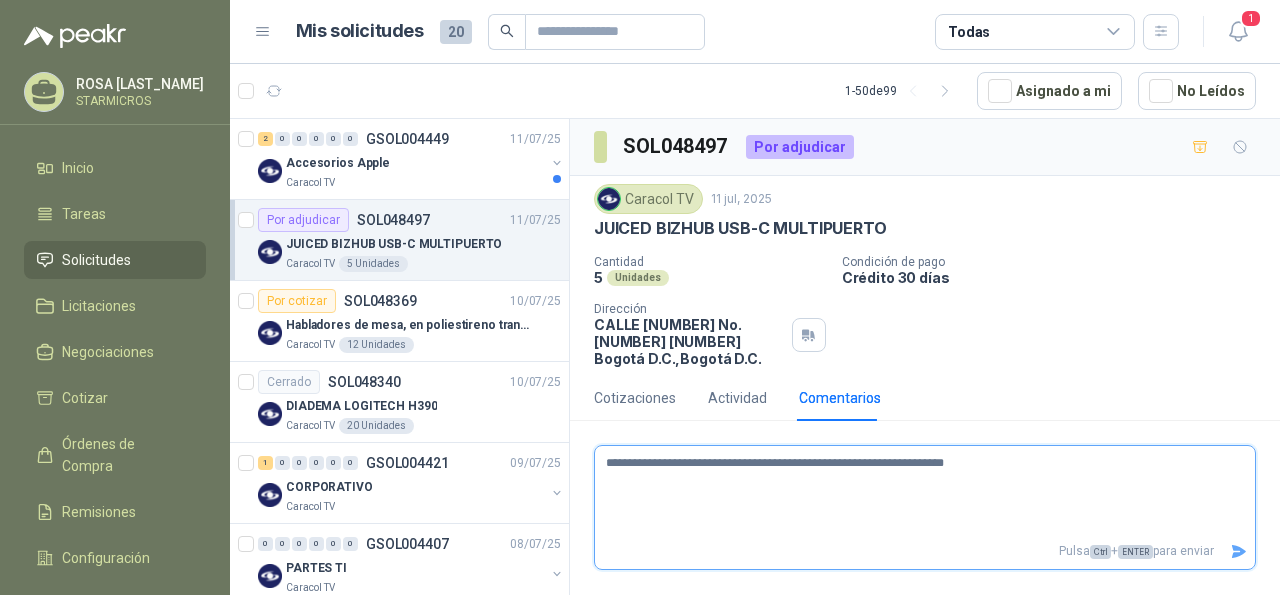 type 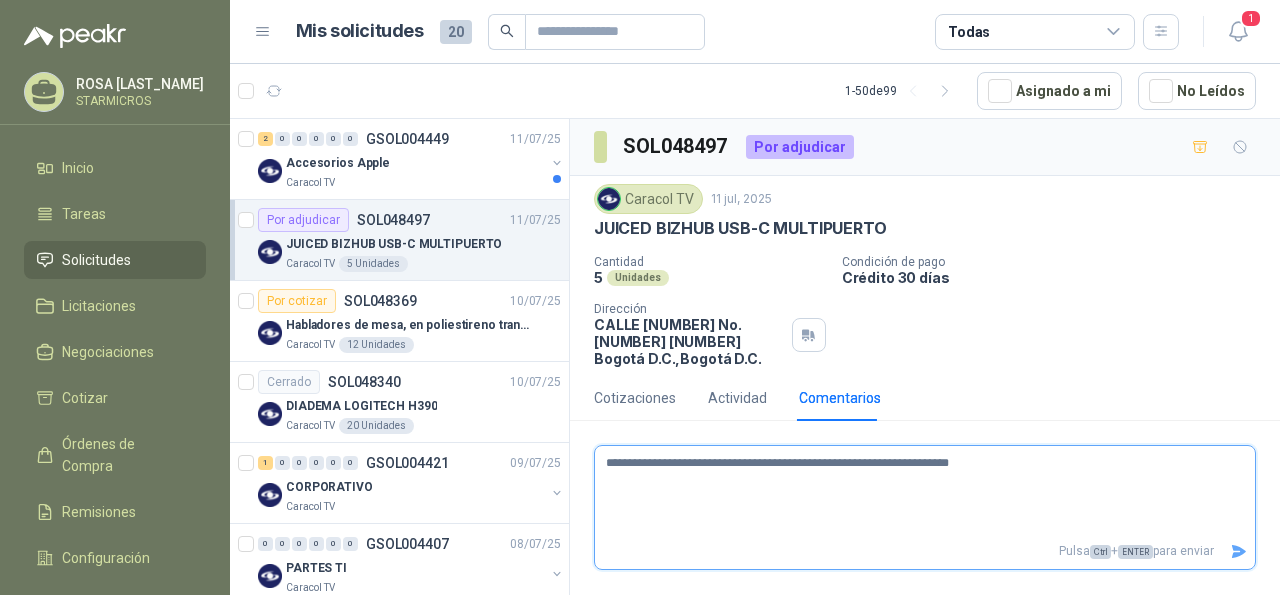 type 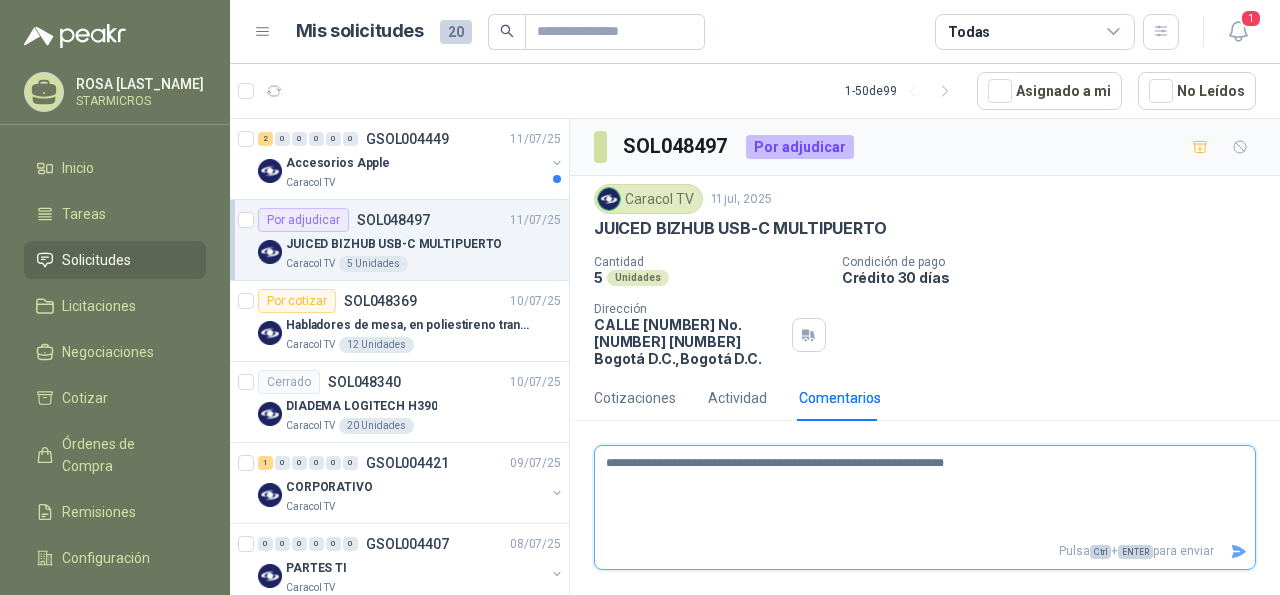 type 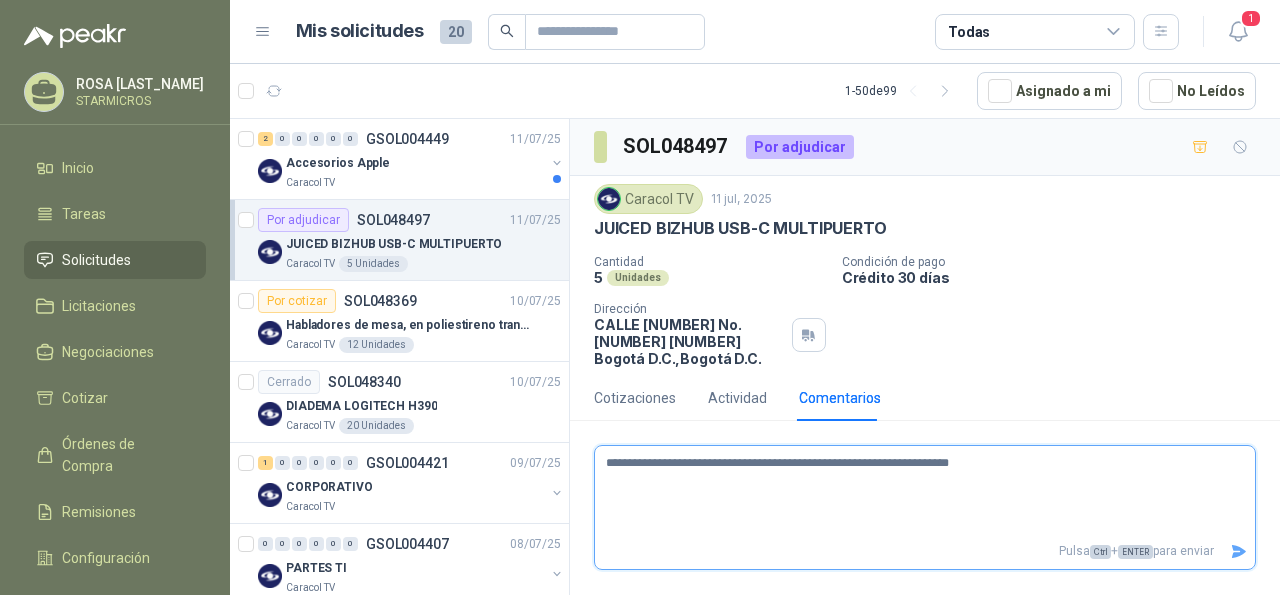 type 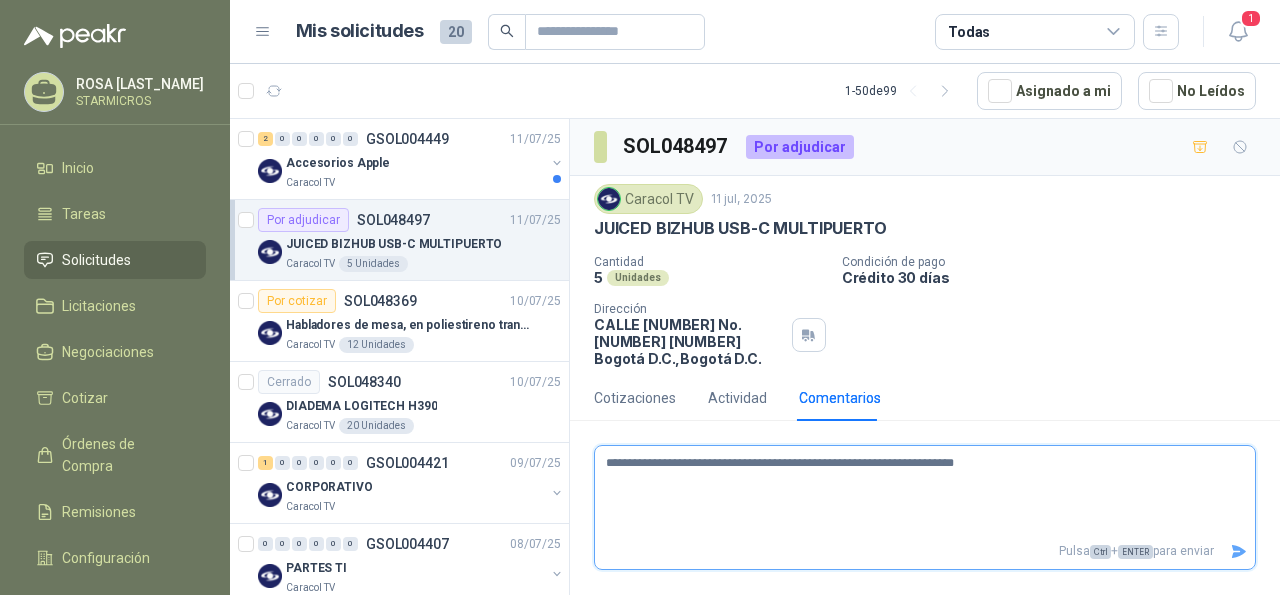 type 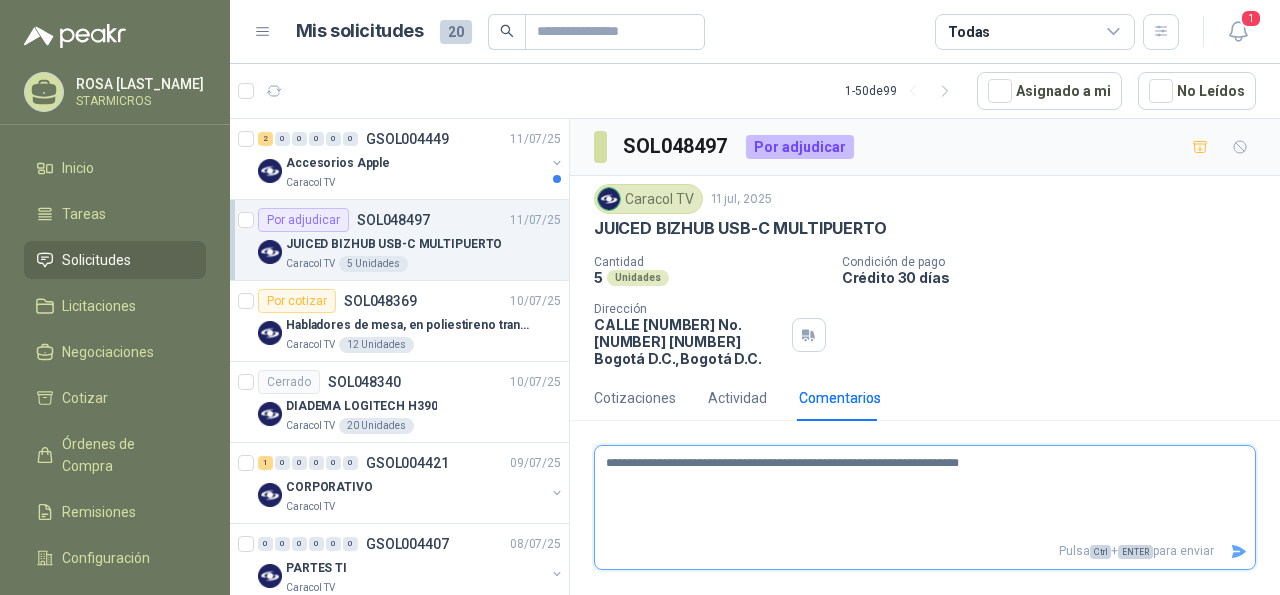 type 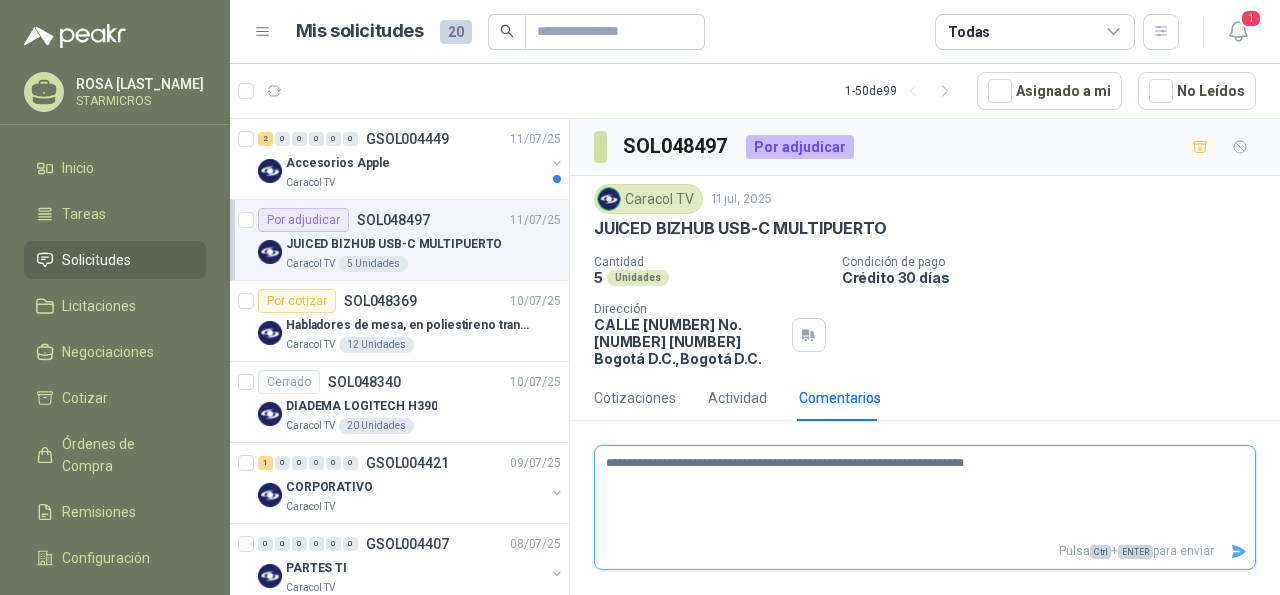 type 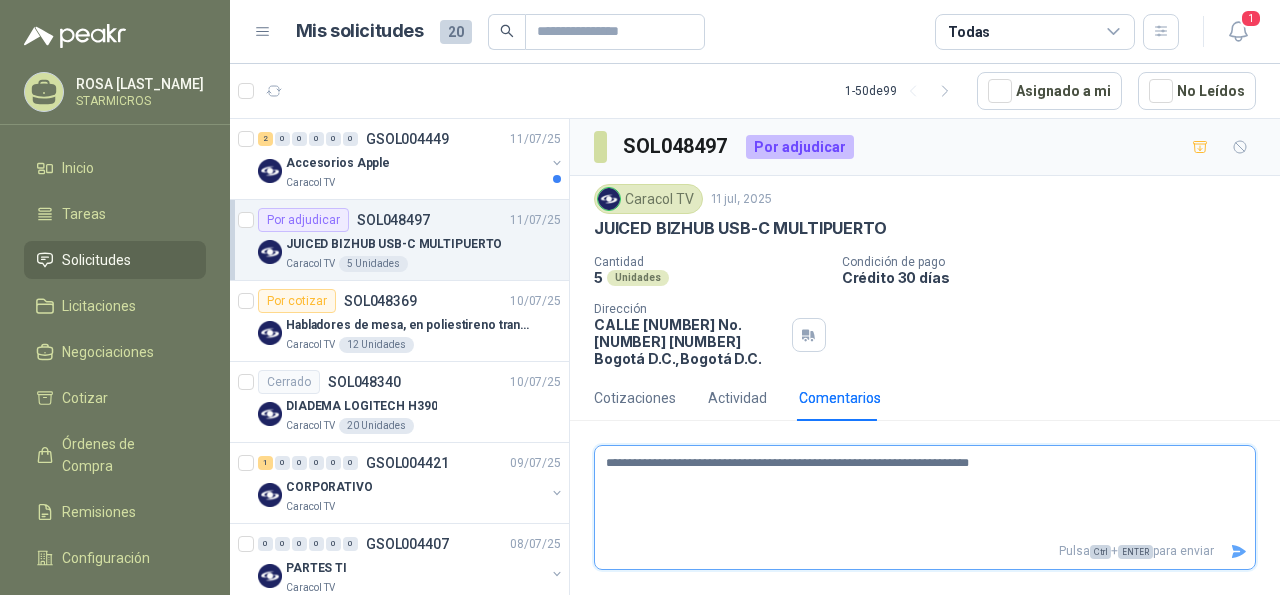 type 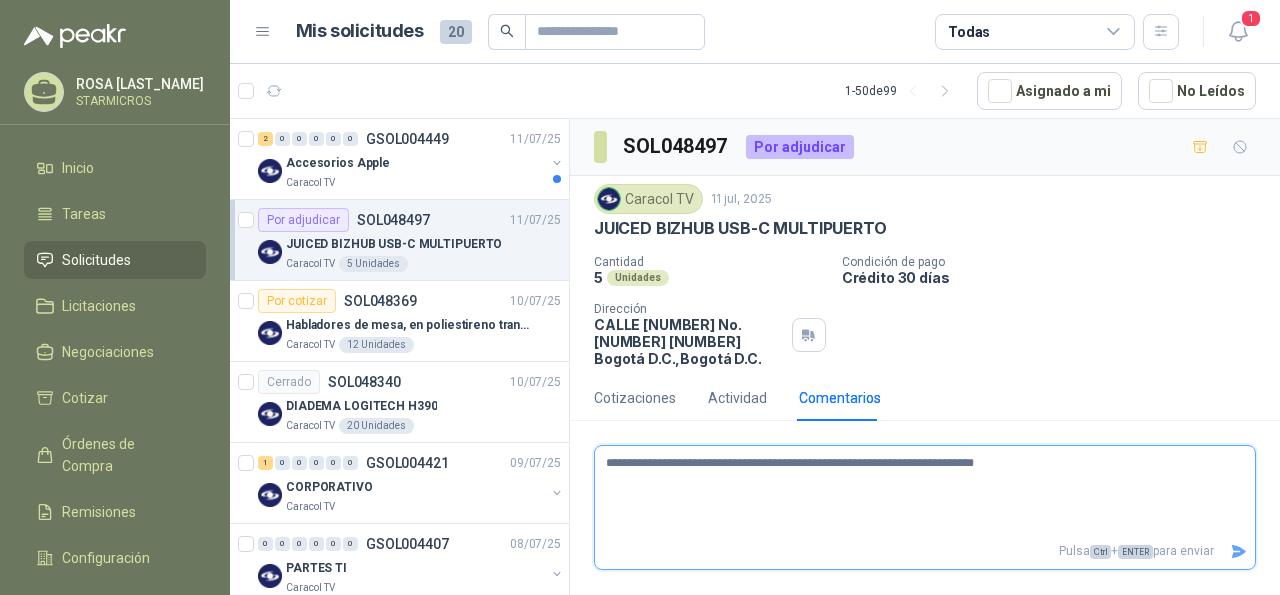 type 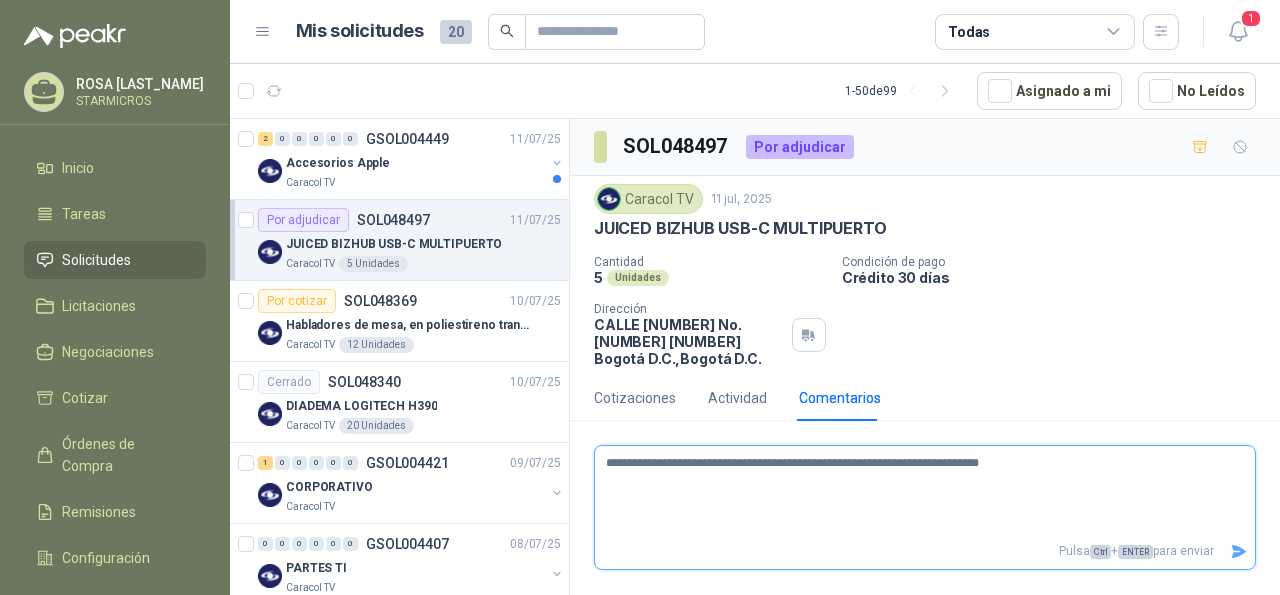 type 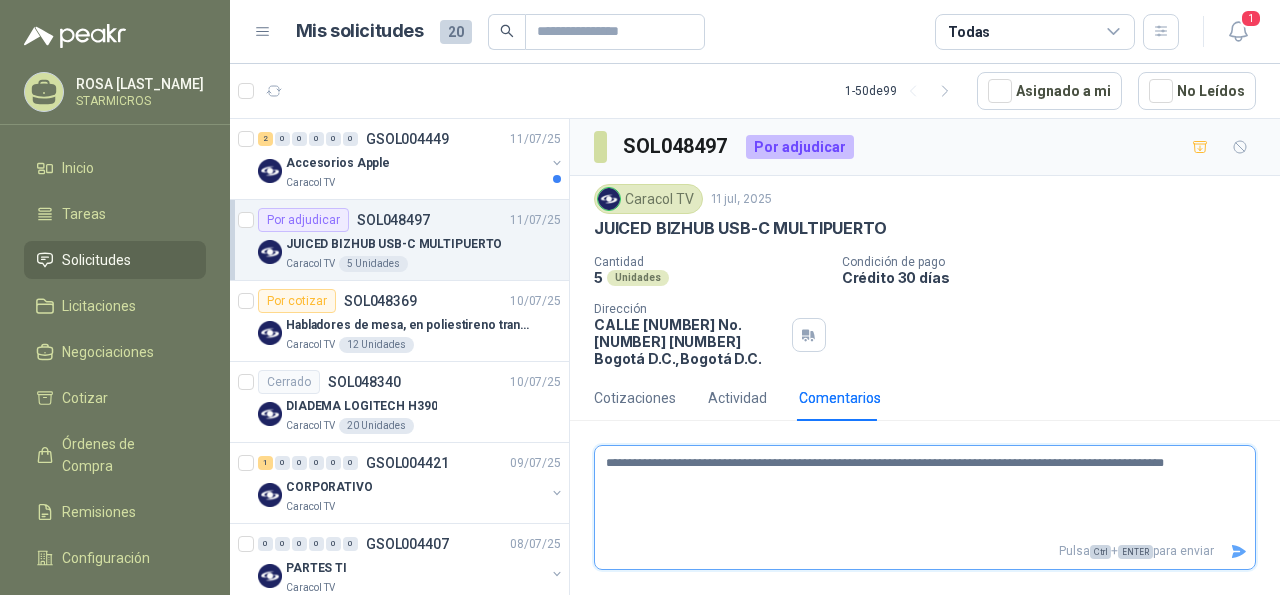 click 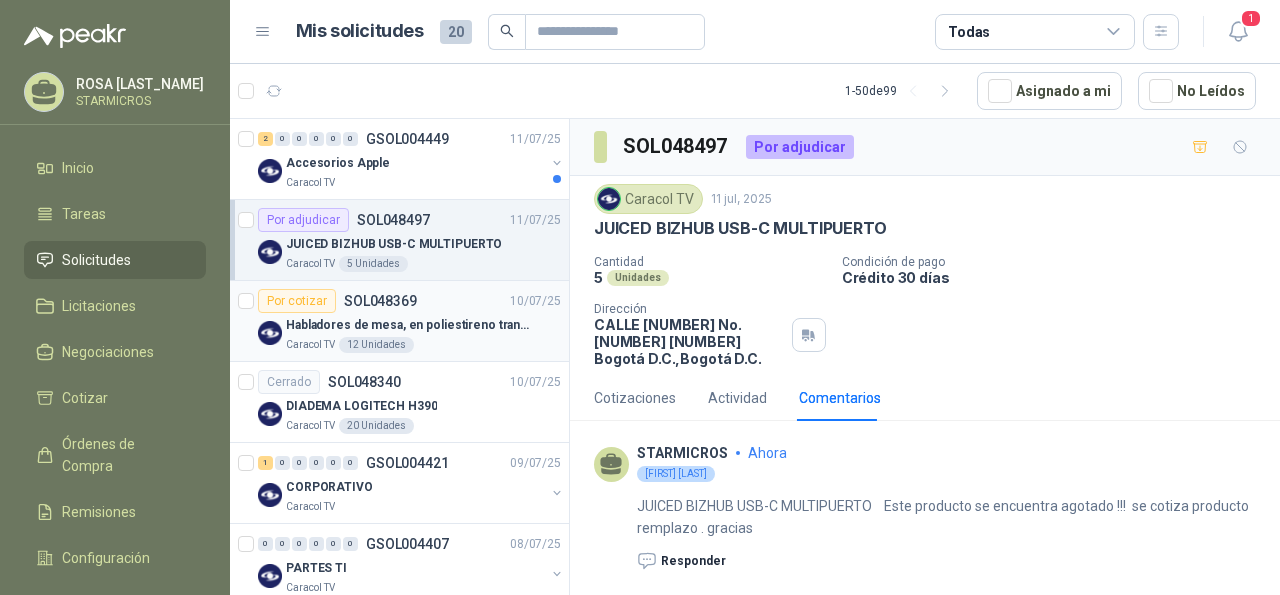 click on "Habladores de mesa, en poliestireno translucido (SOLO EL SOPORTE)" at bounding box center (410, 325) 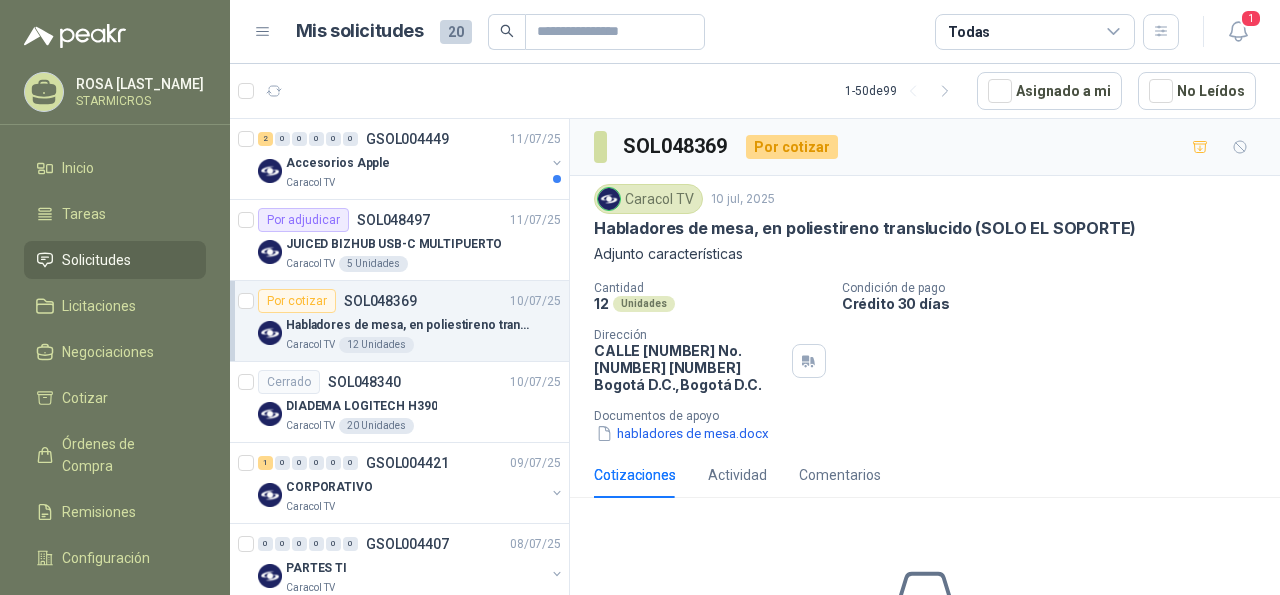 click on "Por cotizar" at bounding box center (297, 301) 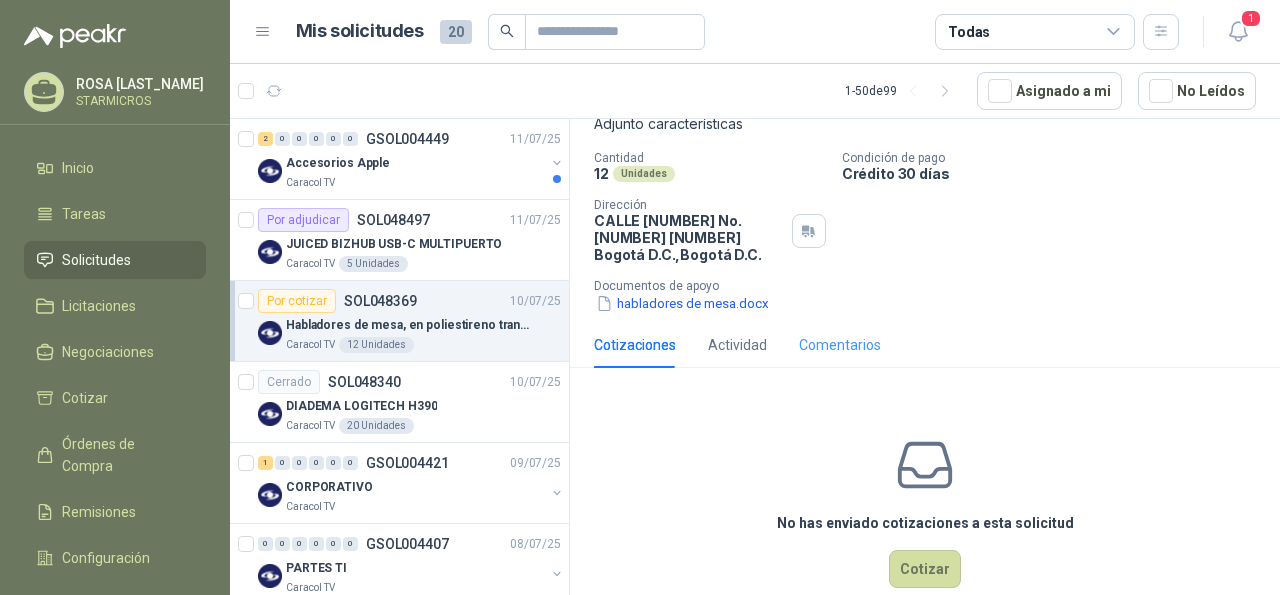 scroll, scrollTop: 149, scrollLeft: 0, axis: vertical 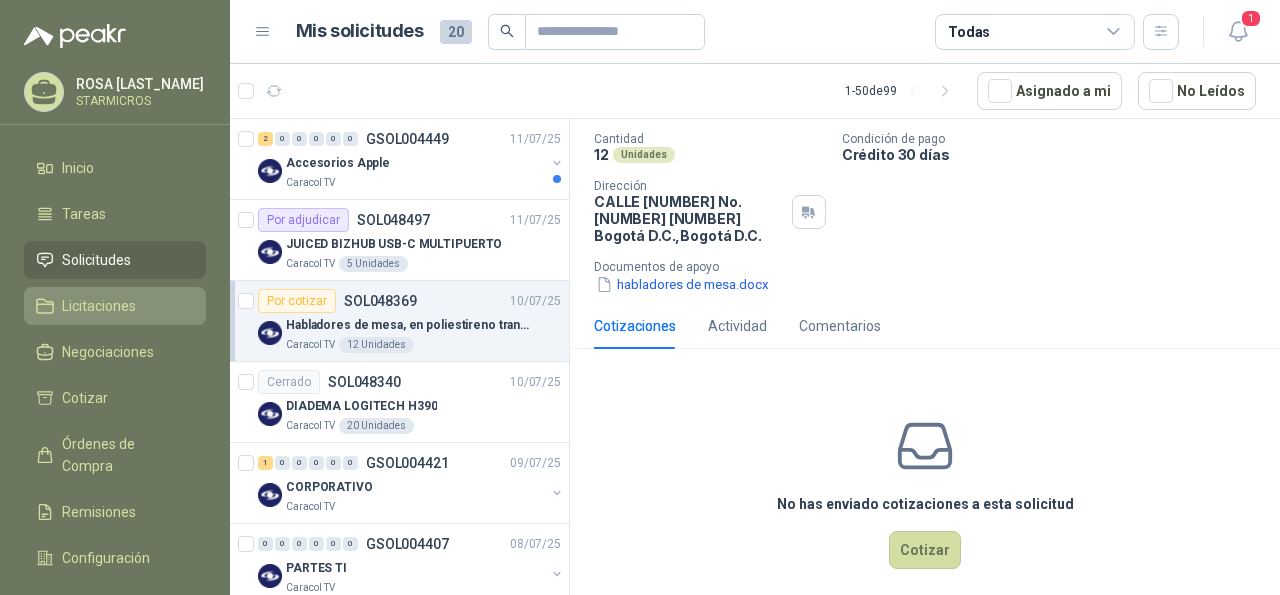 click on "Licitaciones" at bounding box center (99, 306) 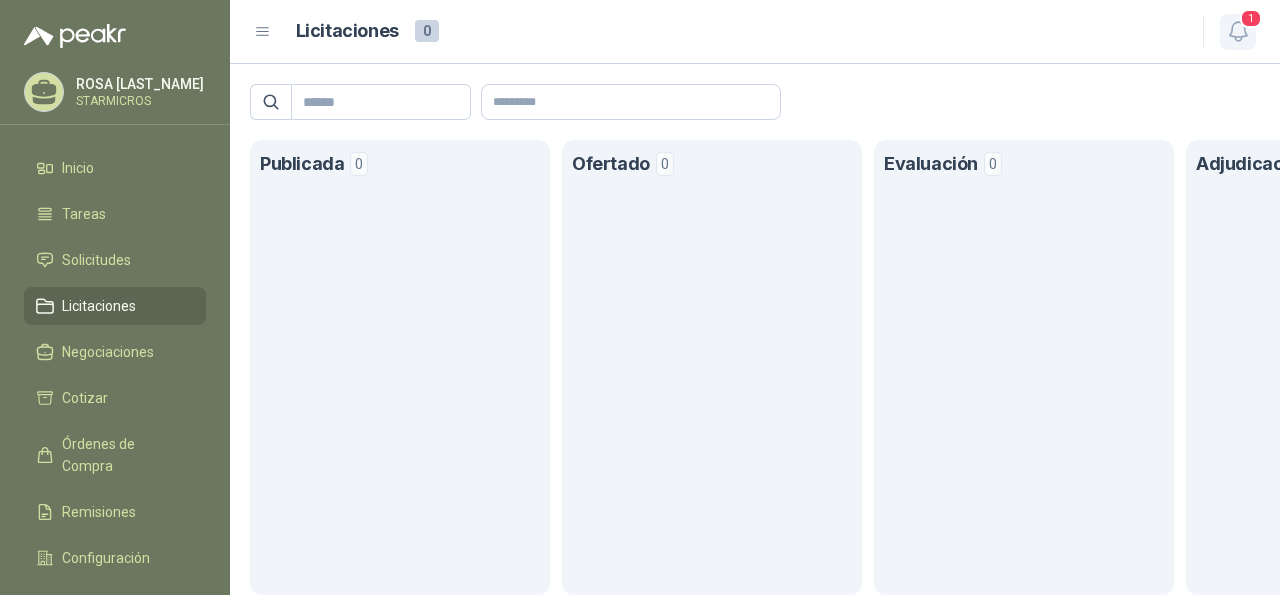 click 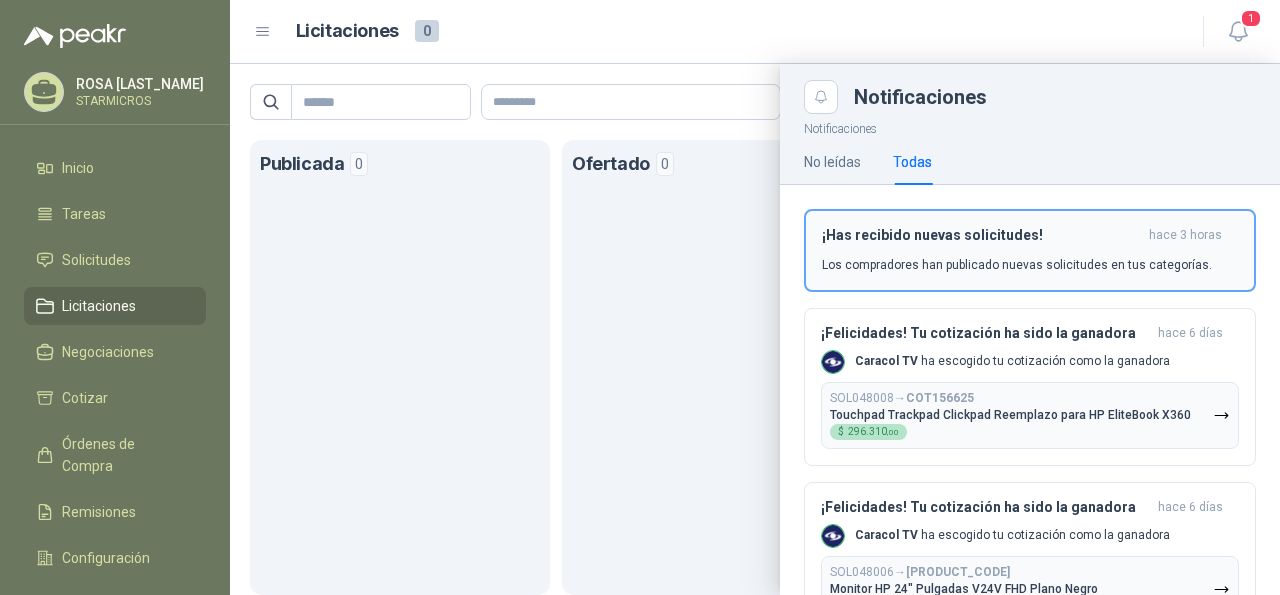 click on "¡Has recibido nuevas solicitudes!" at bounding box center [981, 235] 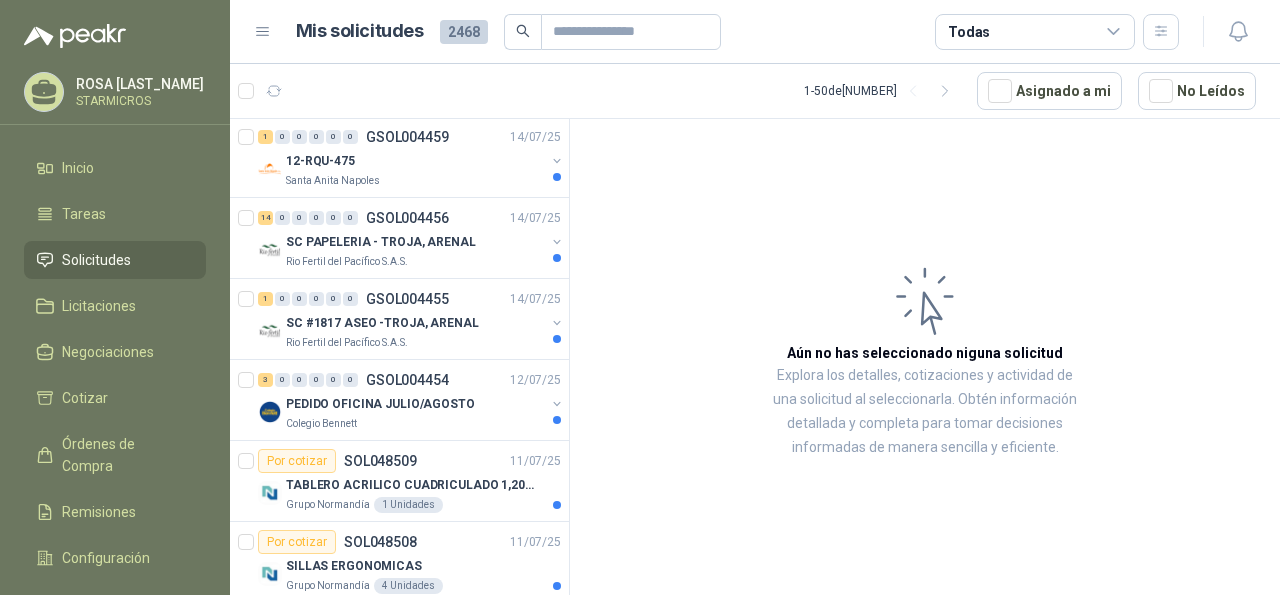 scroll, scrollTop: 0, scrollLeft: 0, axis: both 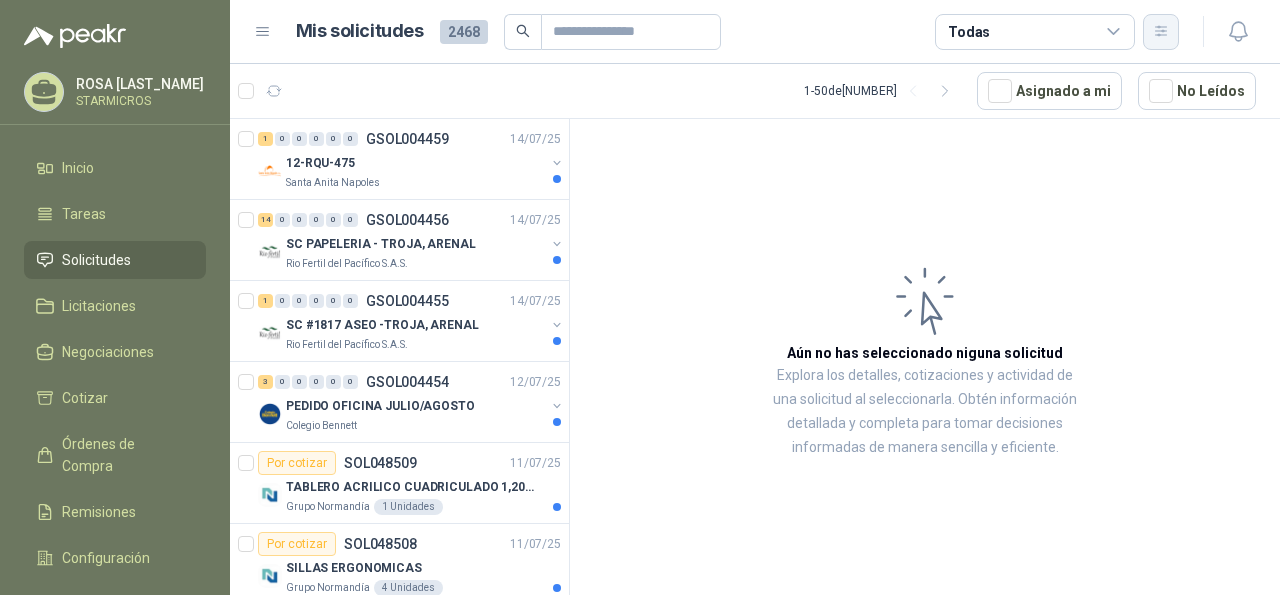 click at bounding box center [1161, 32] 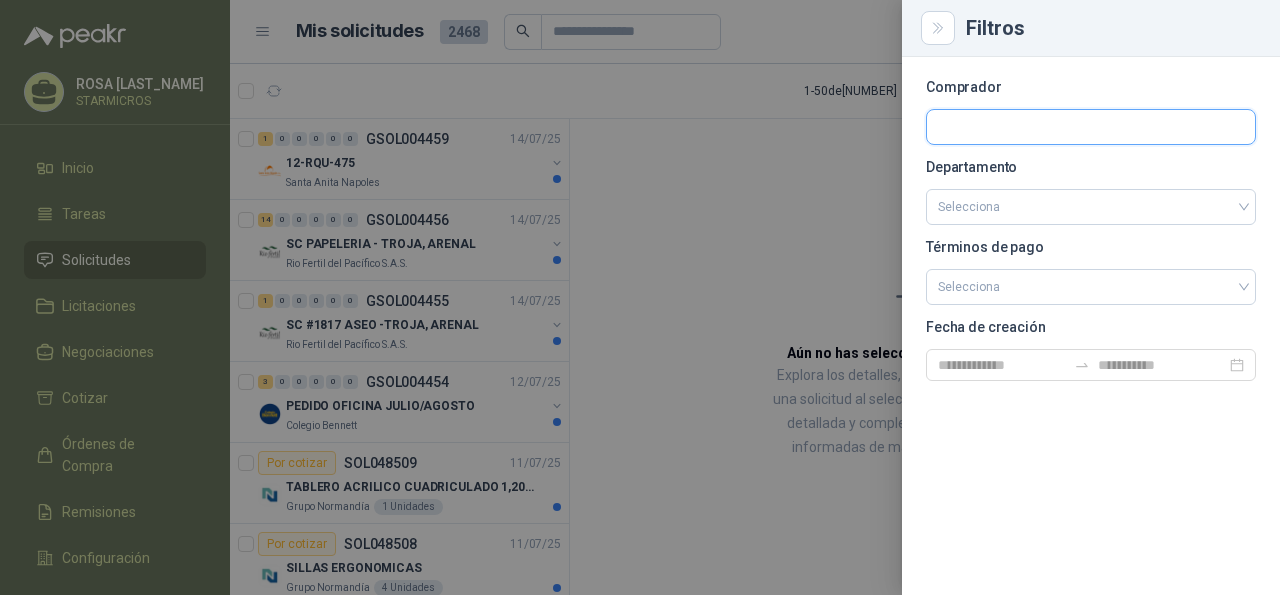 click at bounding box center [1091, 127] 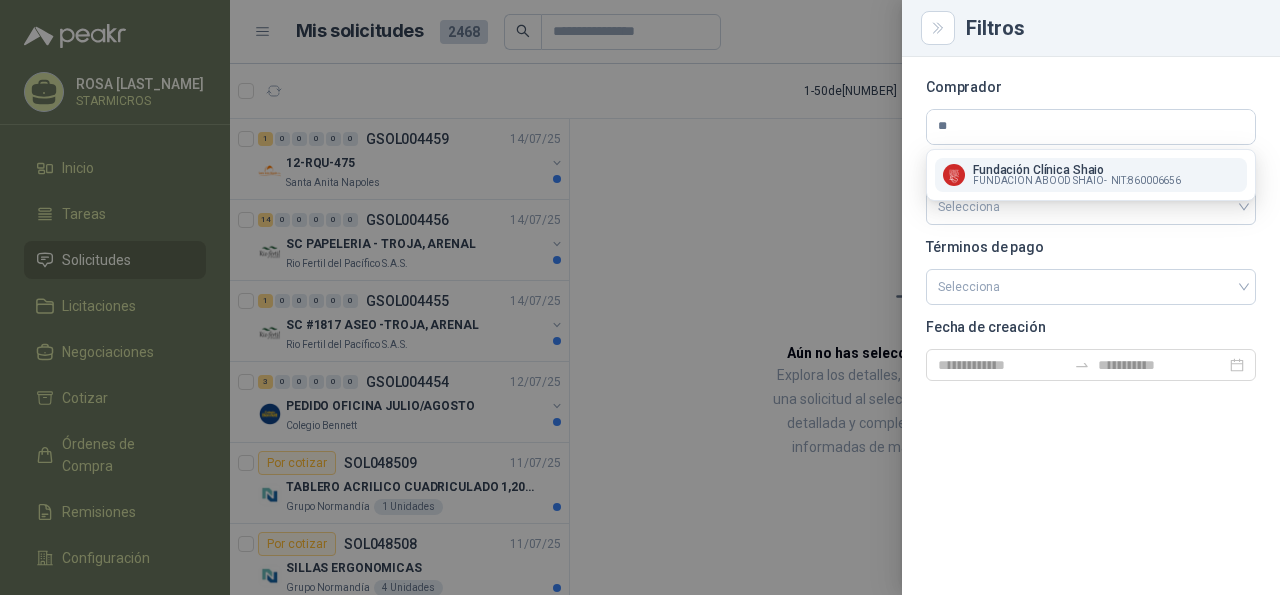 click on "[INSTITUTION] -" at bounding box center [1040, 181] 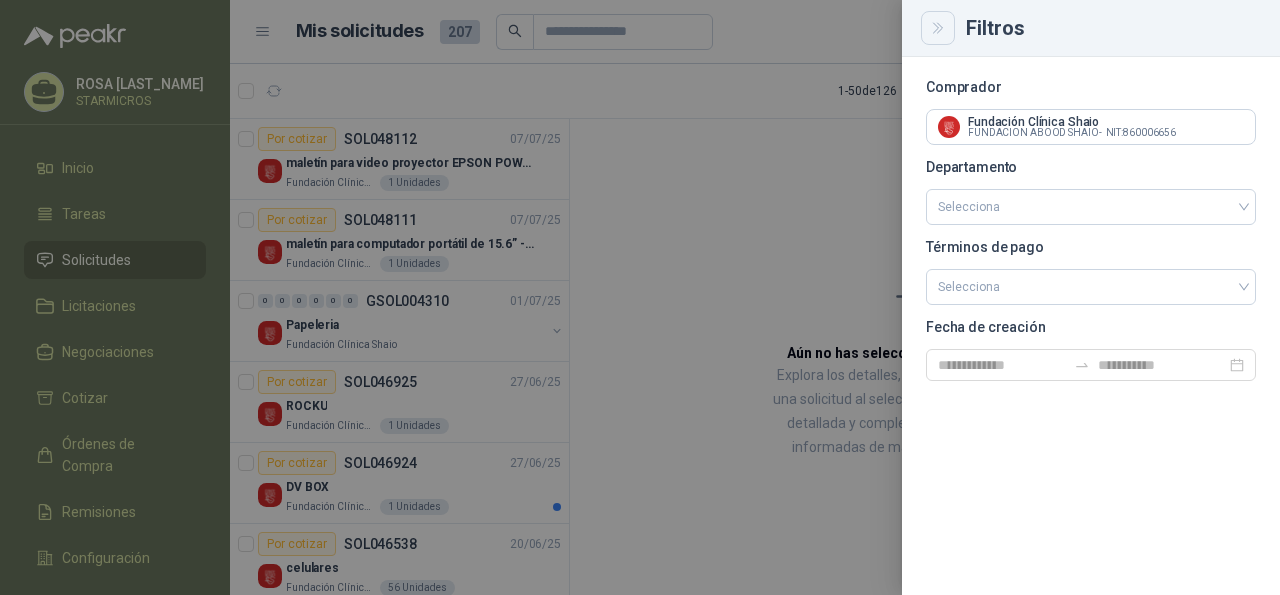 click at bounding box center (938, 28) 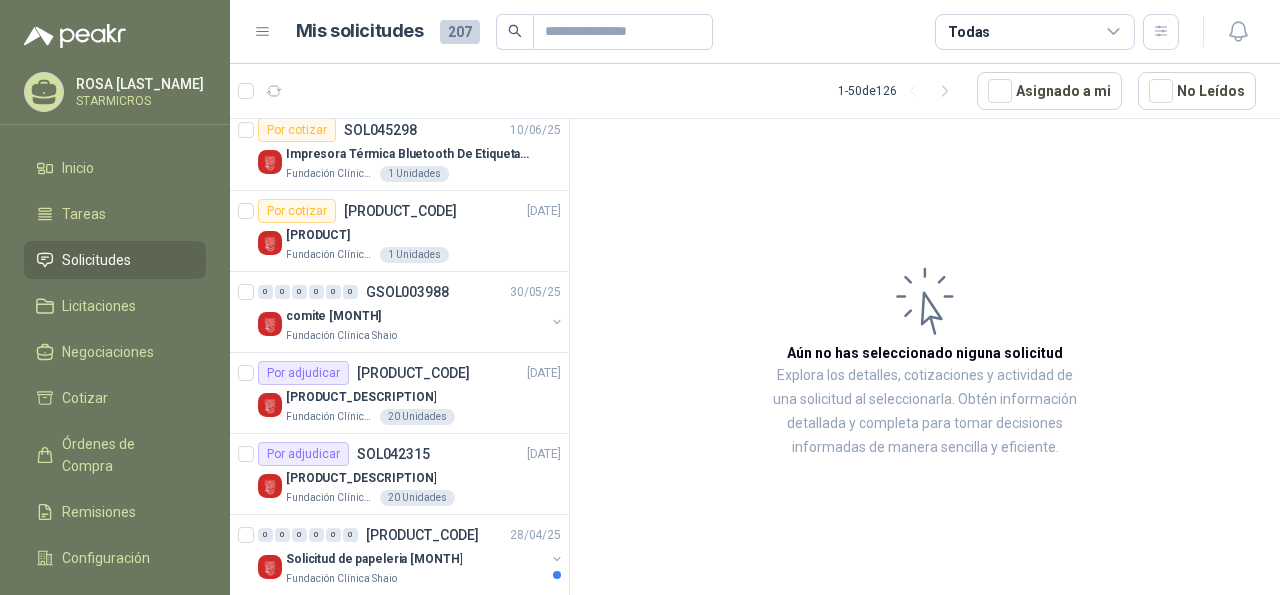 scroll, scrollTop: 800, scrollLeft: 0, axis: vertical 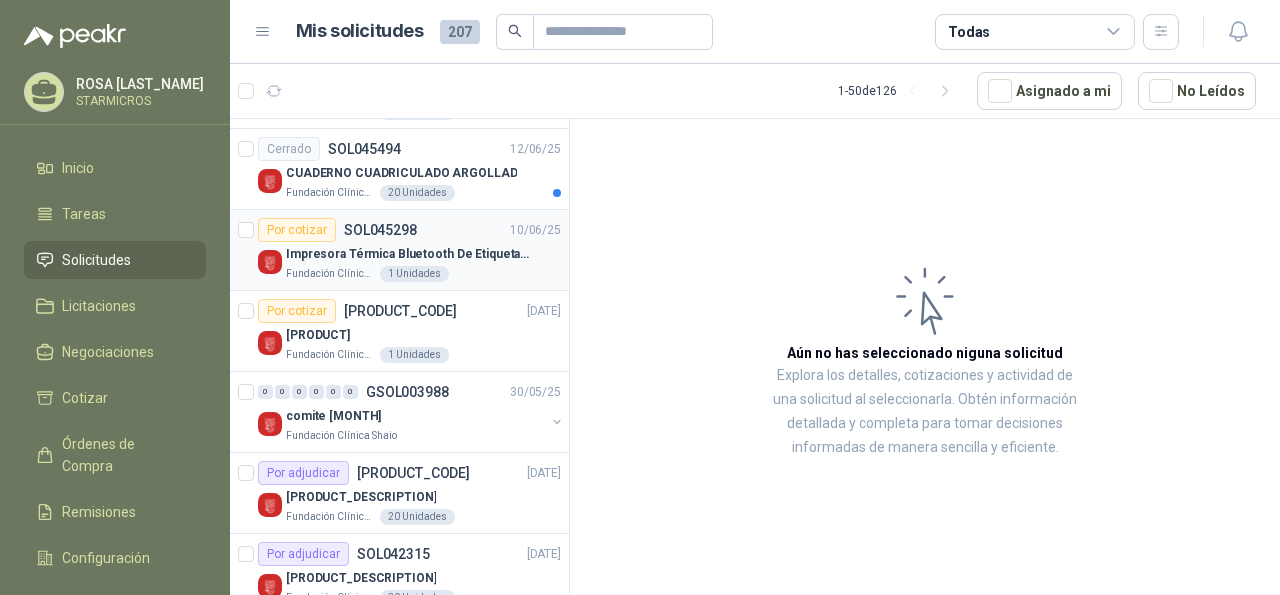 click on "Impresora Térmica Bluetooth De Etiquetas De Envío Vretti" at bounding box center (410, 254) 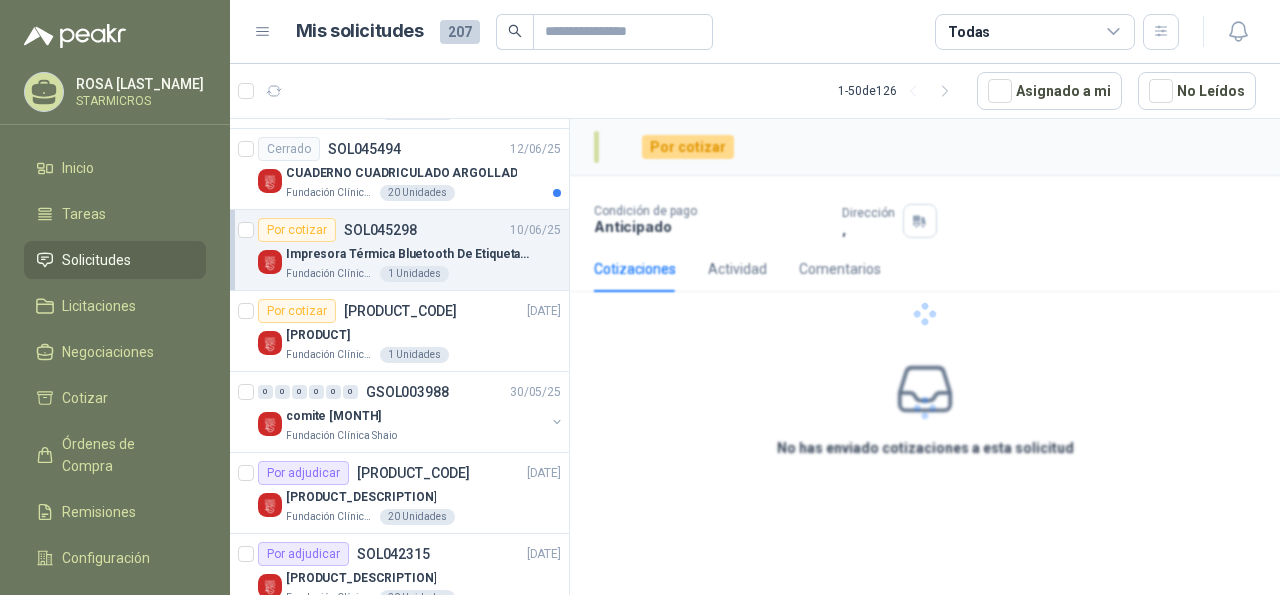 scroll, scrollTop: 800, scrollLeft: 0, axis: vertical 